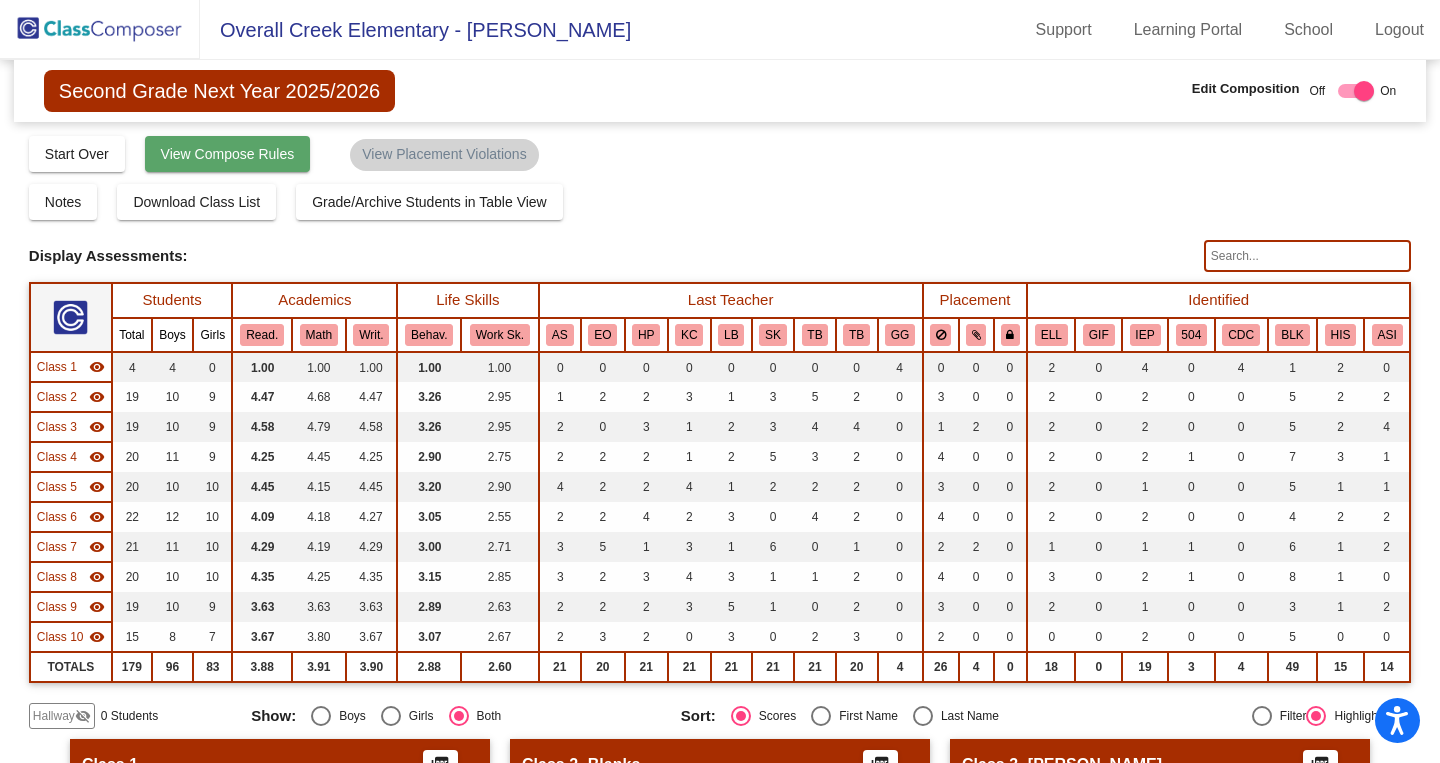 scroll, scrollTop: 1, scrollLeft: 0, axis: vertical 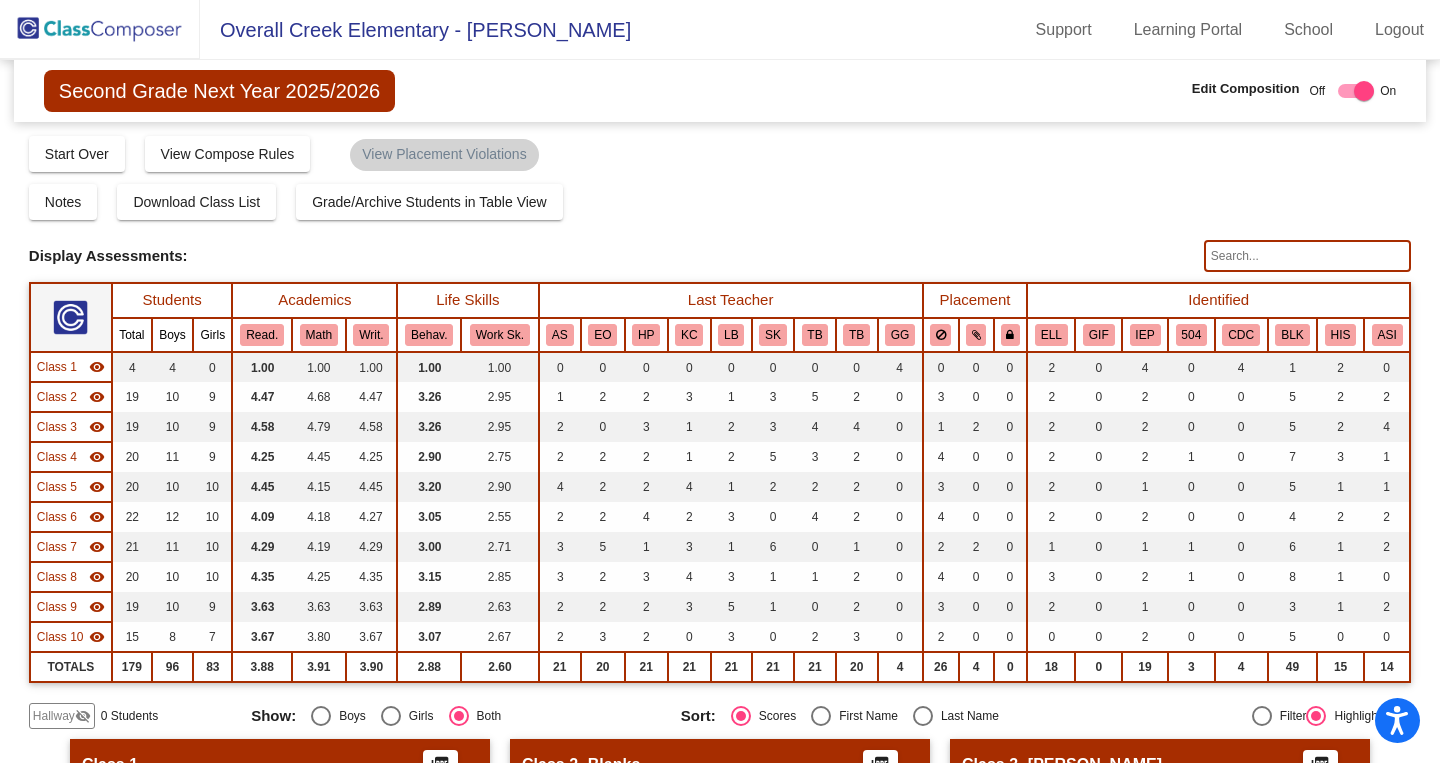 click on "Second Grade Next Year 2025/2026" 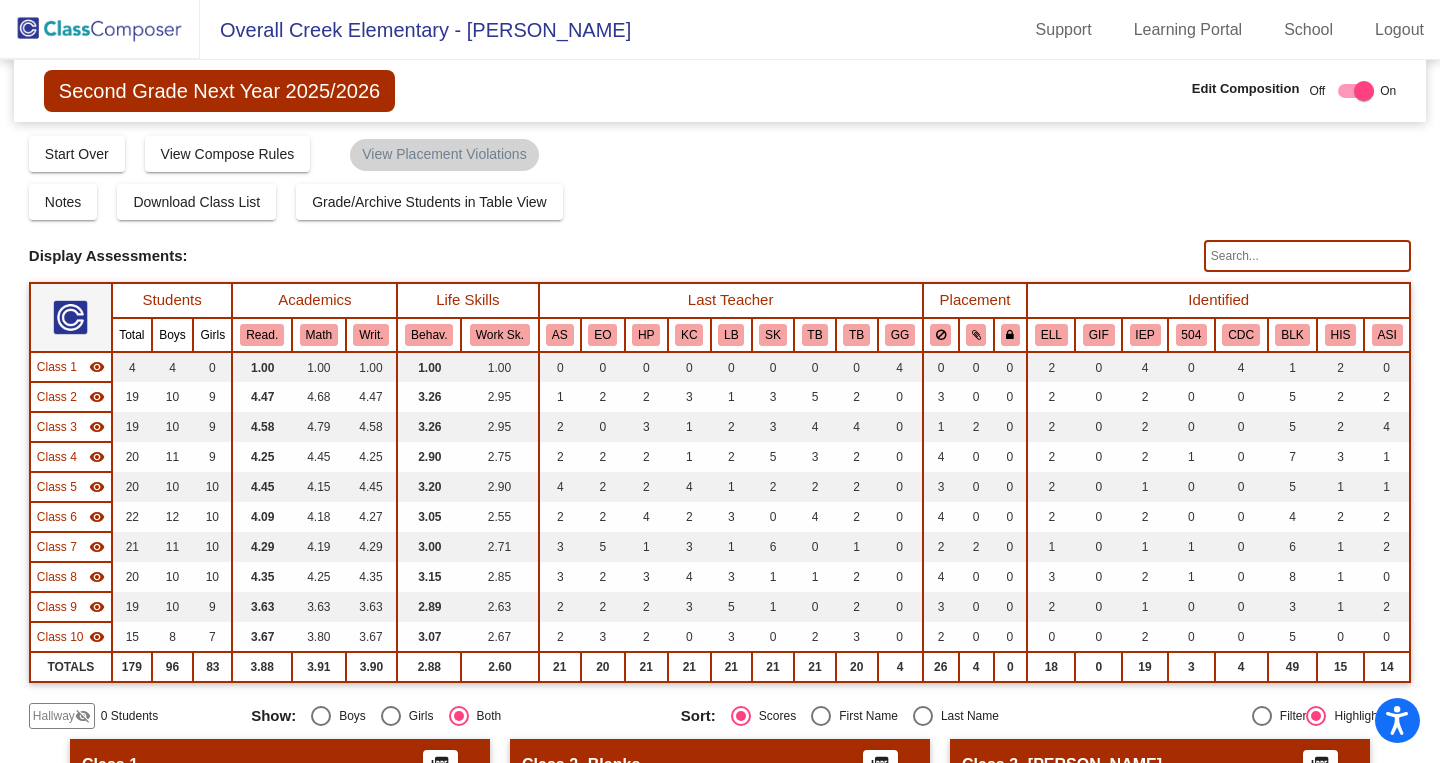 click 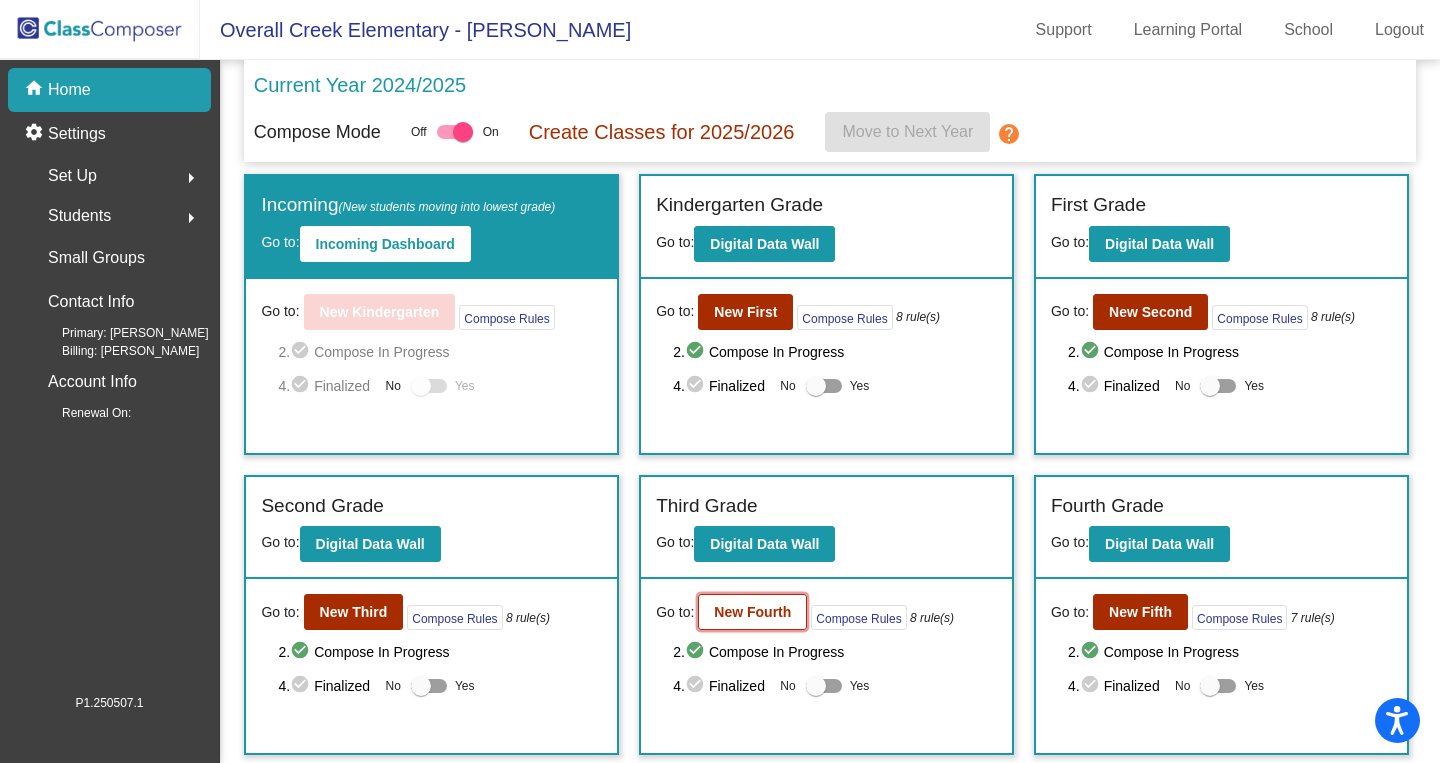click on "New Fourth" 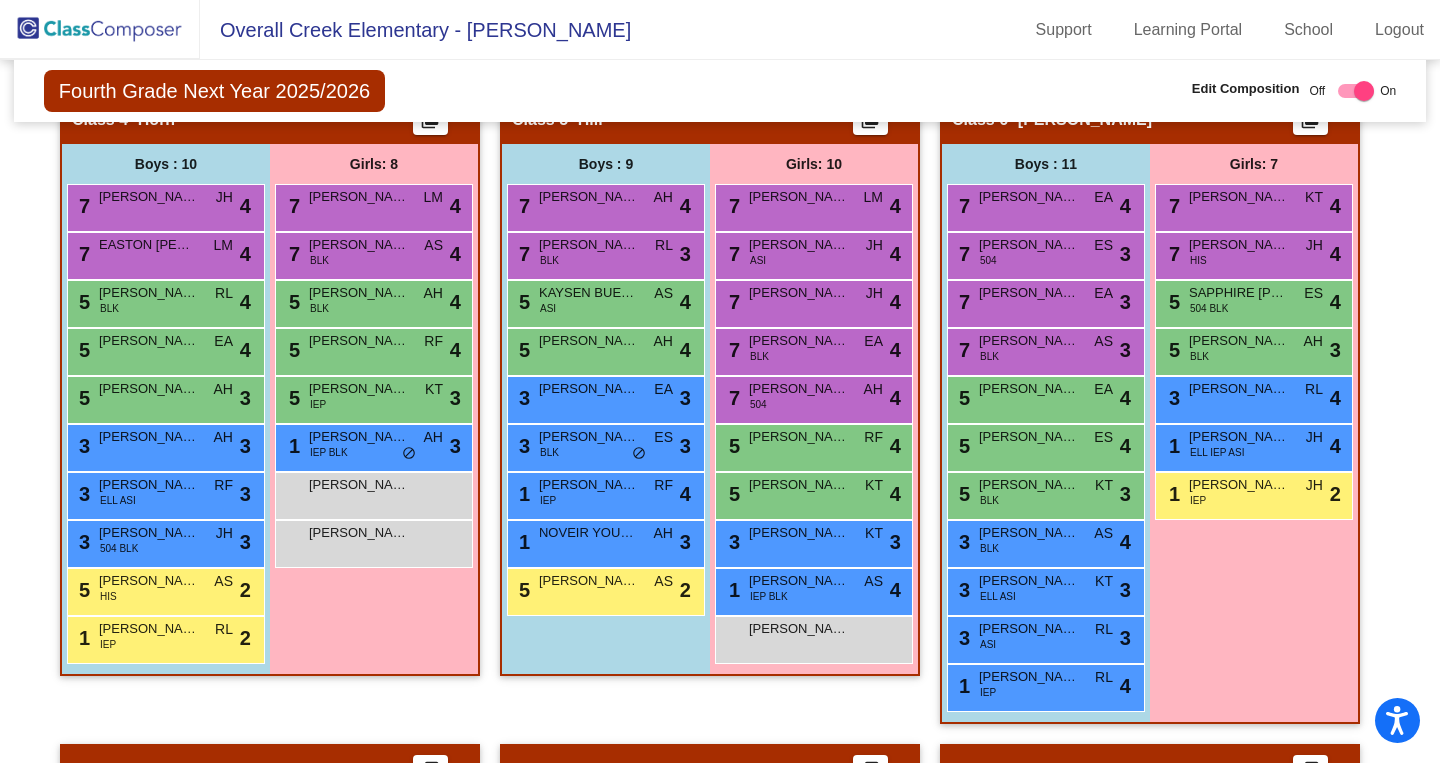 scroll, scrollTop: 1366, scrollLeft: 0, axis: vertical 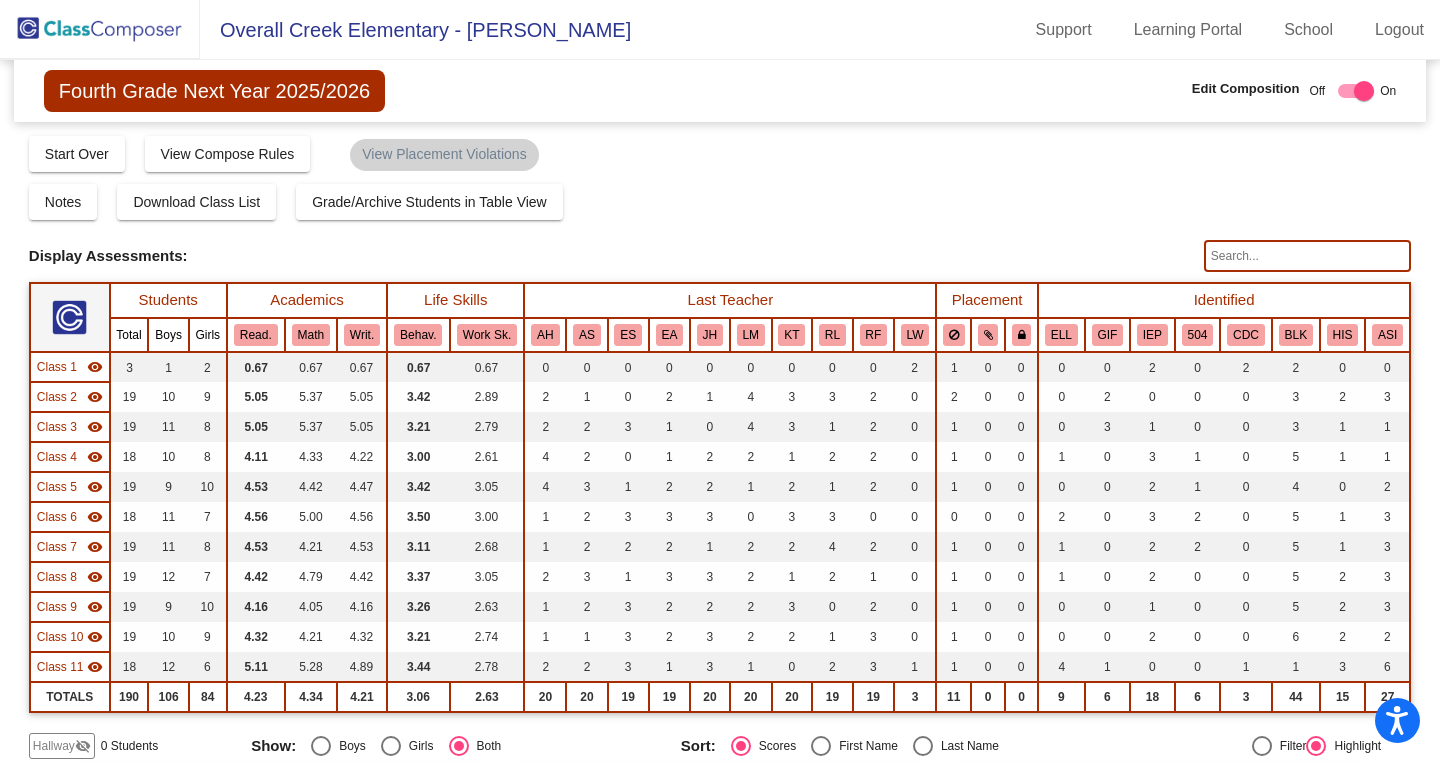 click on "Fourth Grade Next Year 2025/2026" 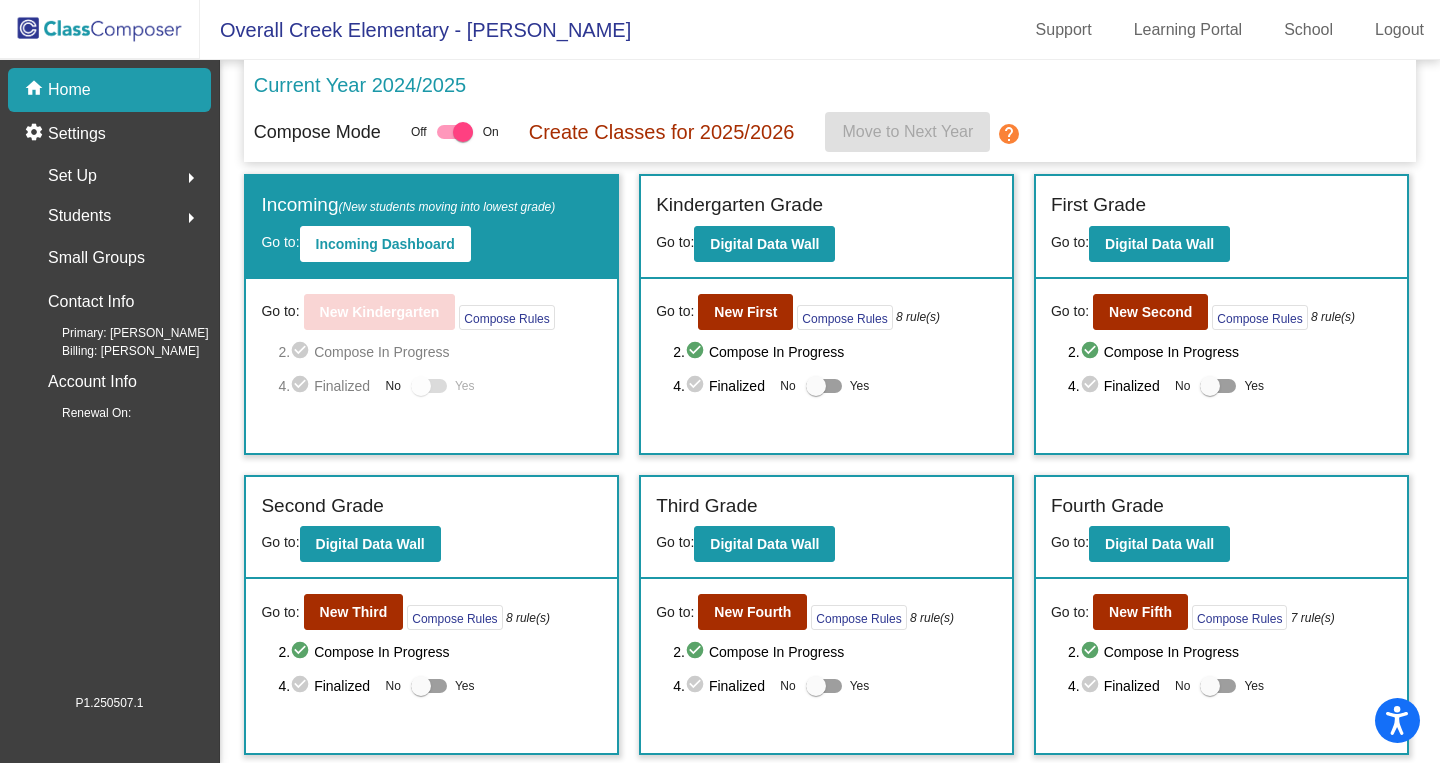 click on "Set Up  arrow_right" 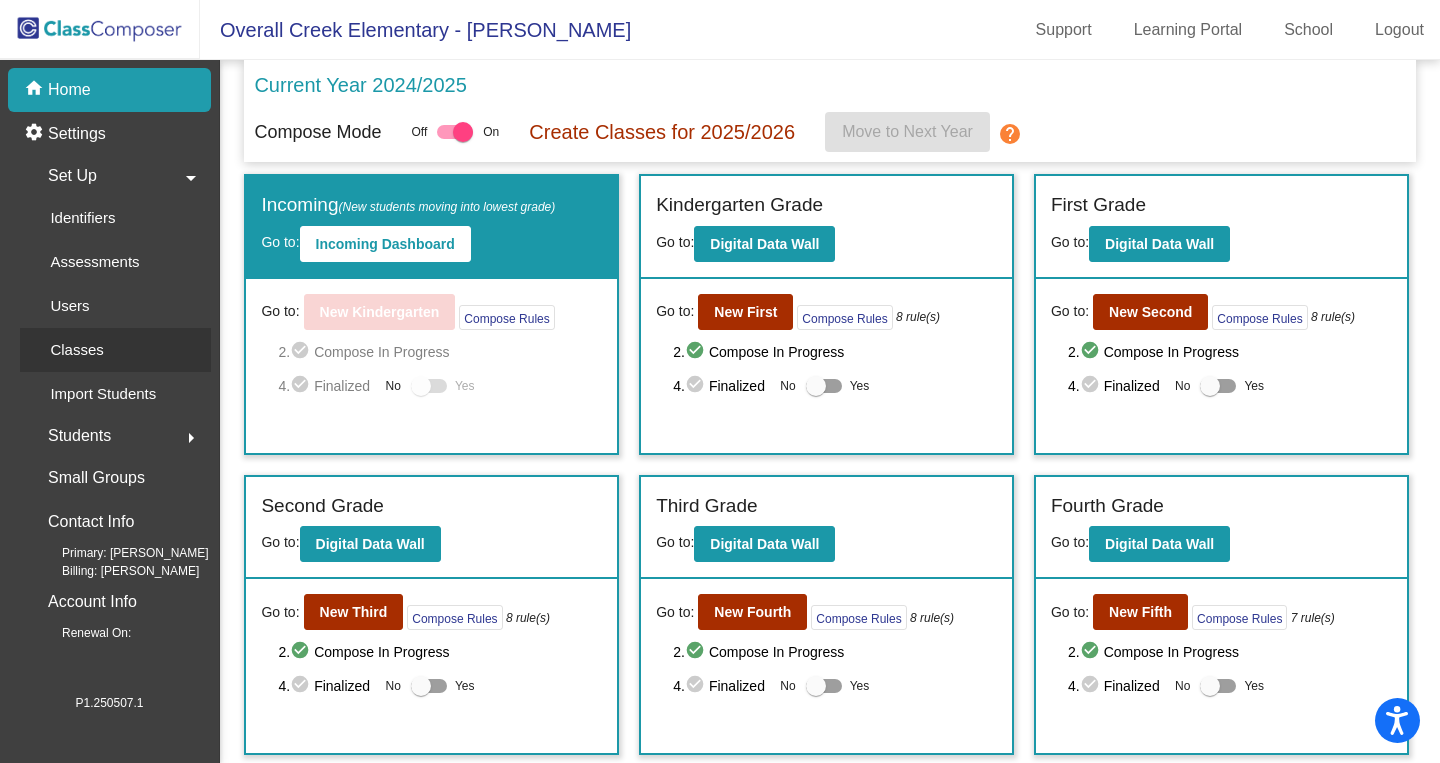 click on "Classes" 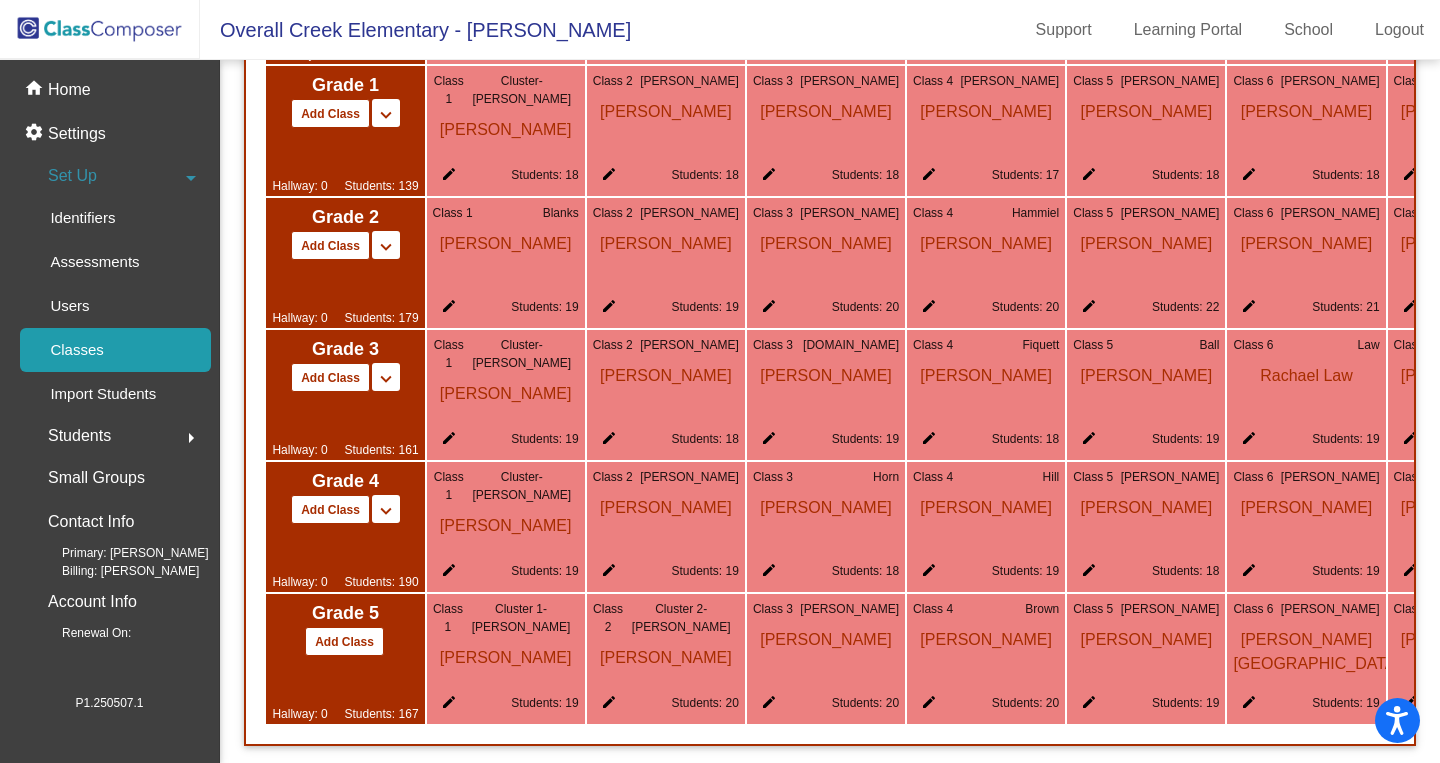 scroll, scrollTop: 1251, scrollLeft: 0, axis: vertical 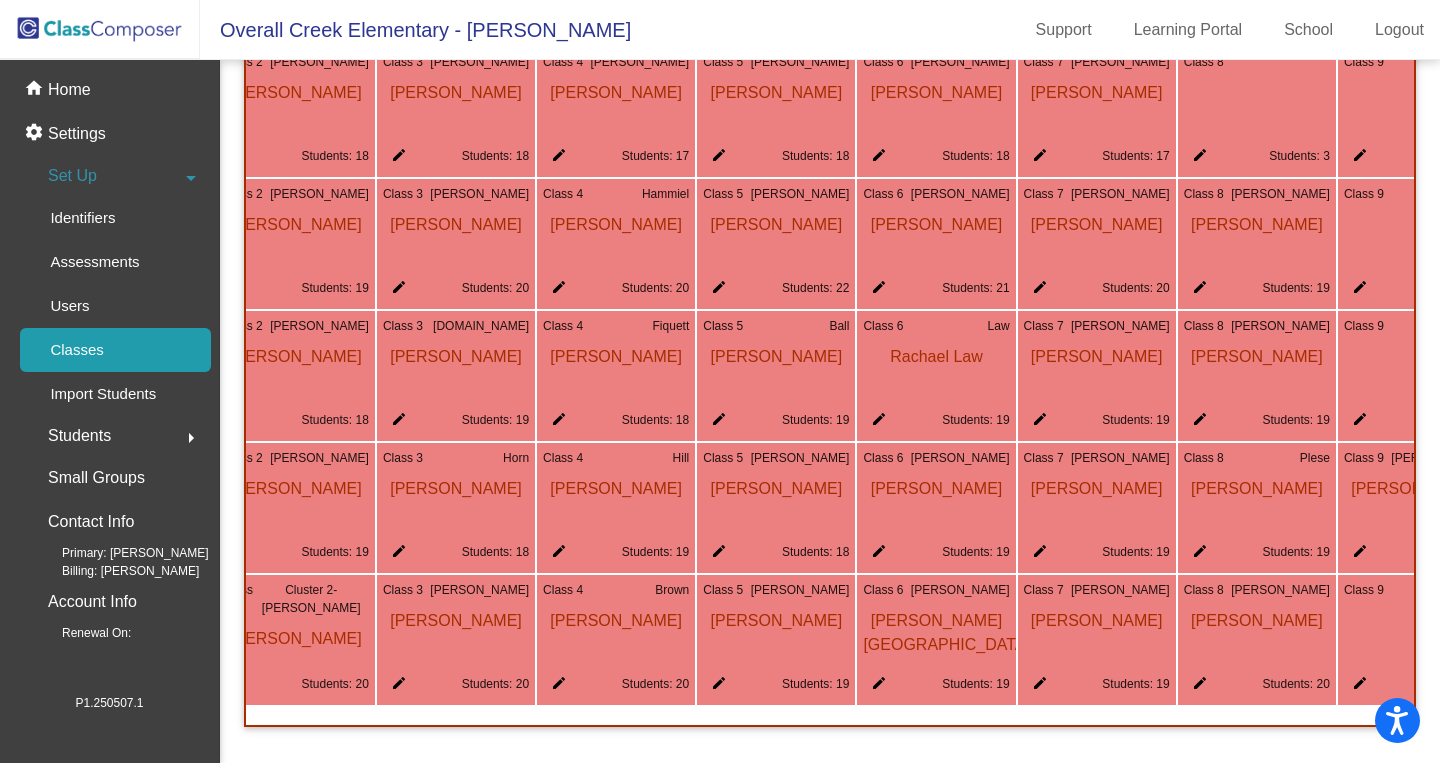 click on "edit" 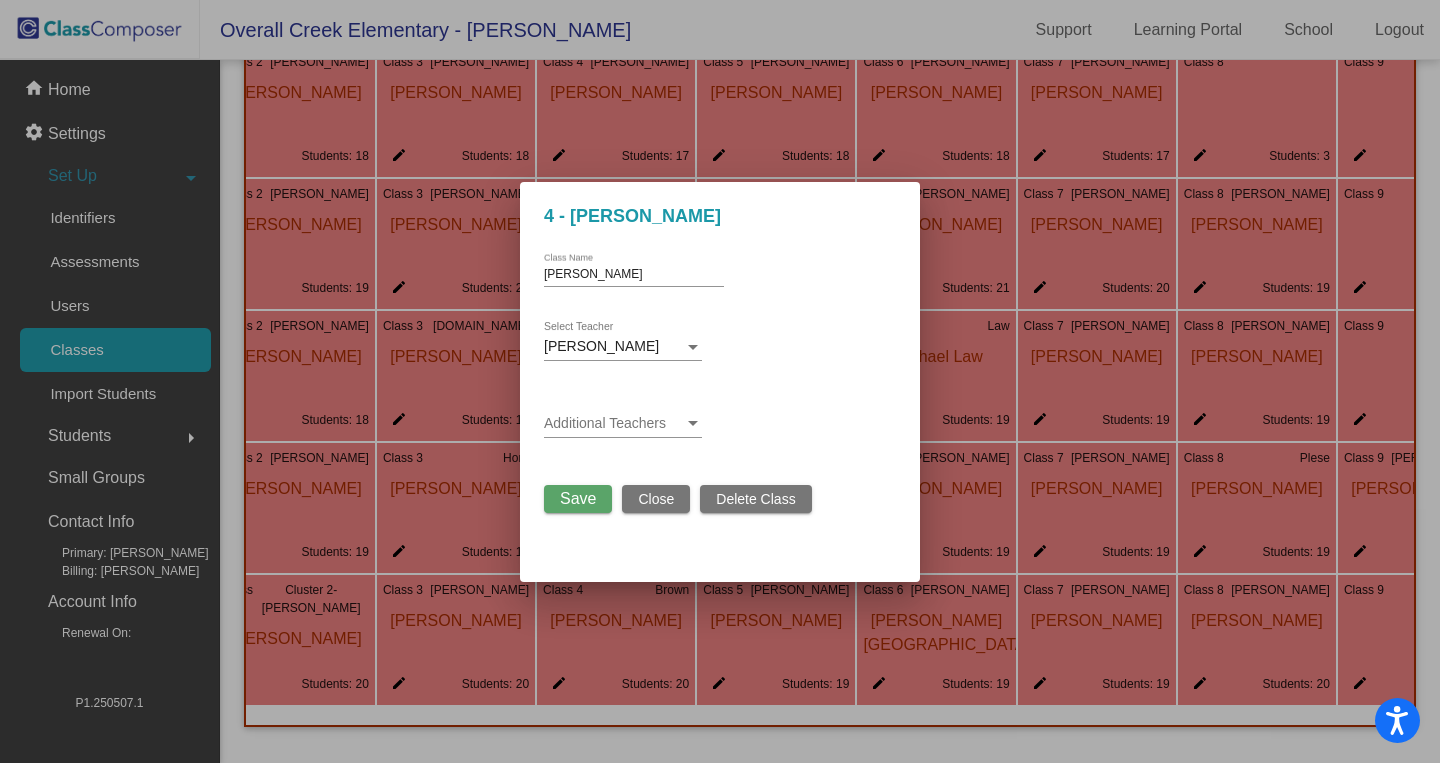 click on "[PERSON_NAME]" at bounding box center (634, 275) 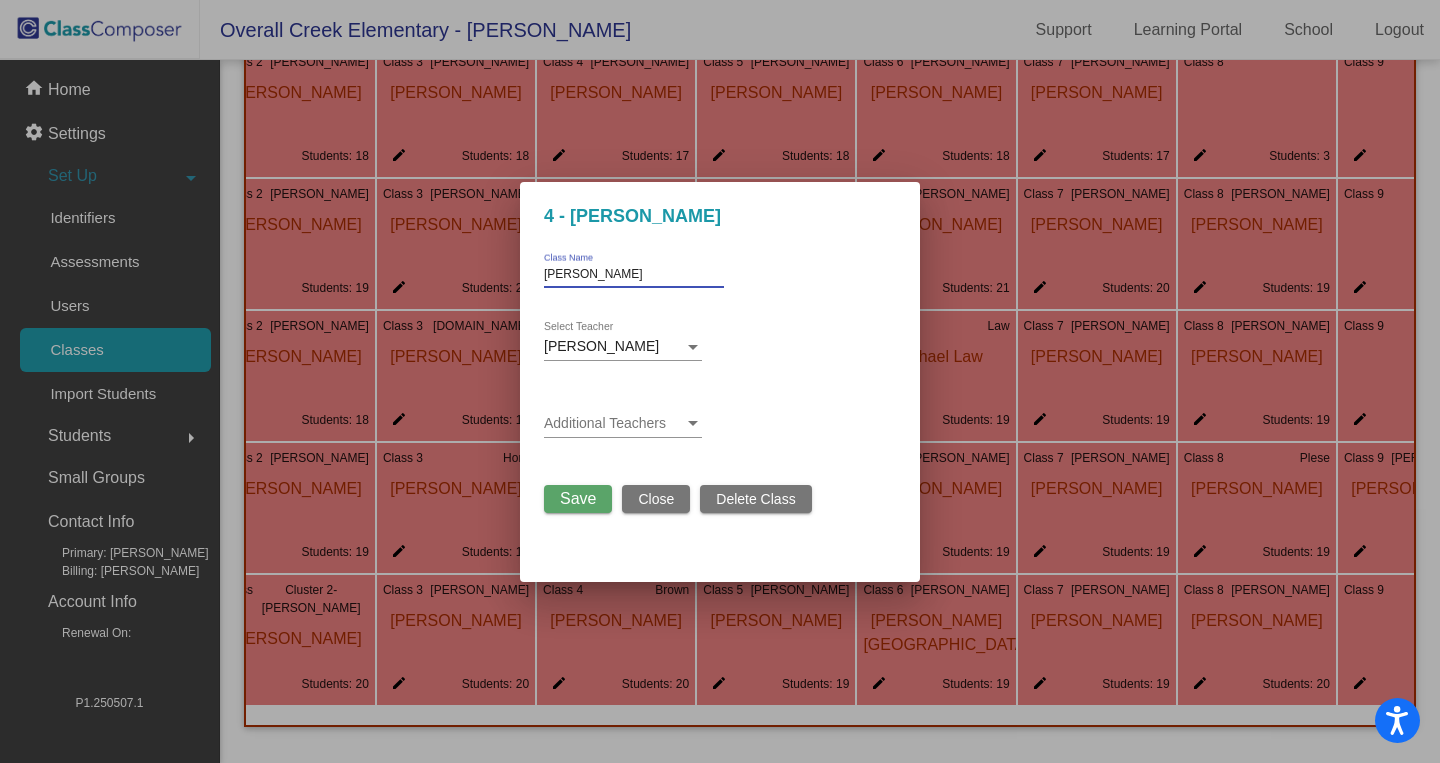 drag, startPoint x: 612, startPoint y: 276, endPoint x: 482, endPoint y: 276, distance: 130 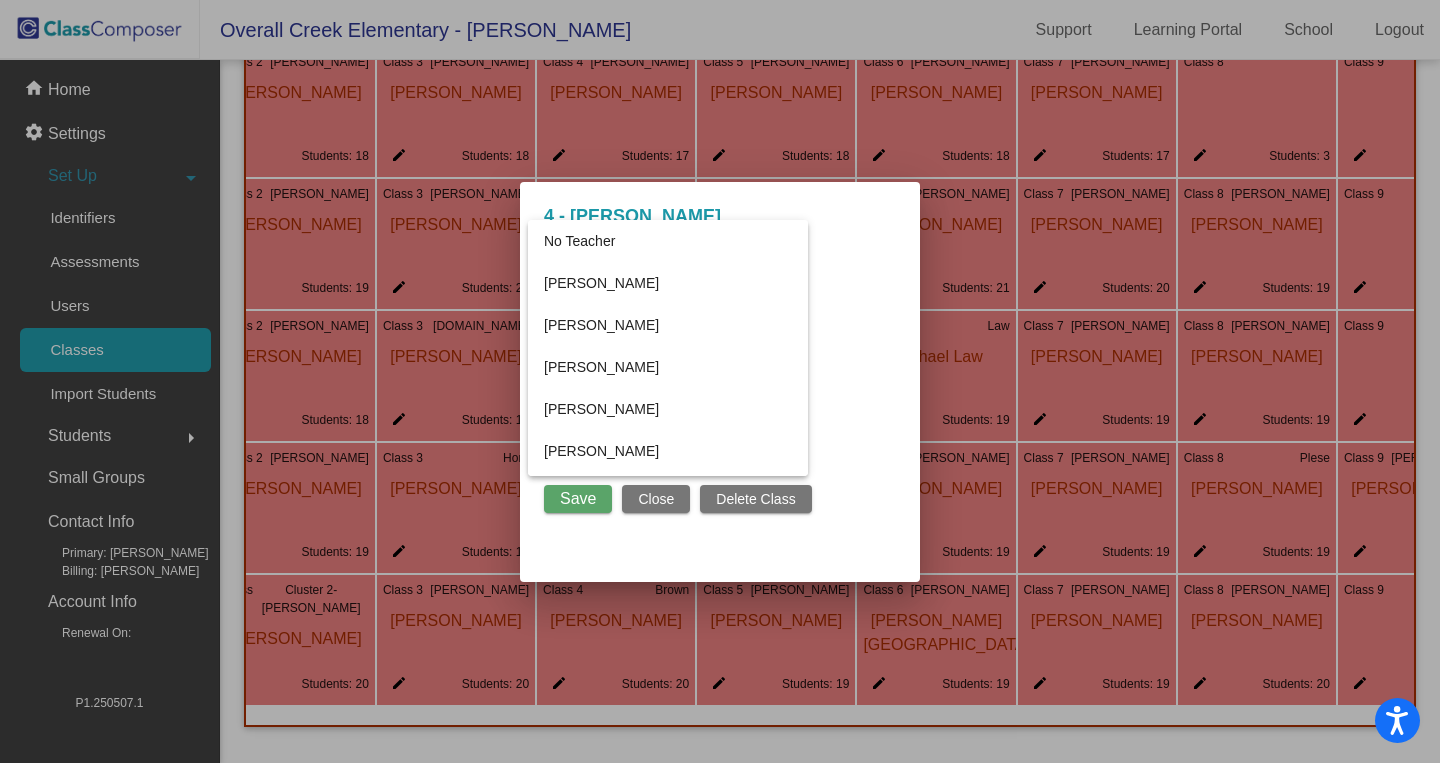 scroll, scrollTop: 271, scrollLeft: 0, axis: vertical 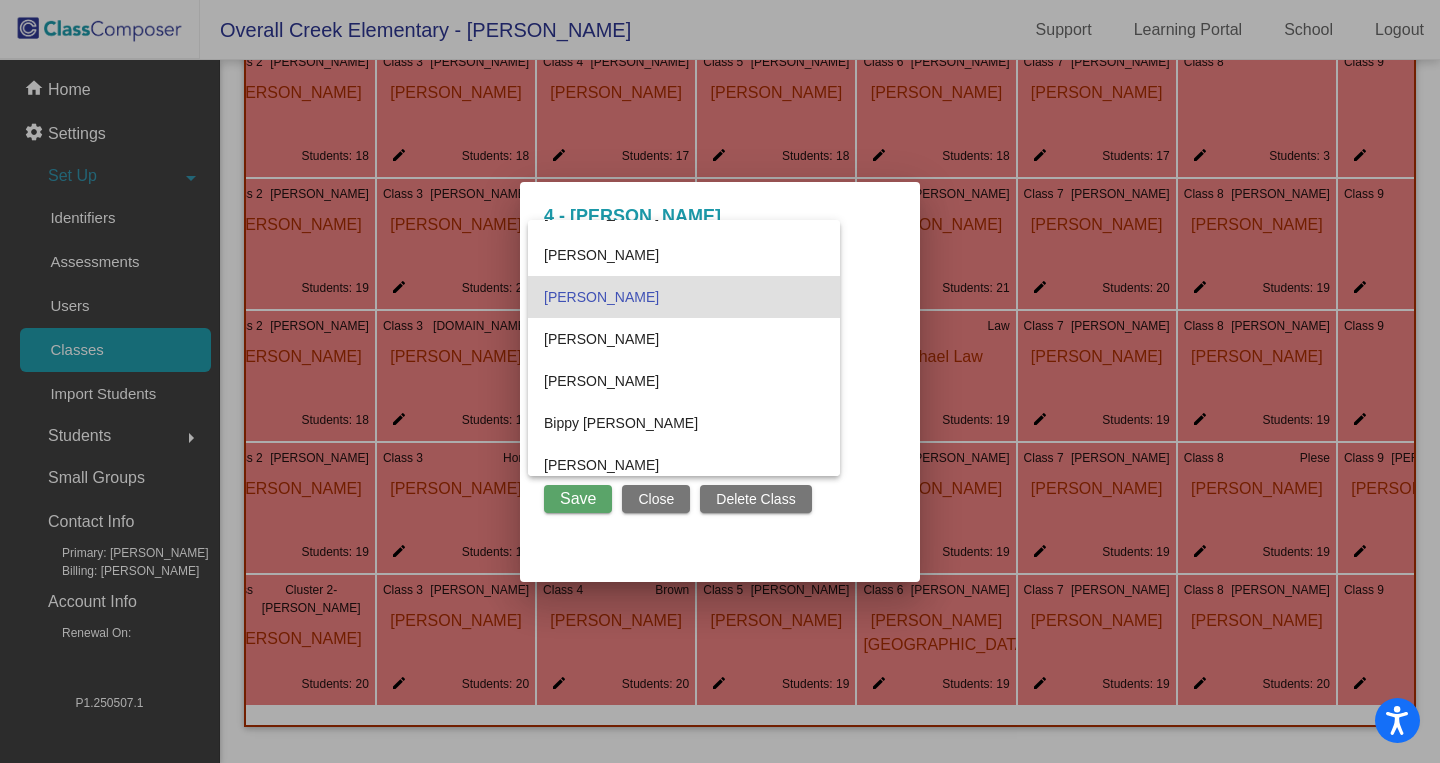 click at bounding box center (720, 381) 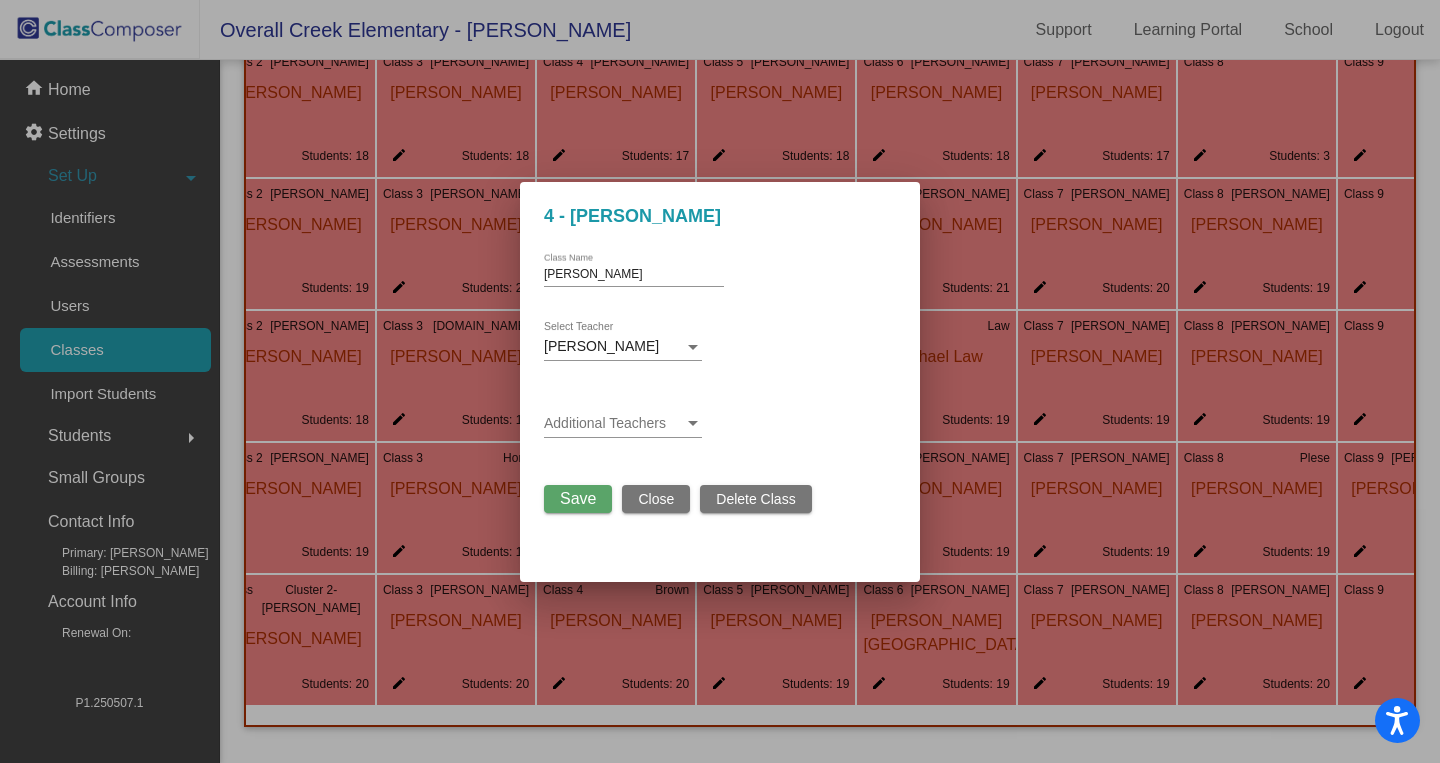 click on "Close" at bounding box center (656, 499) 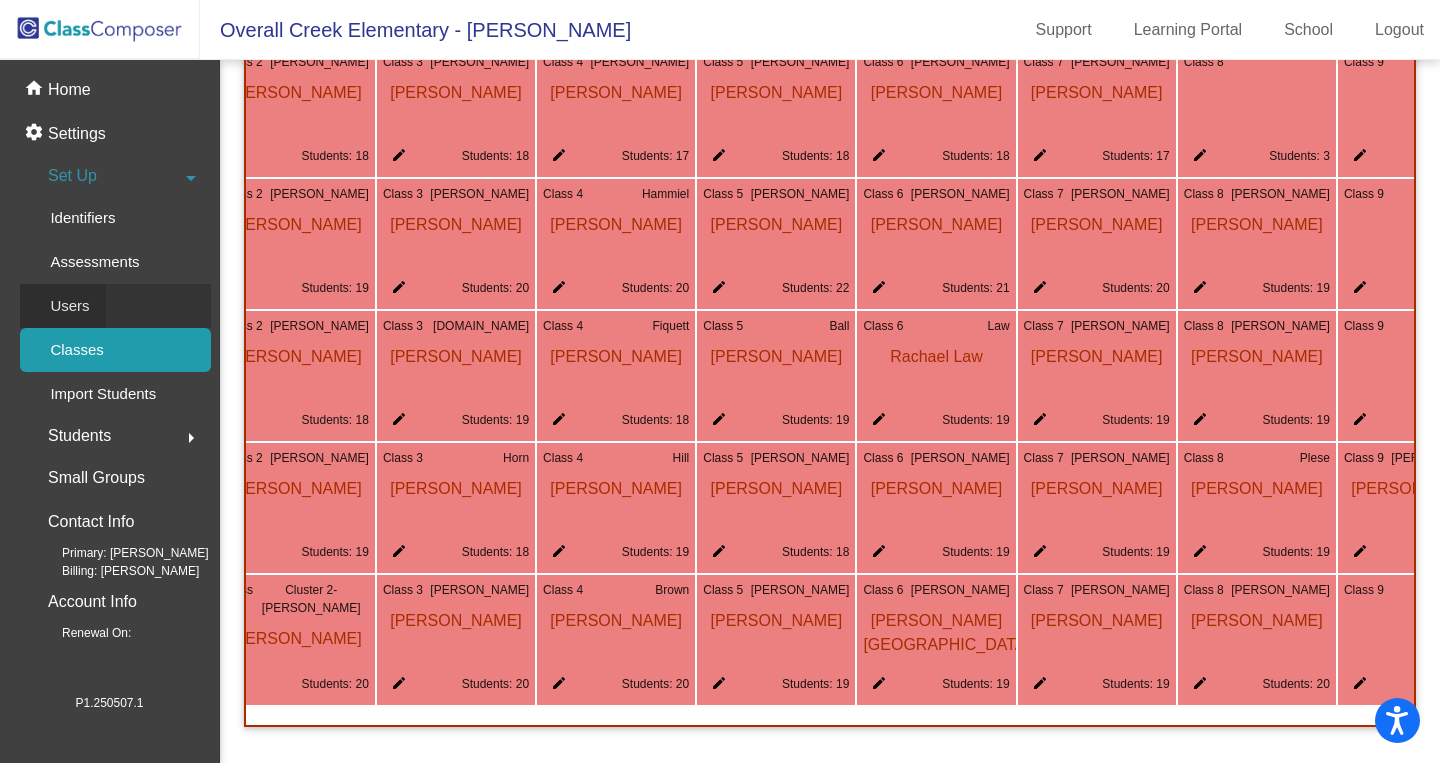 click on "Users" 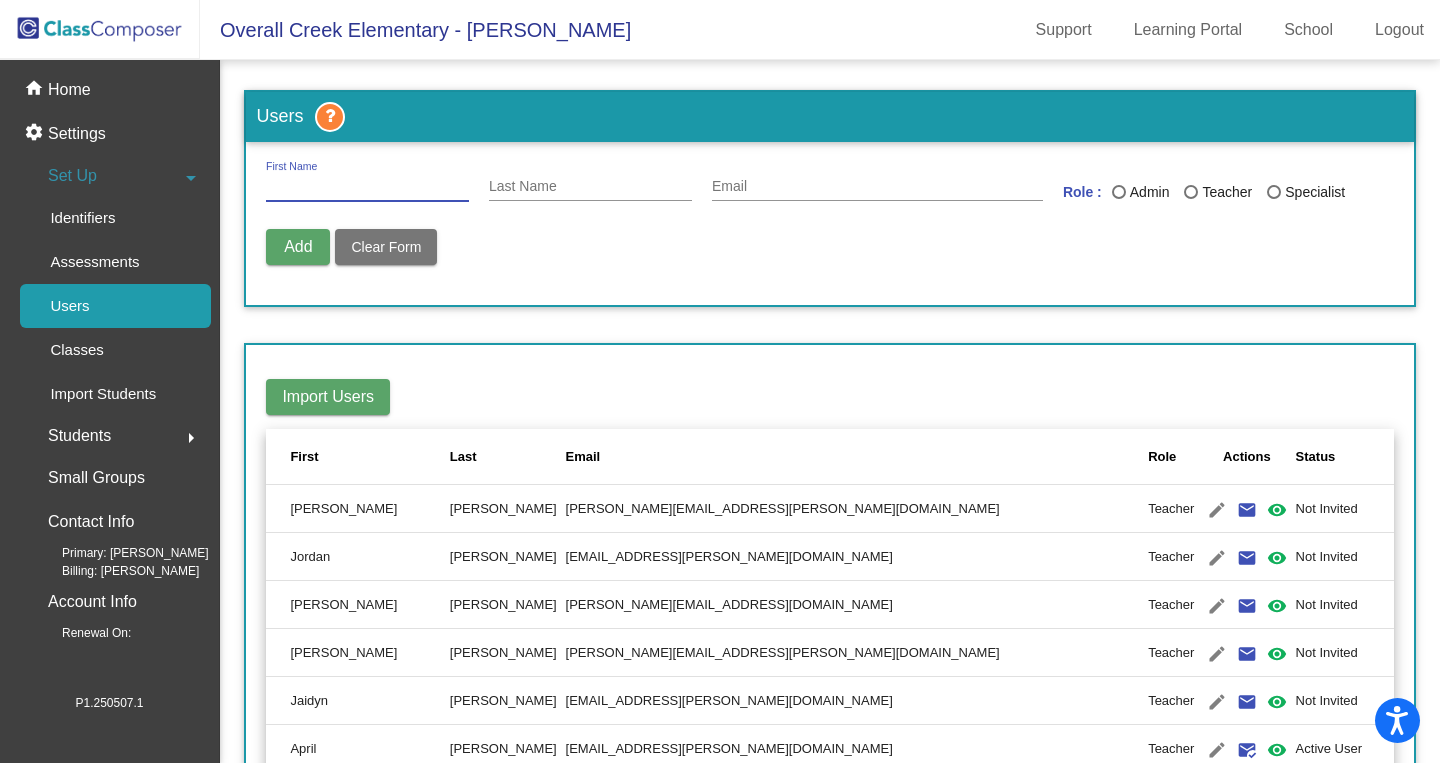 click on "First Name" at bounding box center [367, 187] 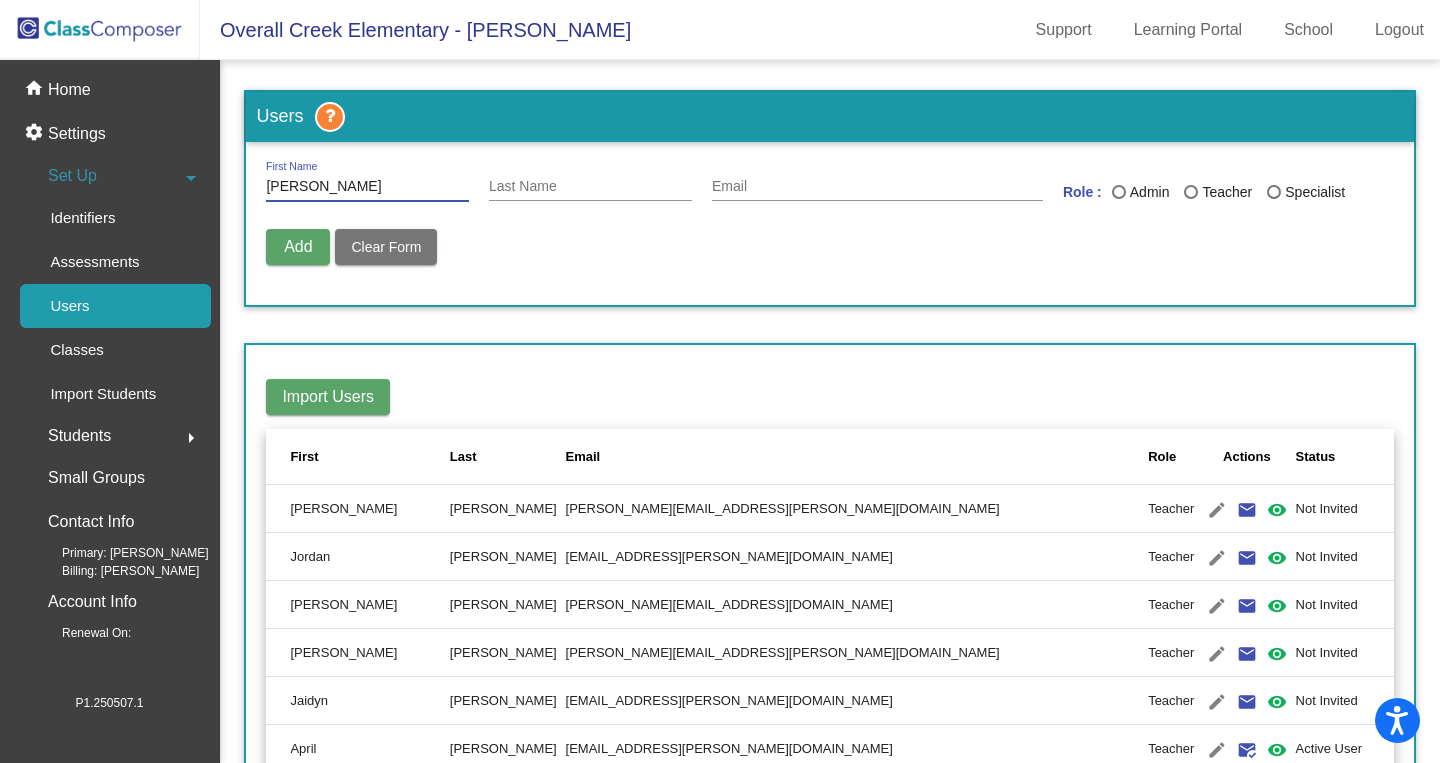 type on "[PERSON_NAME]" 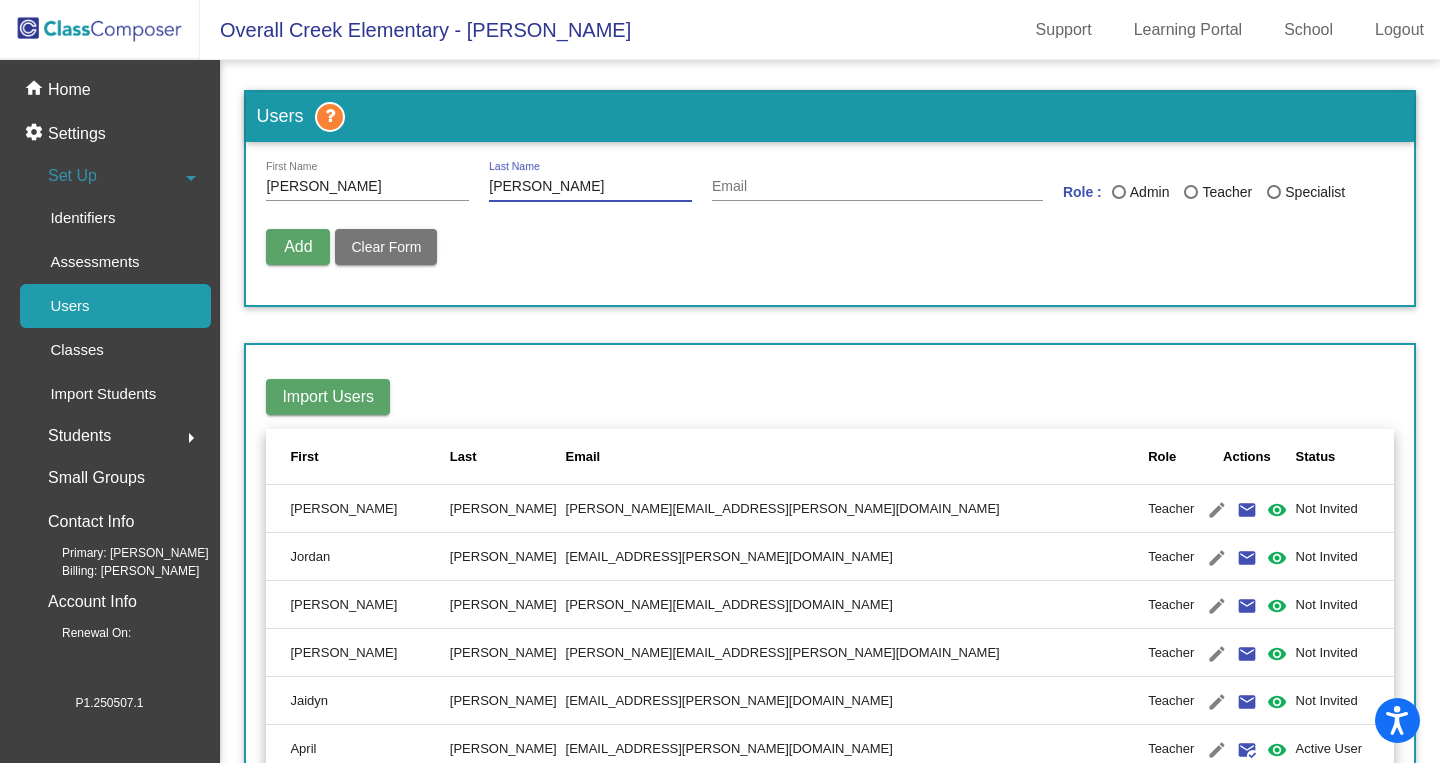 type on "[PERSON_NAME]" 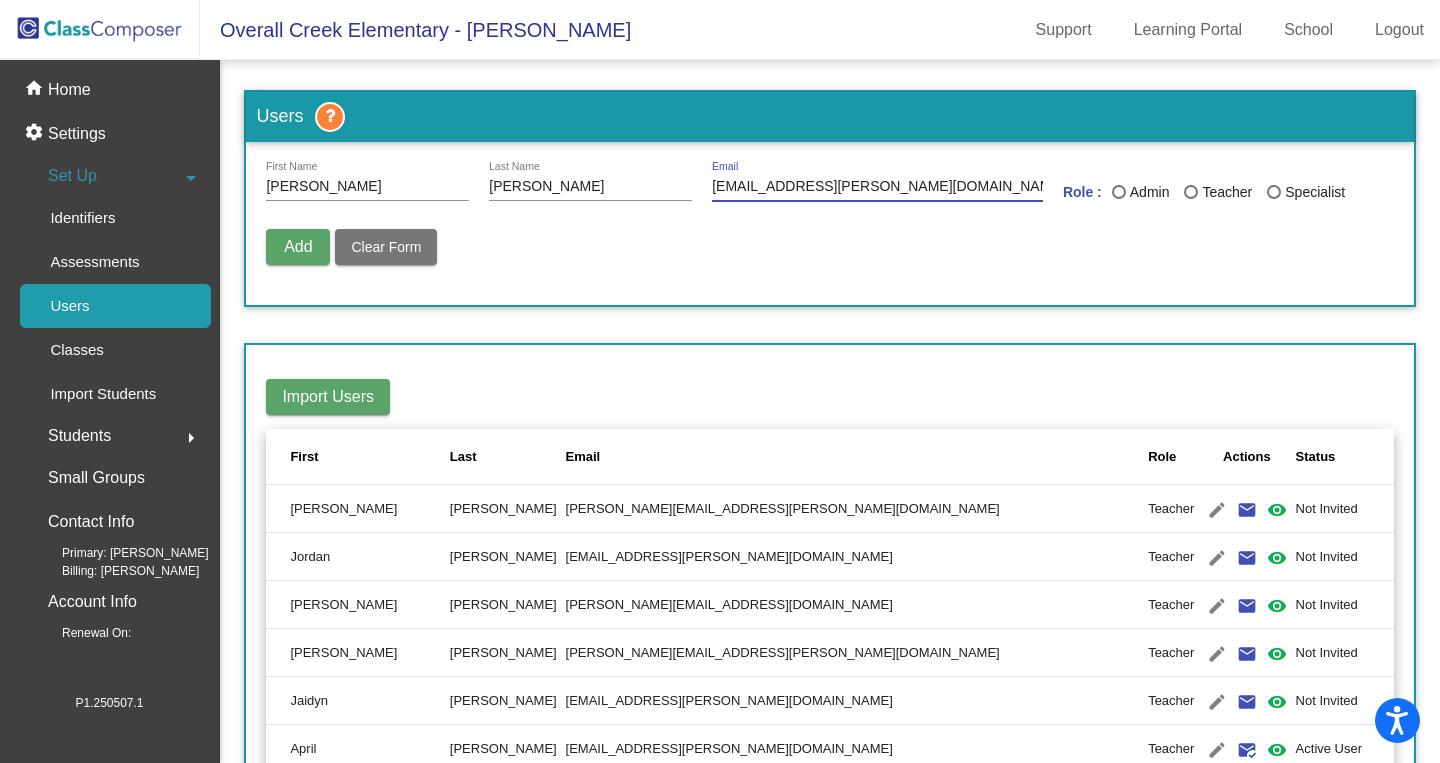type on "[EMAIL_ADDRESS][PERSON_NAME][DOMAIN_NAME]" 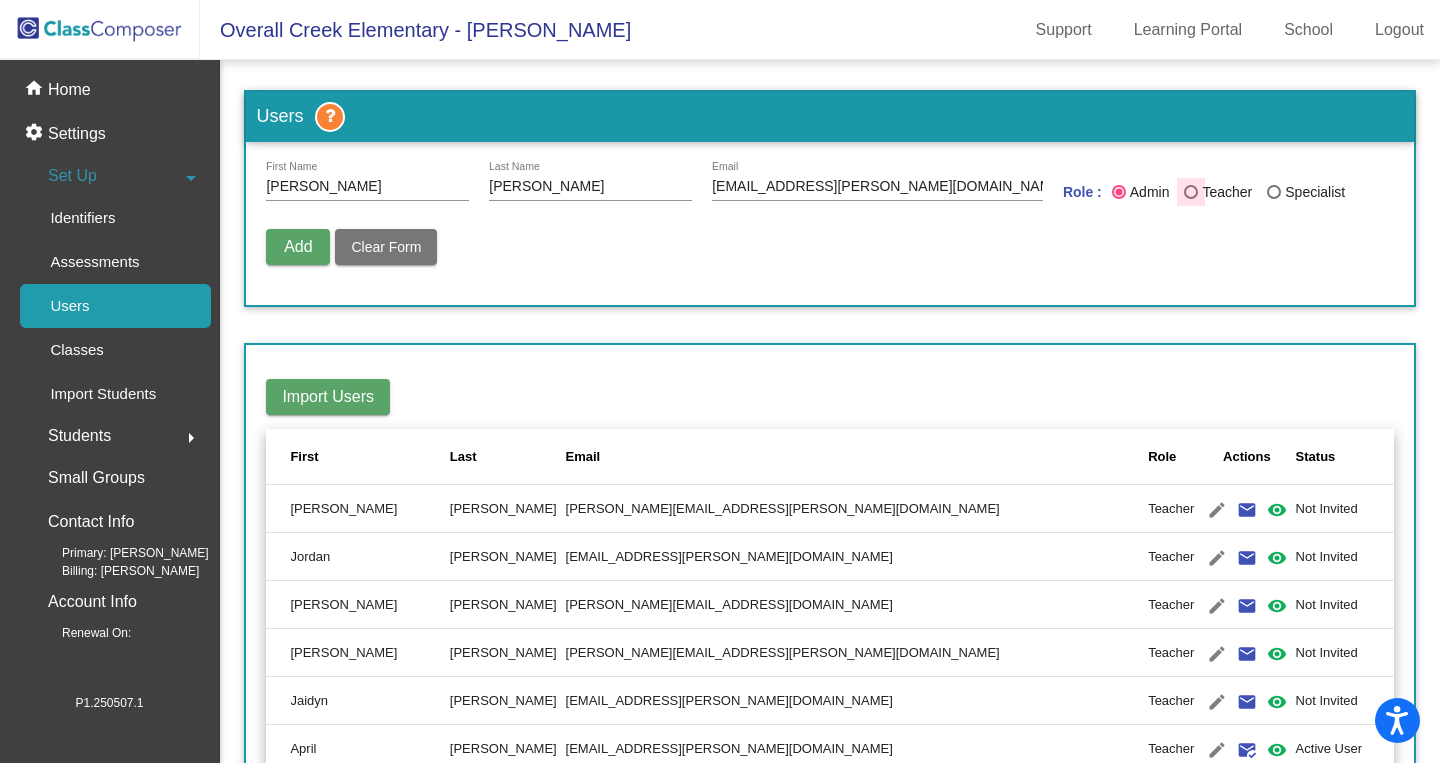click at bounding box center [1191, 192] 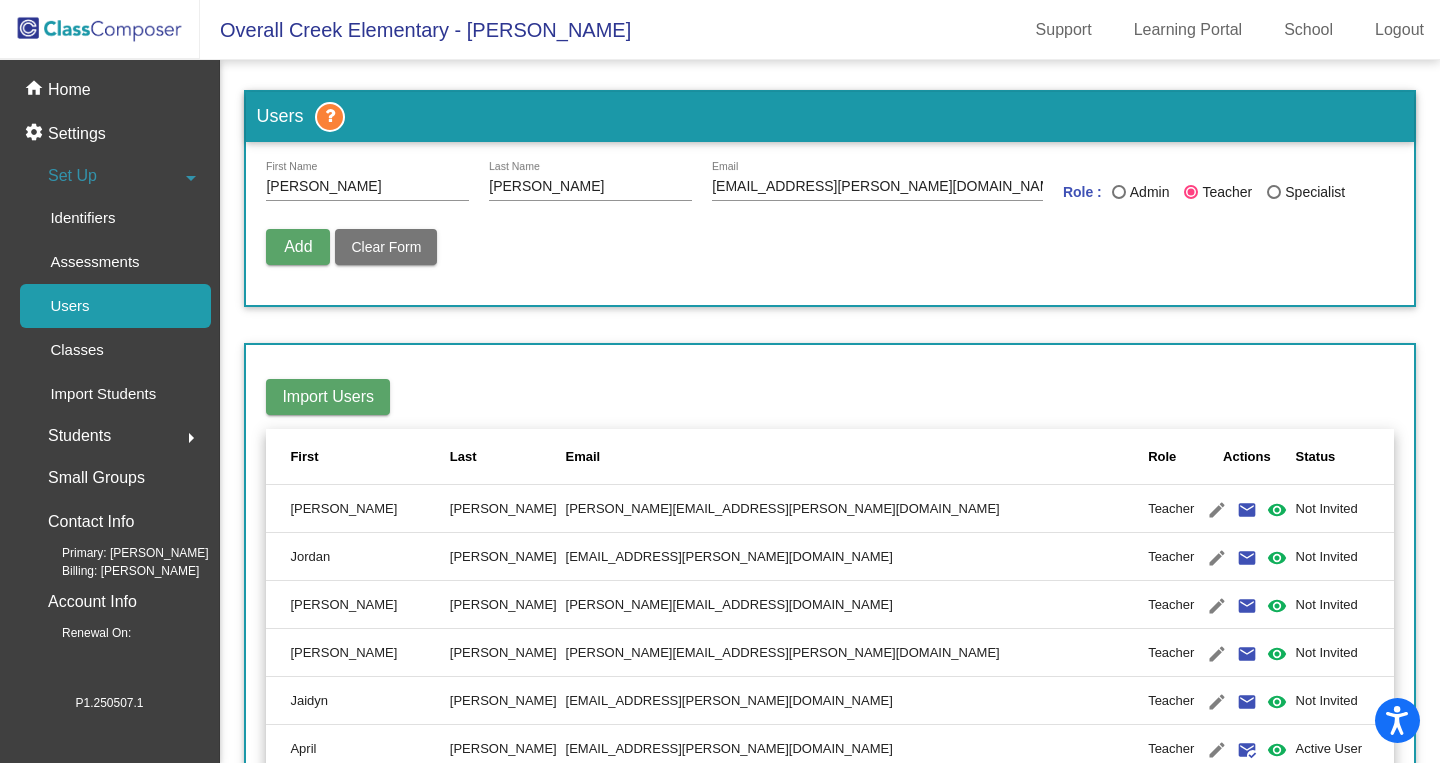 click on "Add" at bounding box center (298, 246) 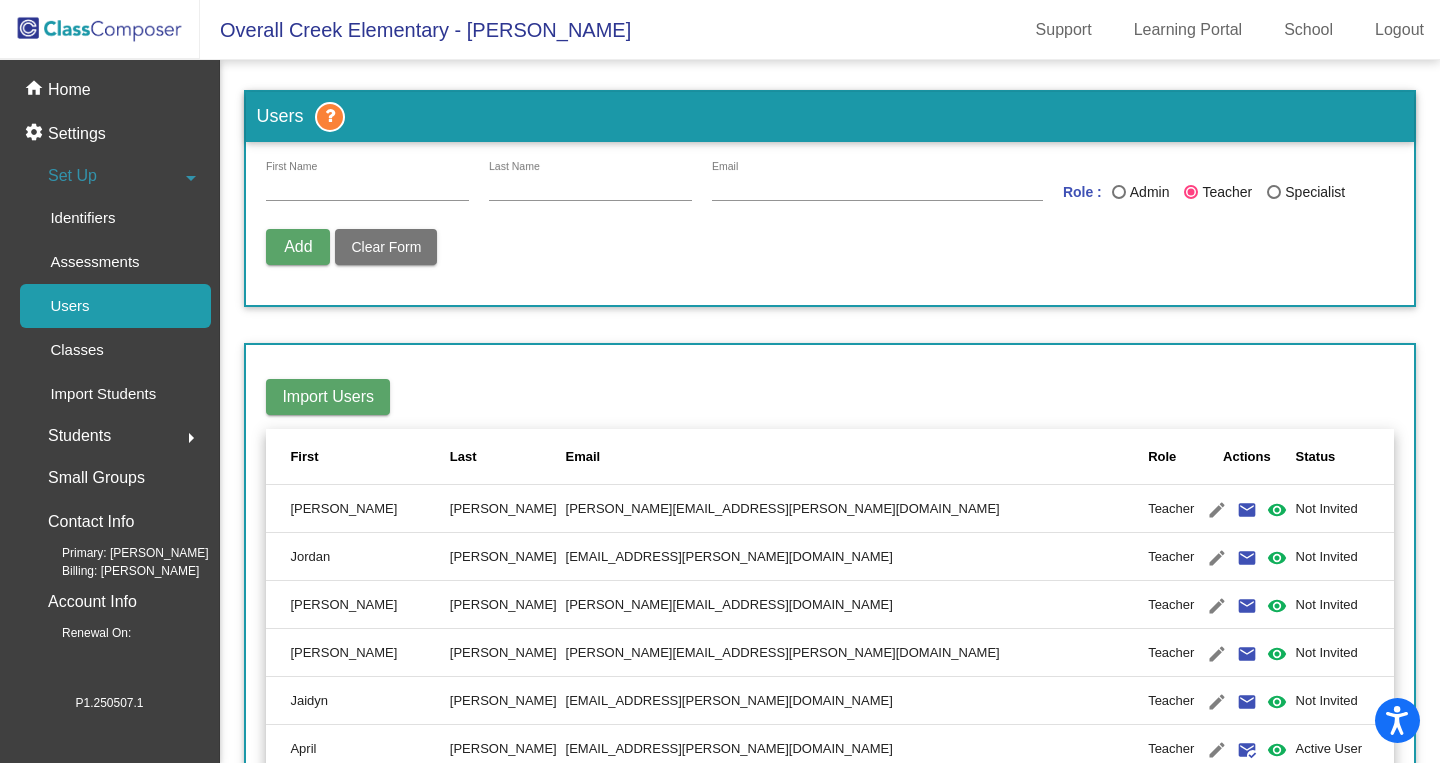 radio on "false" 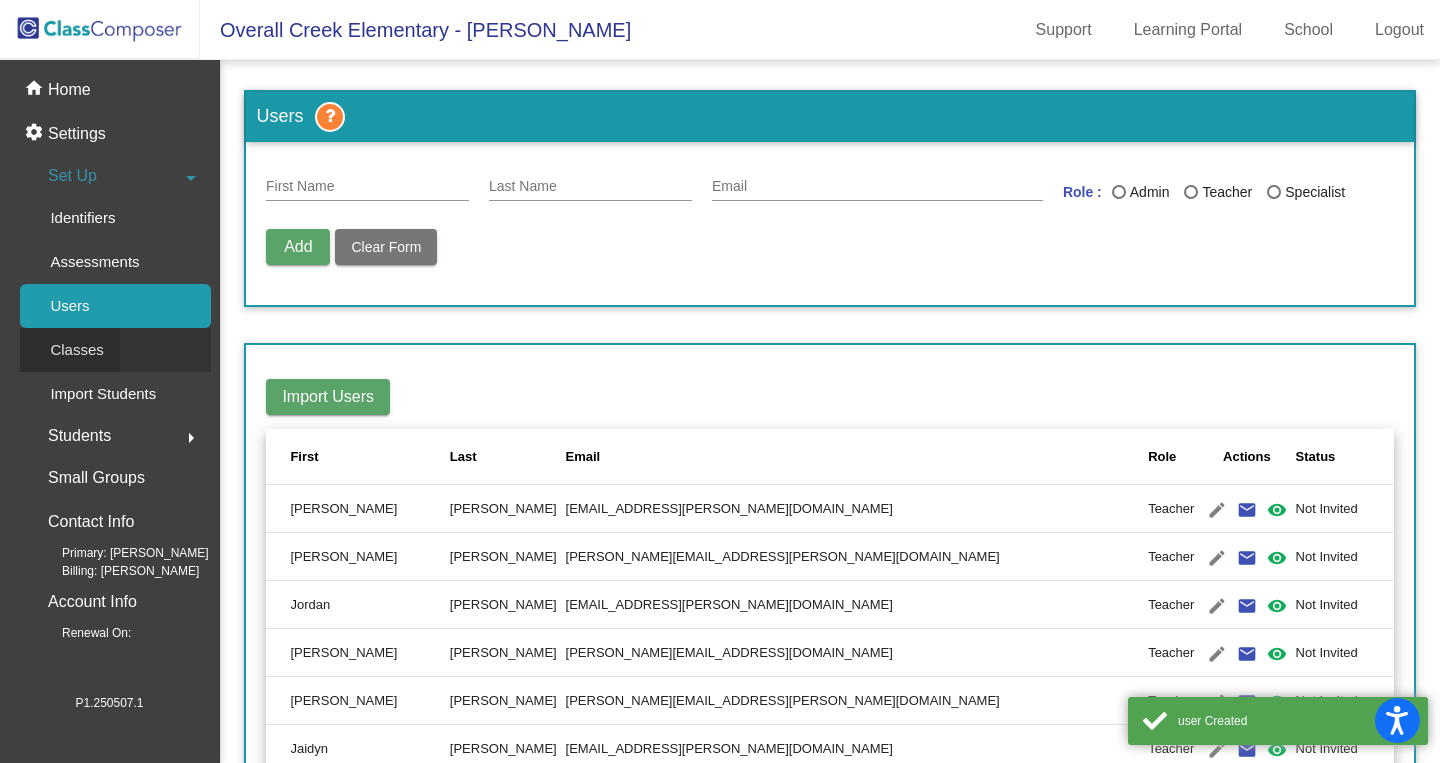 click on "Classes" 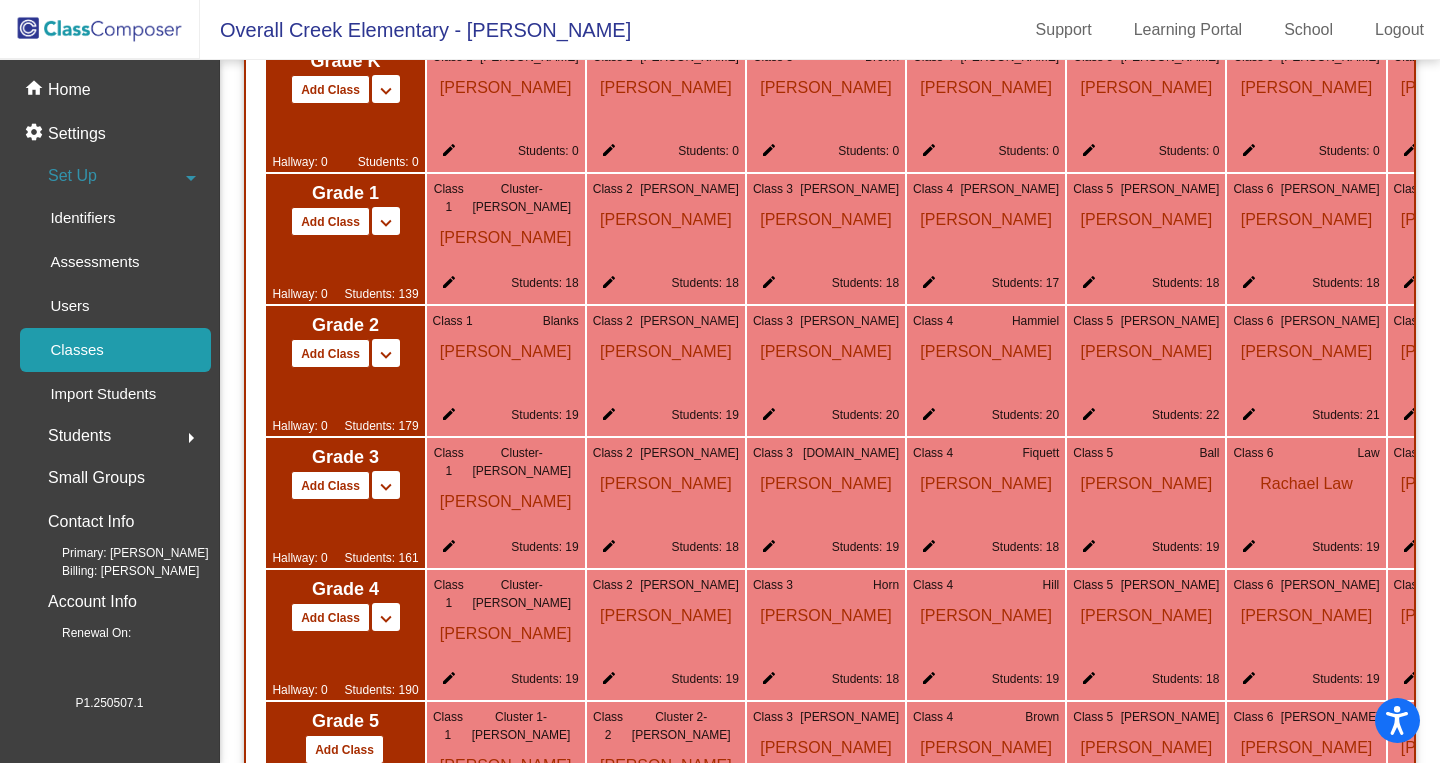 scroll, scrollTop: 1303, scrollLeft: 0, axis: vertical 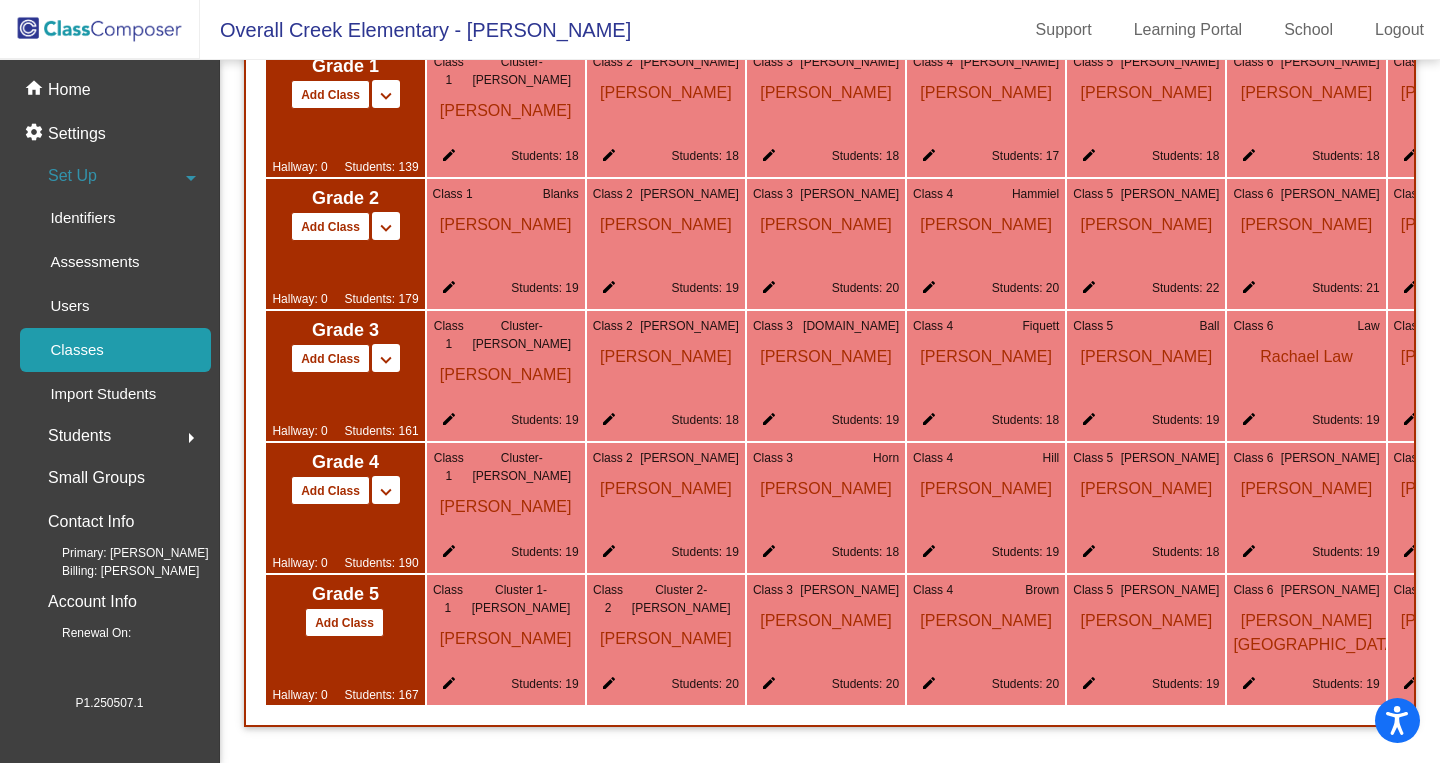 click on "edit" 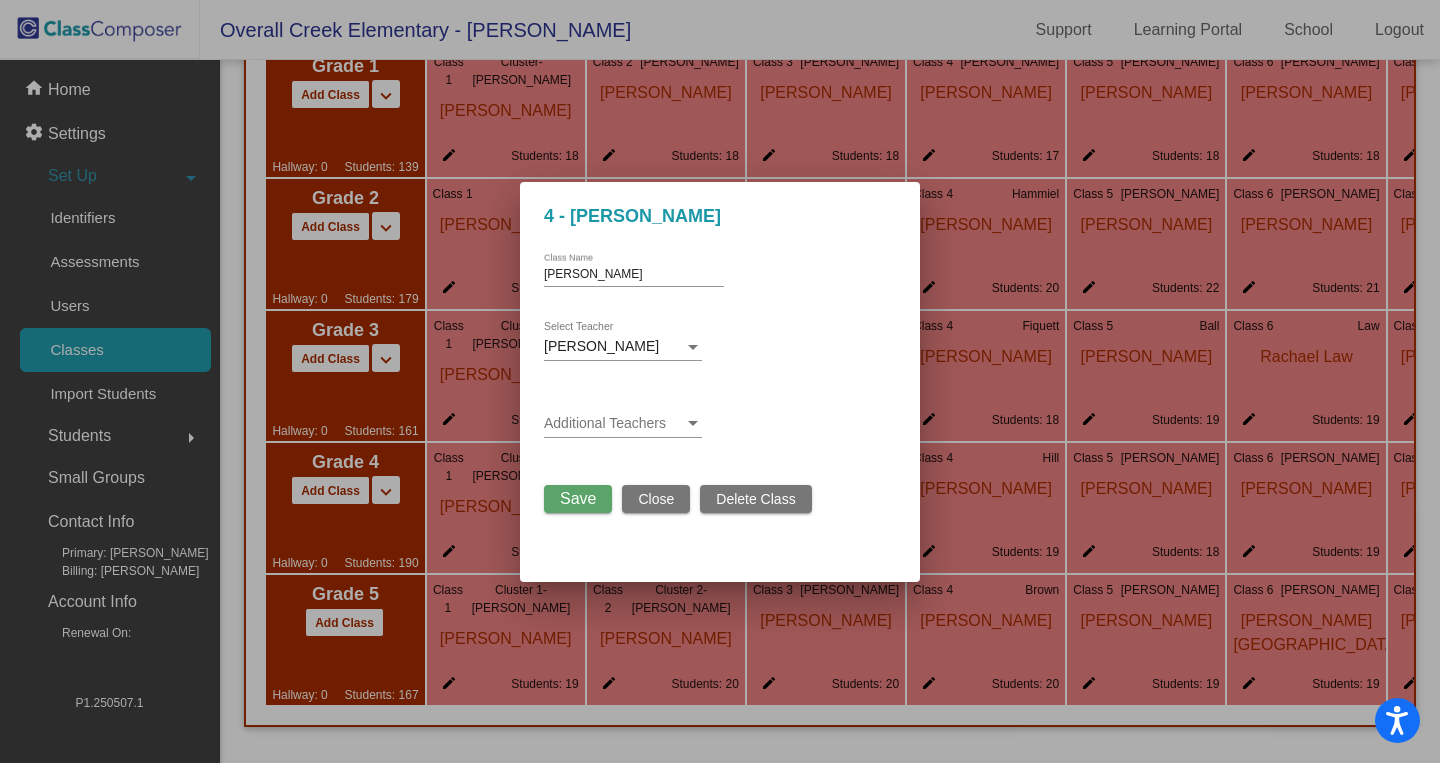 click on "[PERSON_NAME] Class Name" at bounding box center (634, 277) 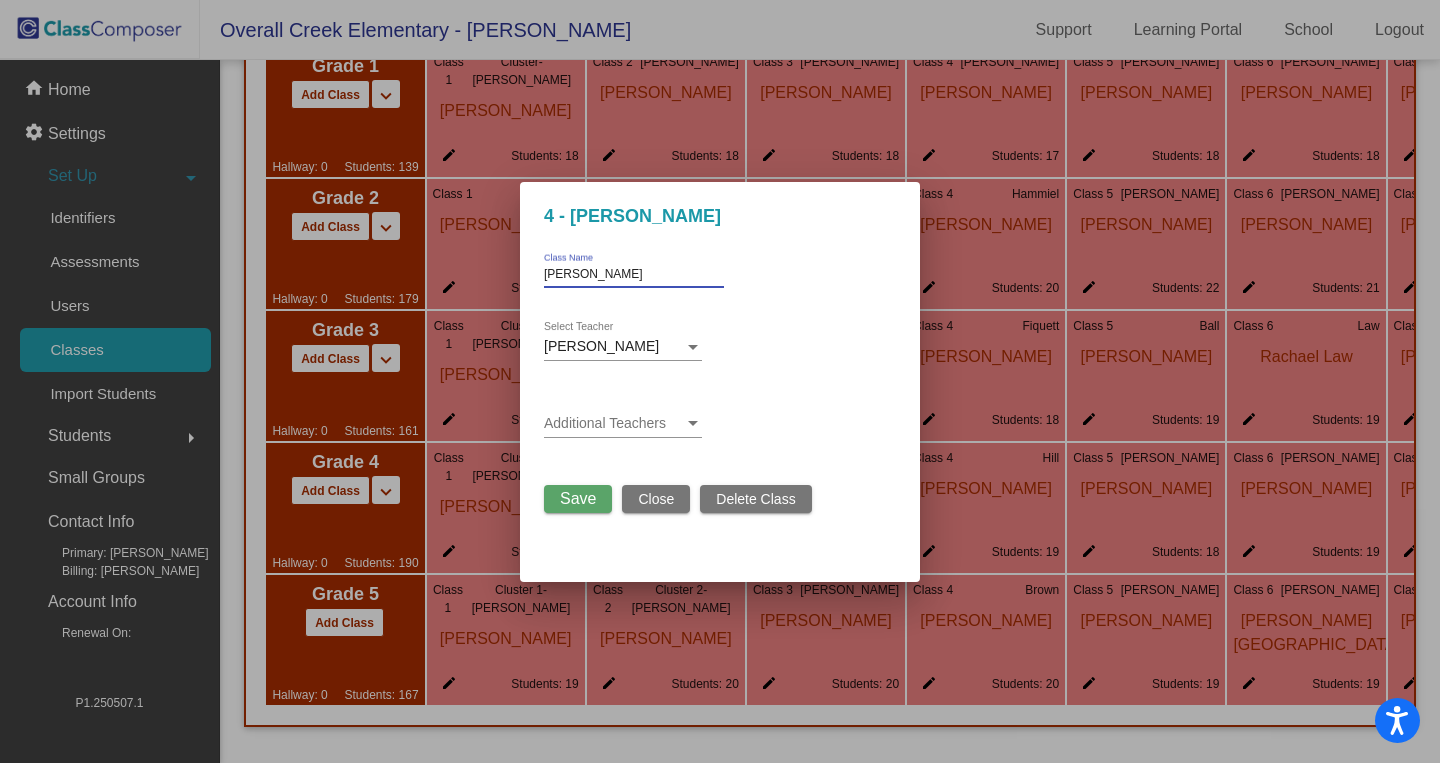 click on "[PERSON_NAME]" at bounding box center (634, 275) 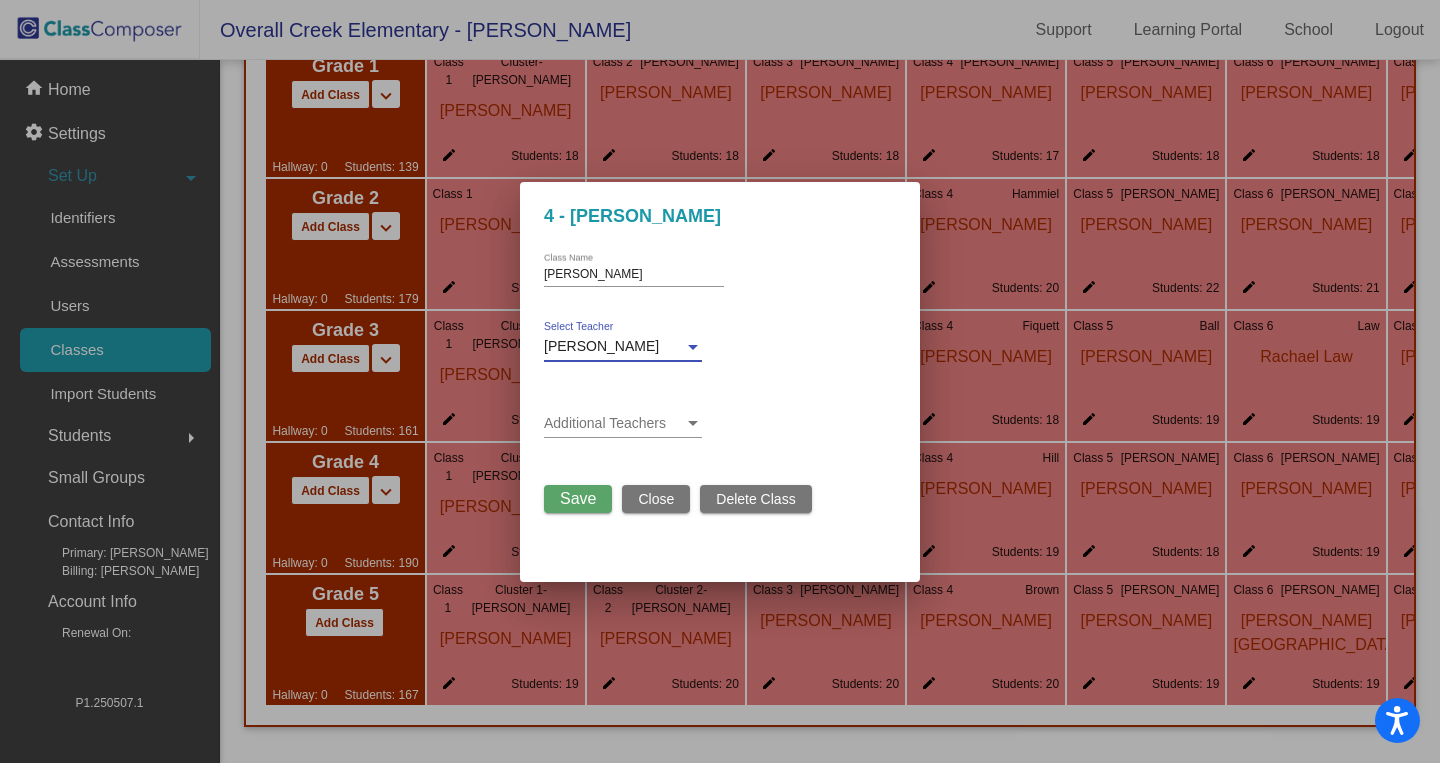 click on "[PERSON_NAME]" at bounding box center [614, 347] 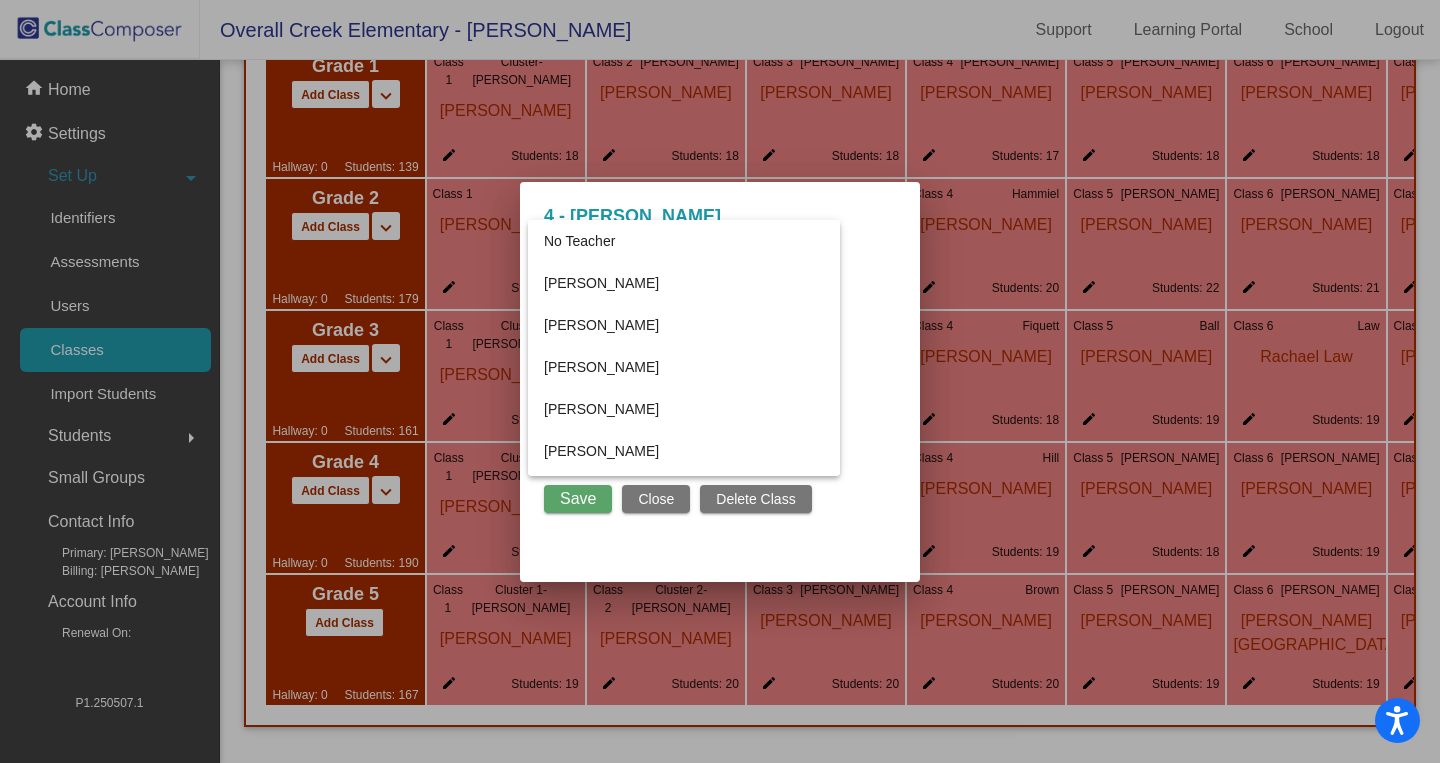 scroll, scrollTop: 271, scrollLeft: 0, axis: vertical 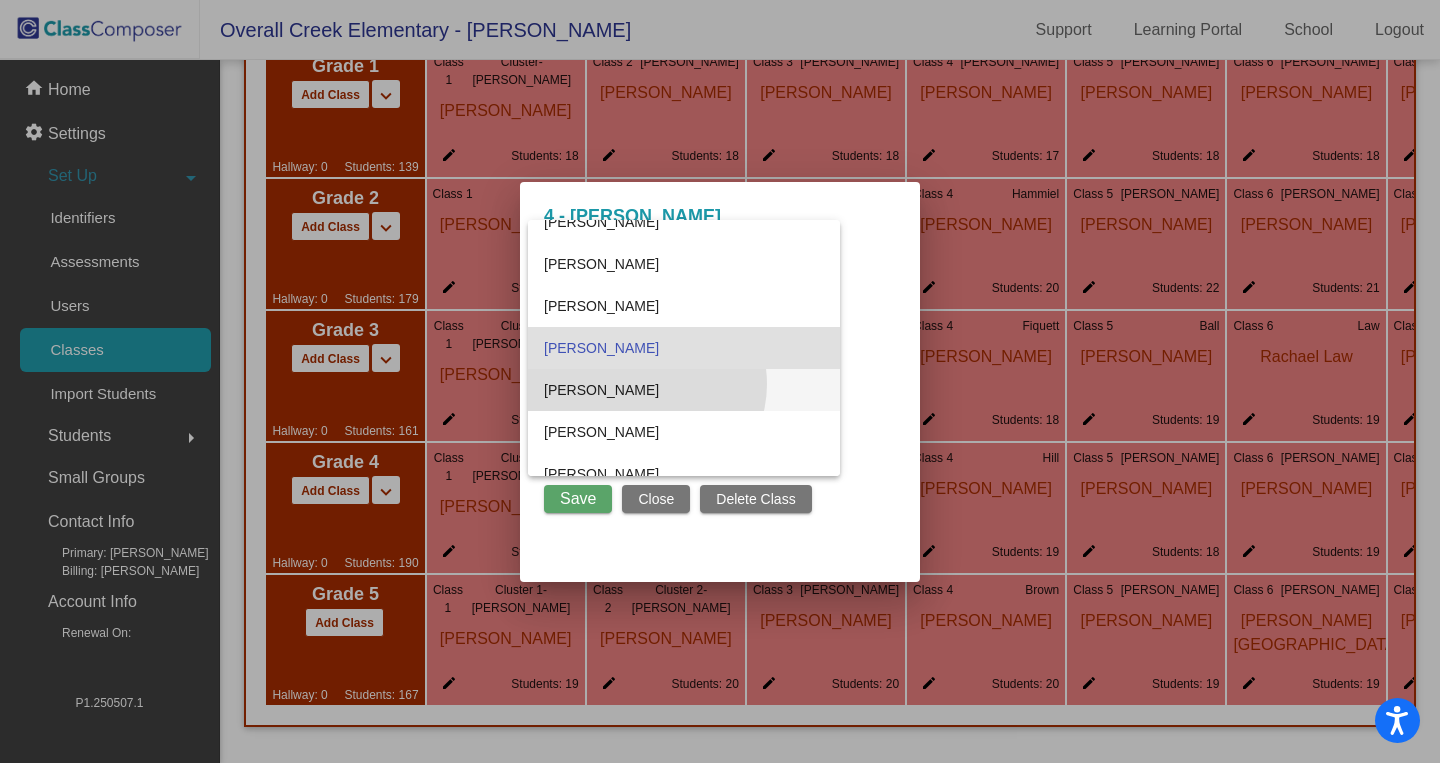 click on "[PERSON_NAME]" at bounding box center [684, 390] 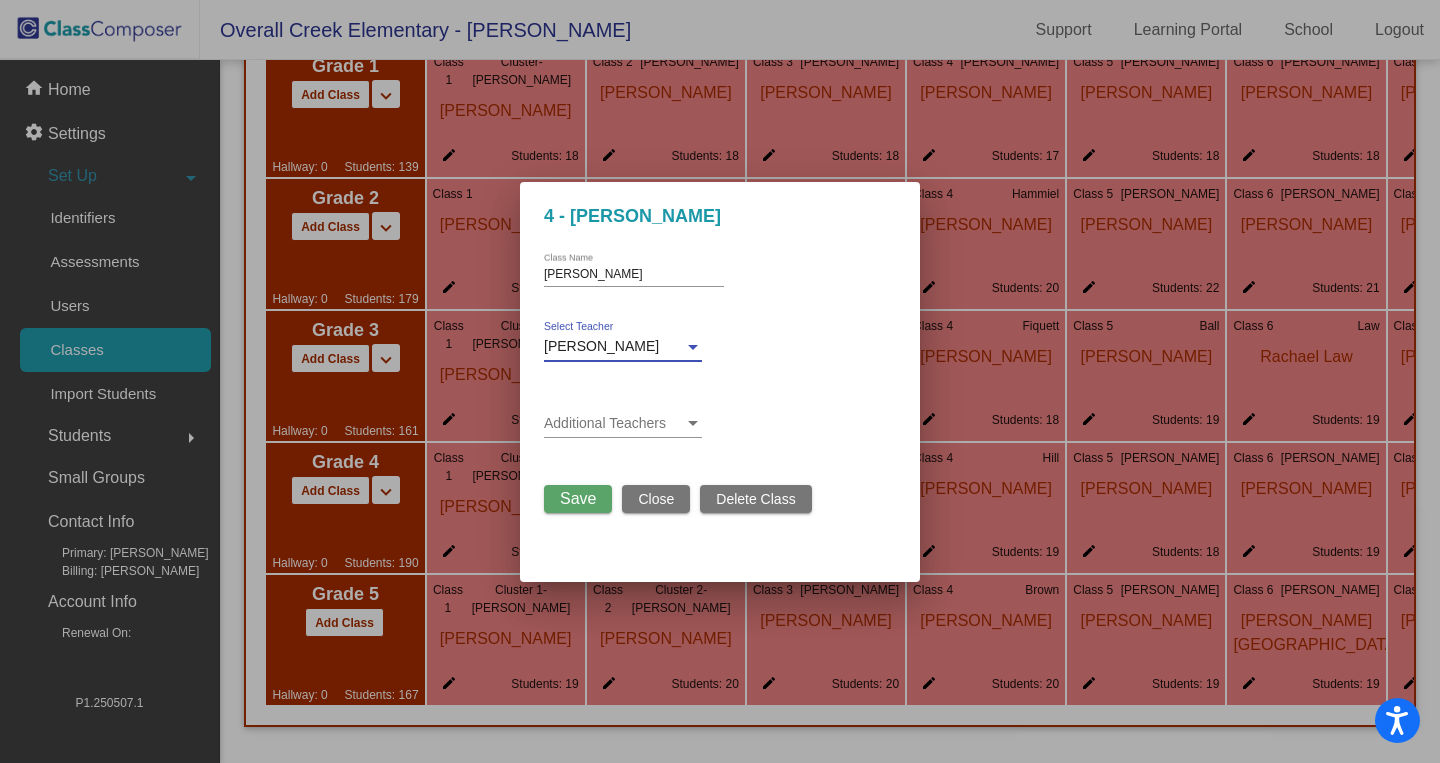 click on "Save" at bounding box center (578, 498) 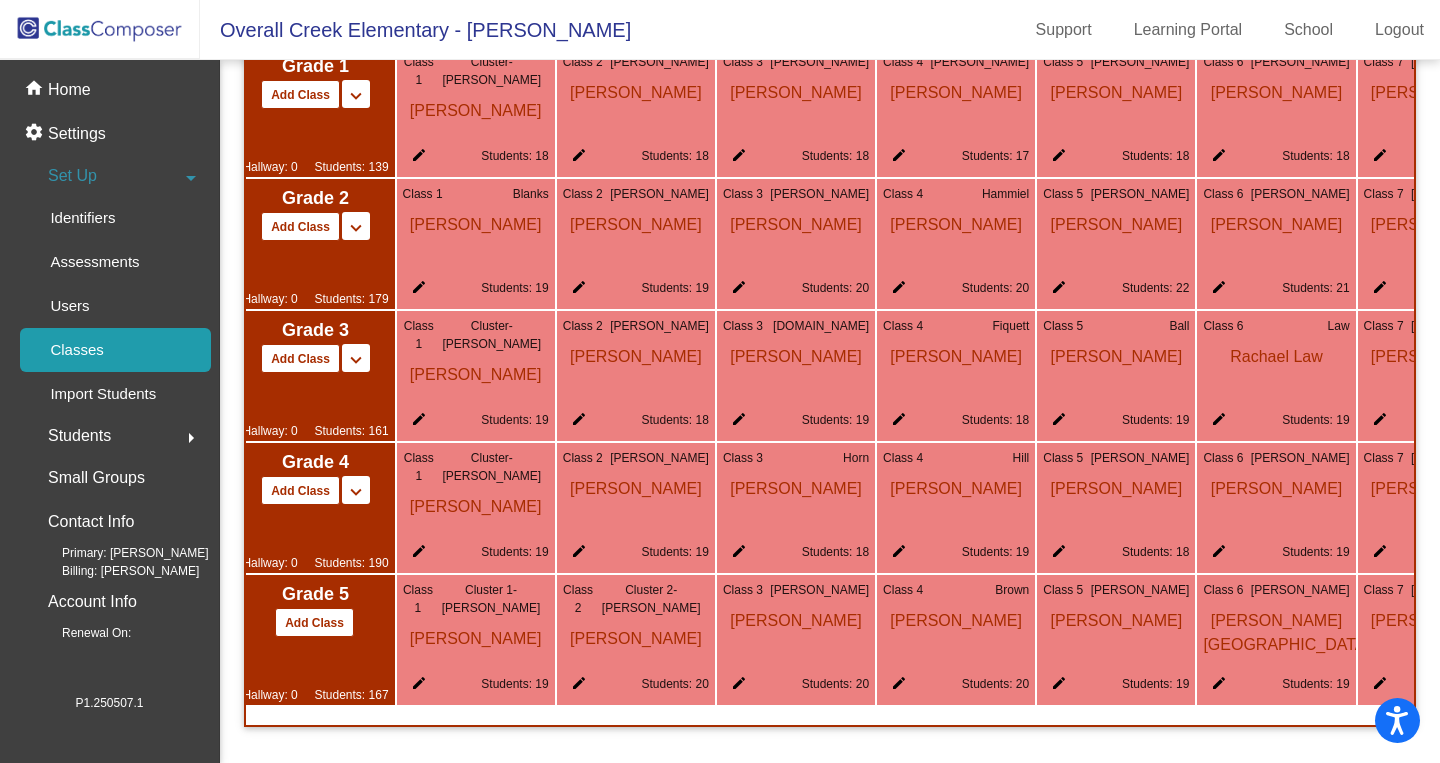 scroll, scrollTop: 0, scrollLeft: 0, axis: both 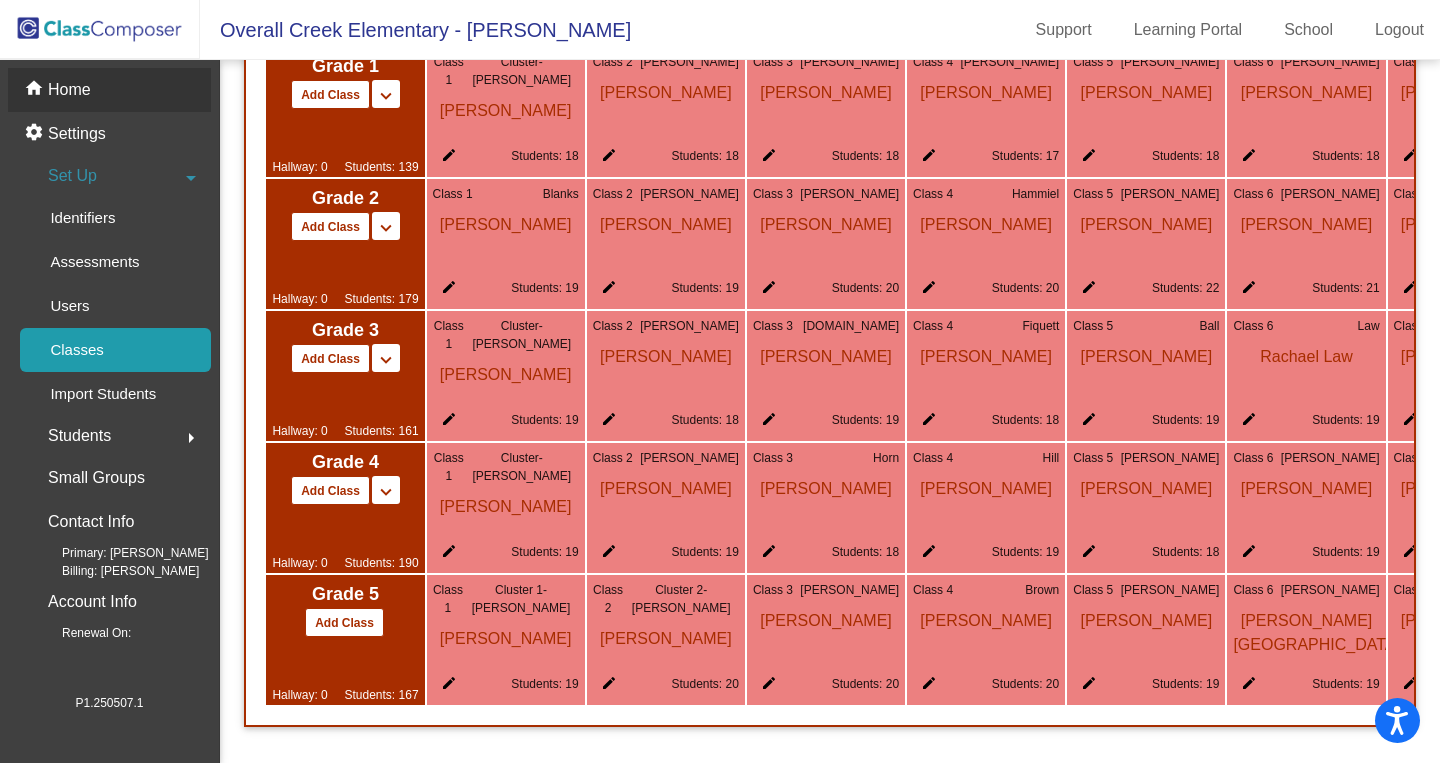 click on "Home" 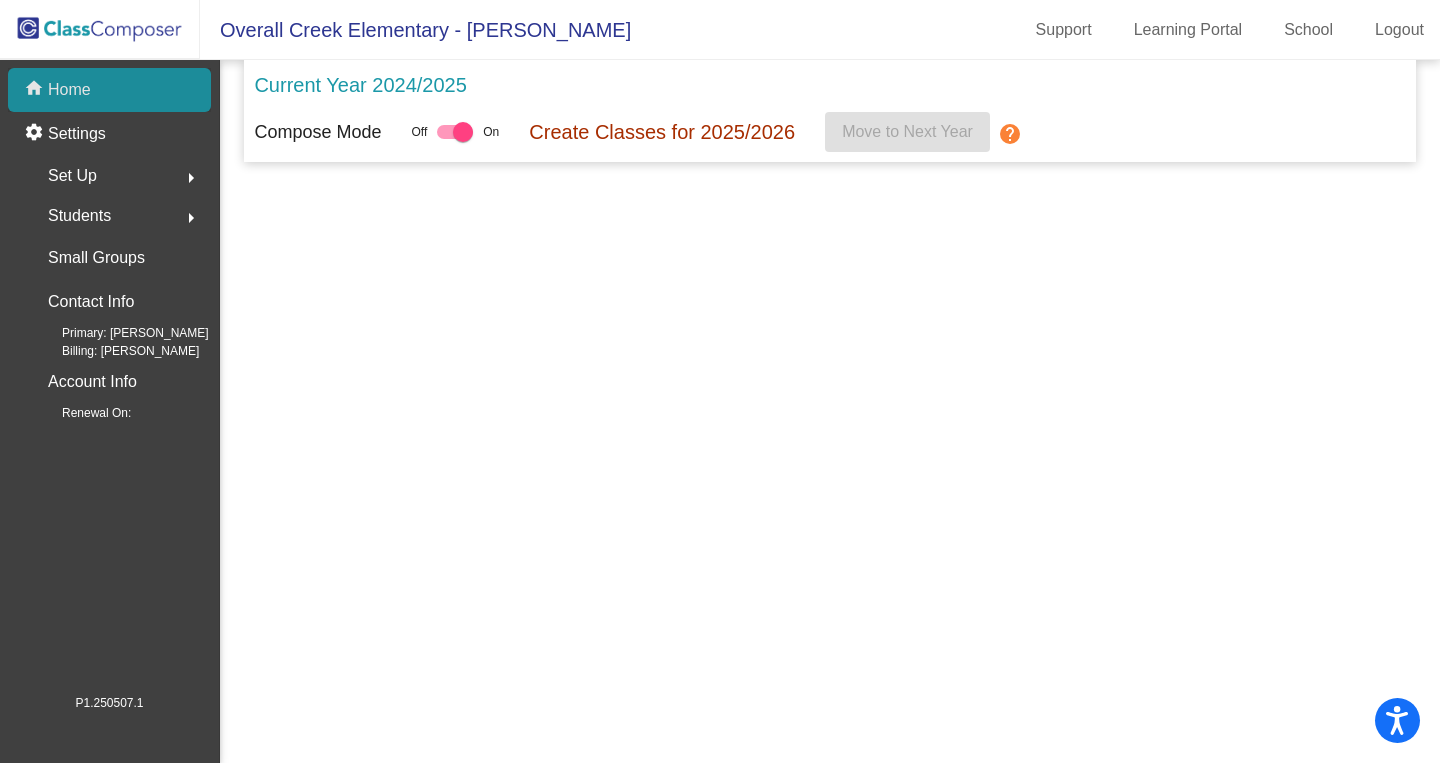 scroll, scrollTop: 0, scrollLeft: 0, axis: both 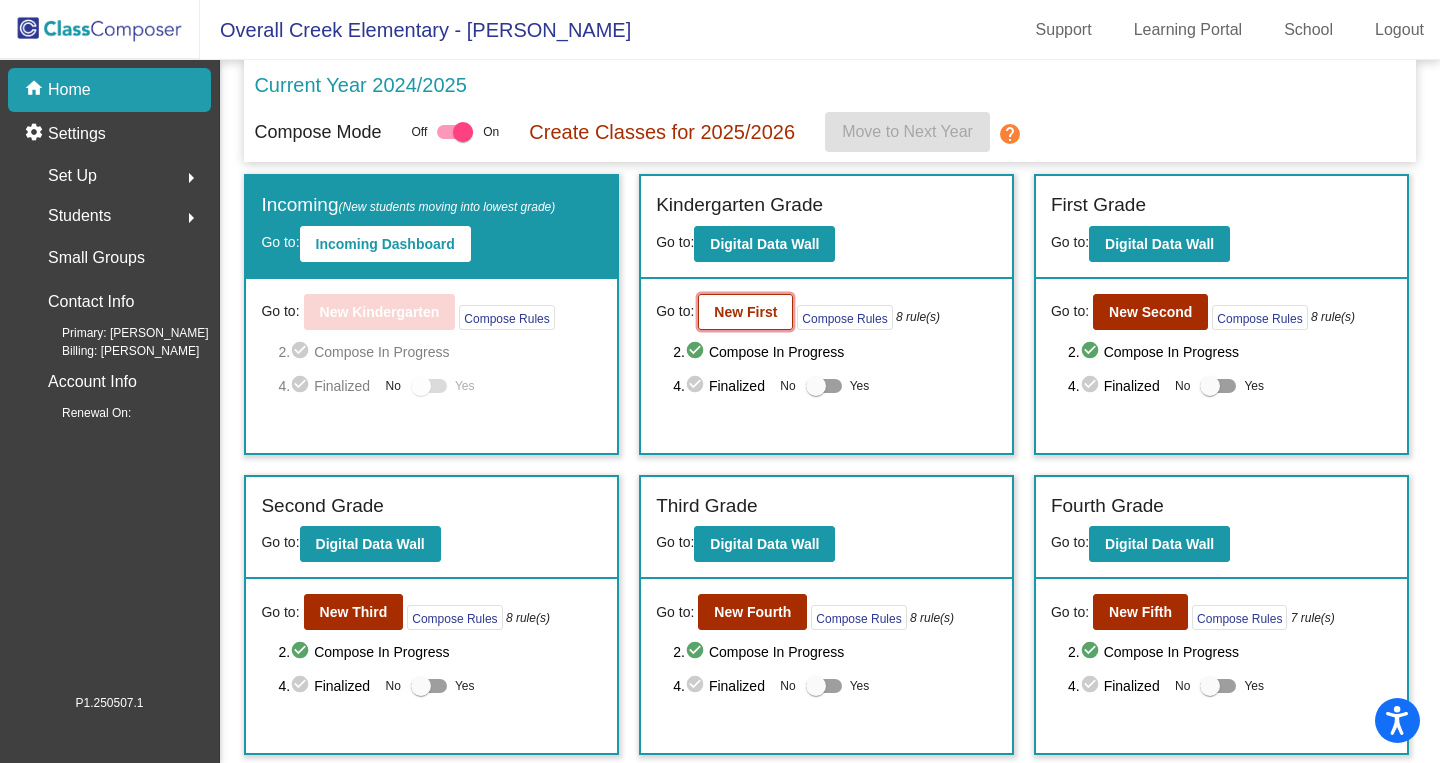 click on "New First" 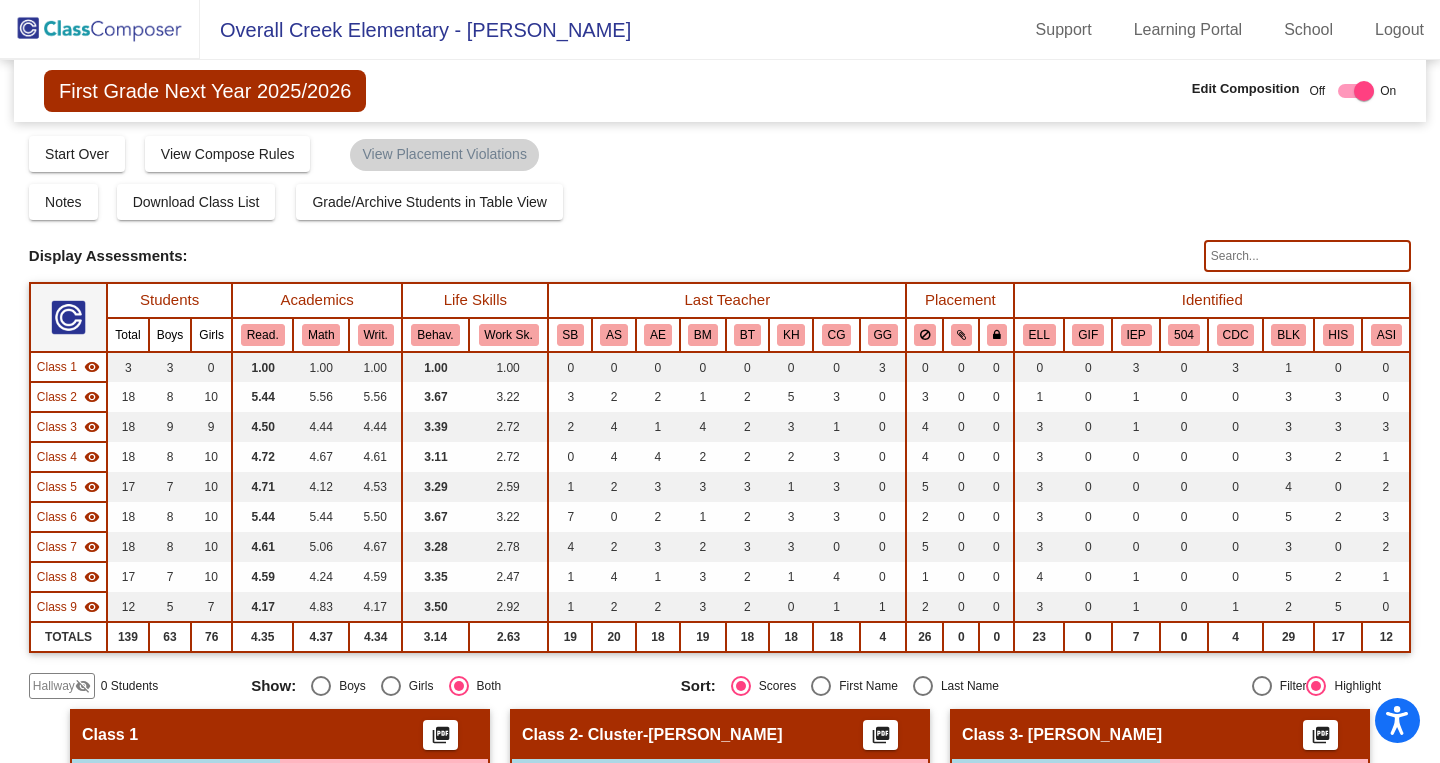 click on "Hallway   visibility_off  0 Students" 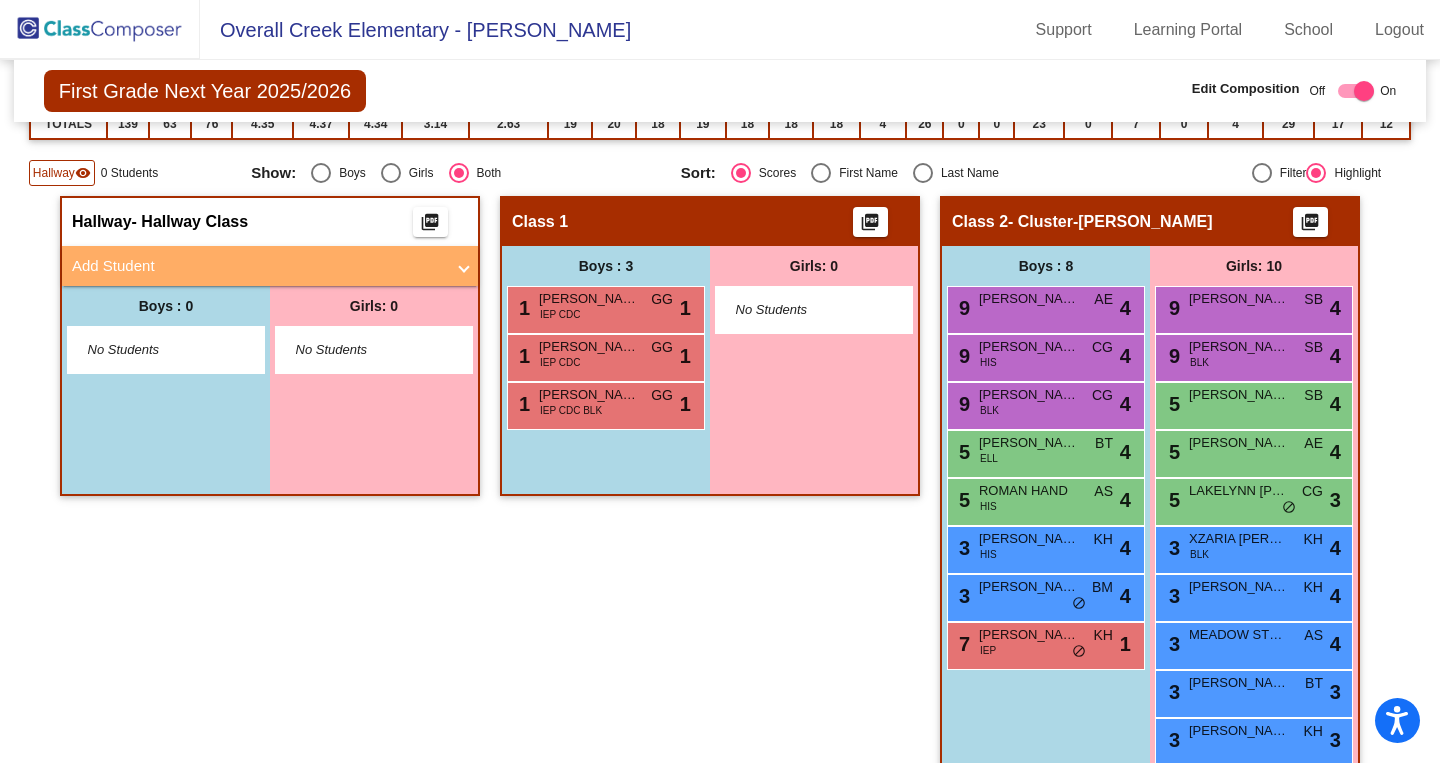 scroll, scrollTop: 646, scrollLeft: 0, axis: vertical 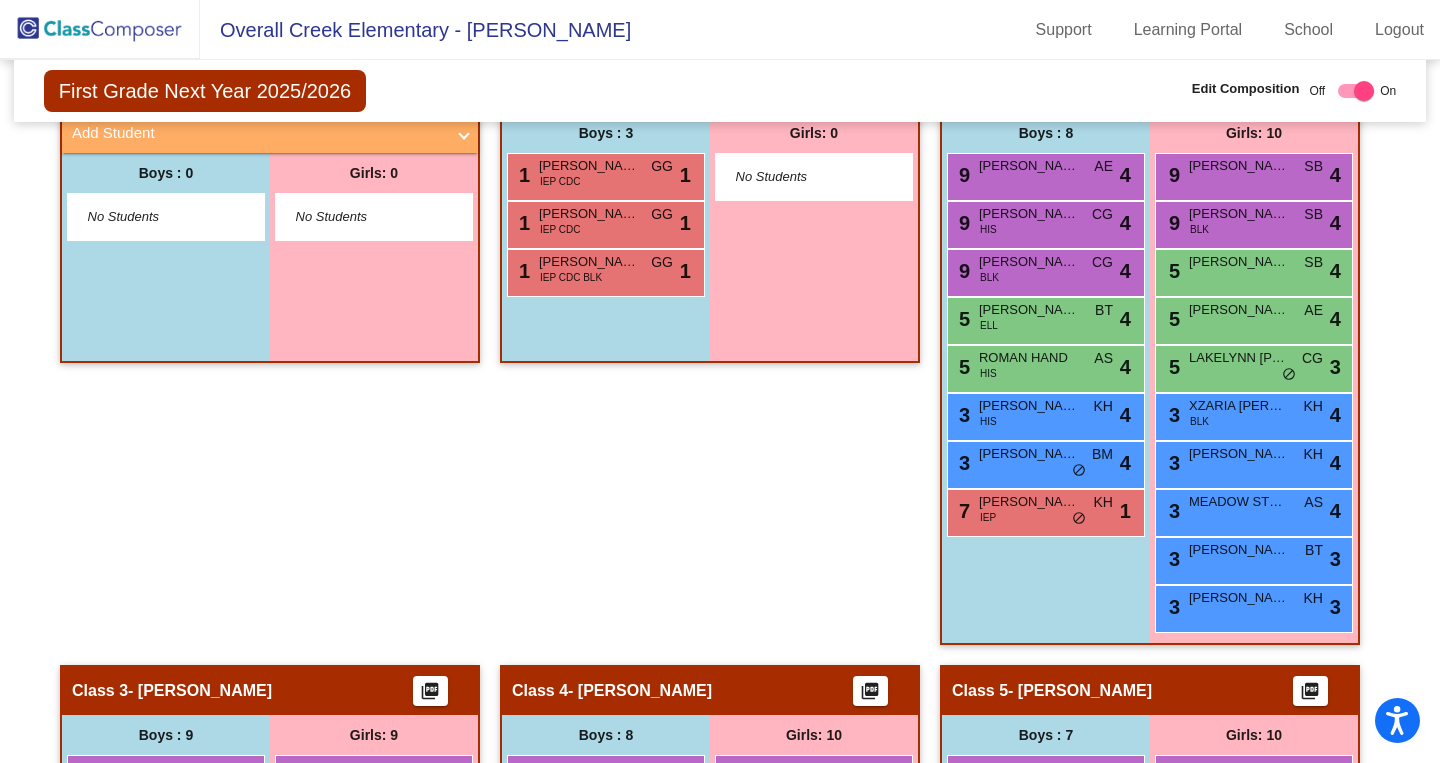 click on "Add Student" at bounding box center (266, 133) 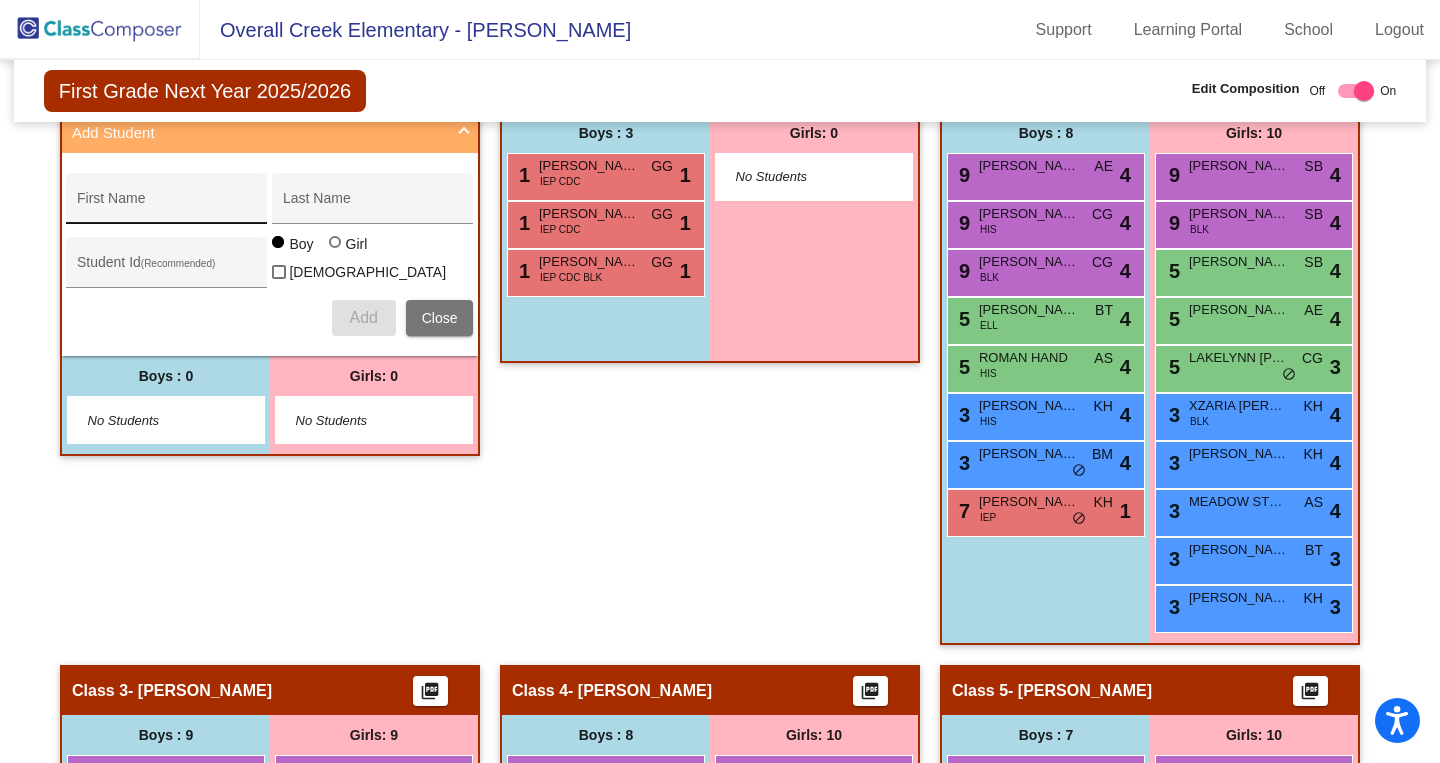 click on "First Name" at bounding box center (167, 206) 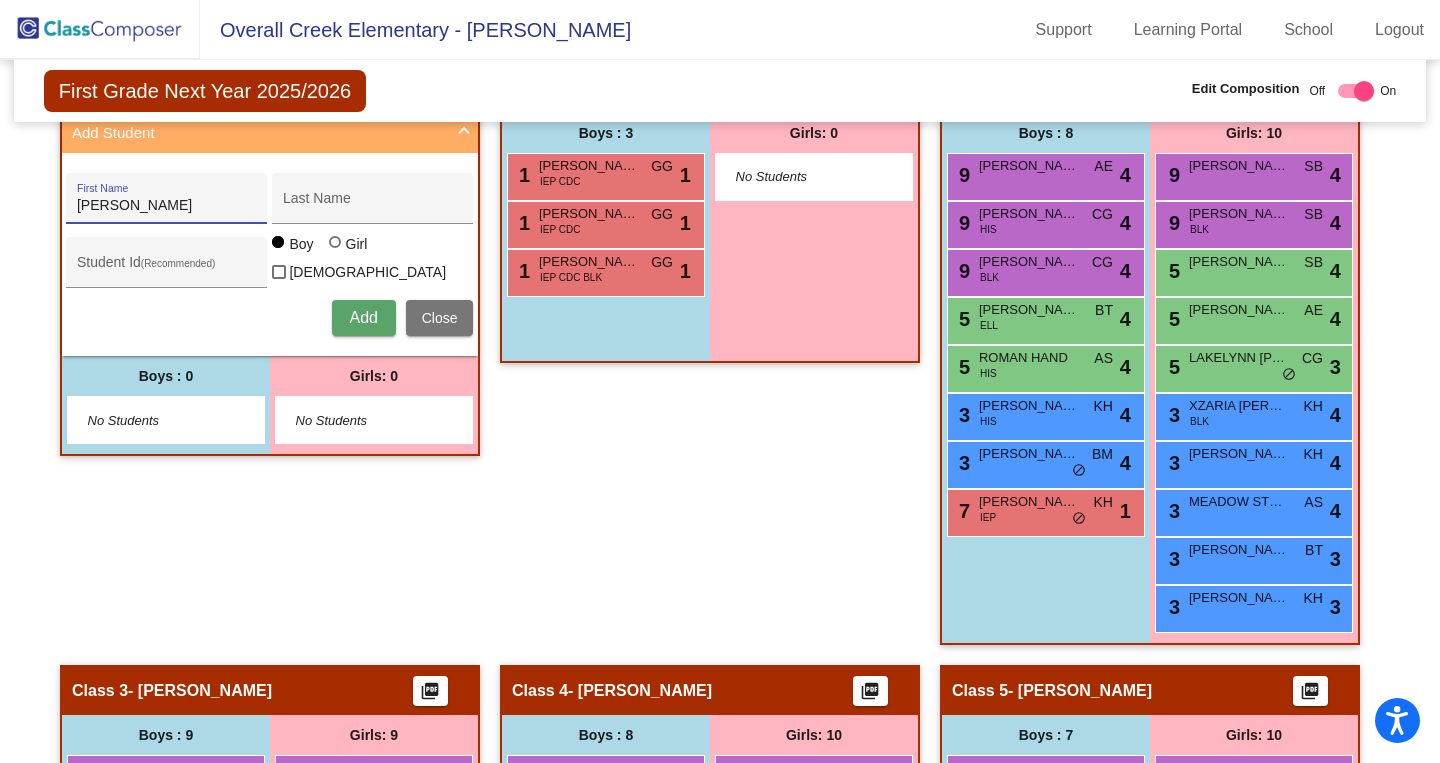 type on "[PERSON_NAME]" 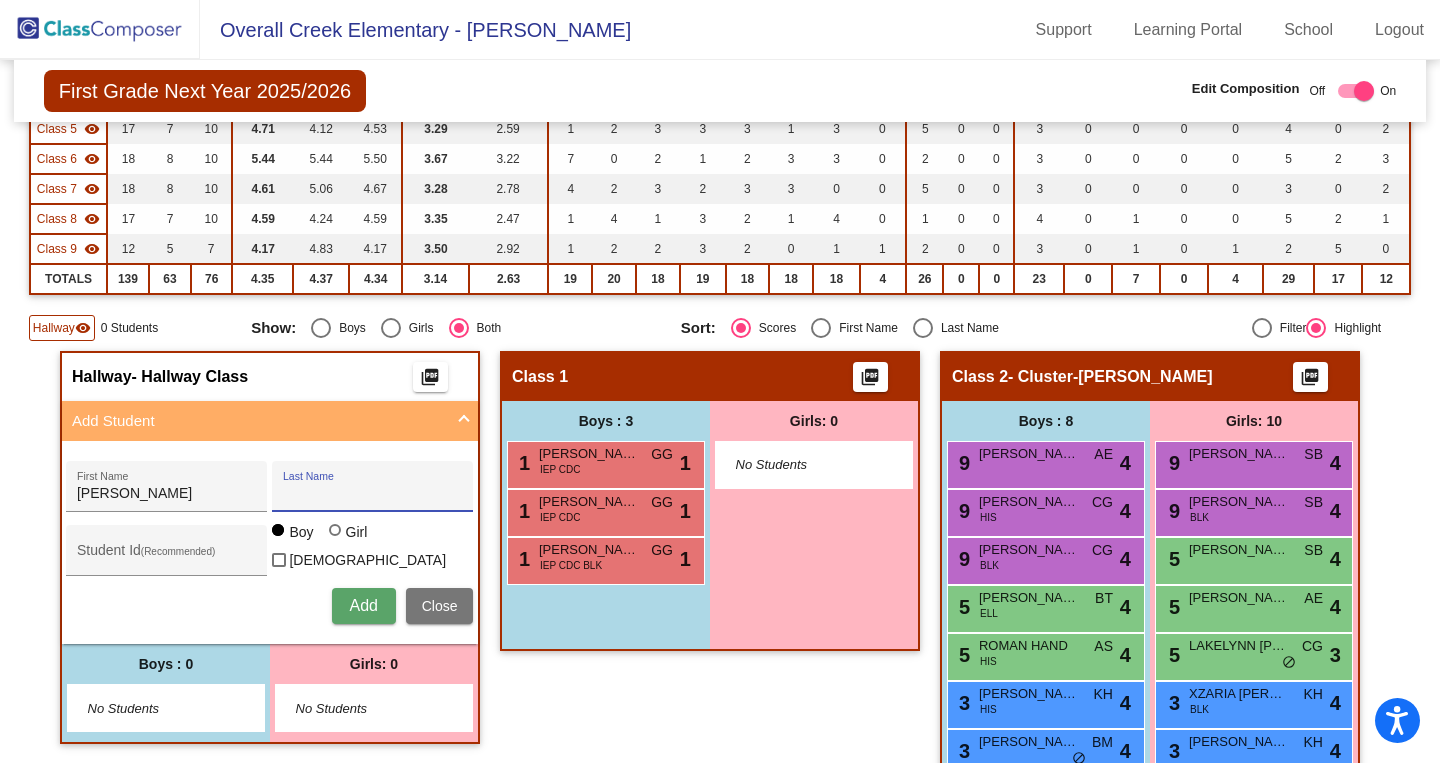 scroll, scrollTop: 237, scrollLeft: 0, axis: vertical 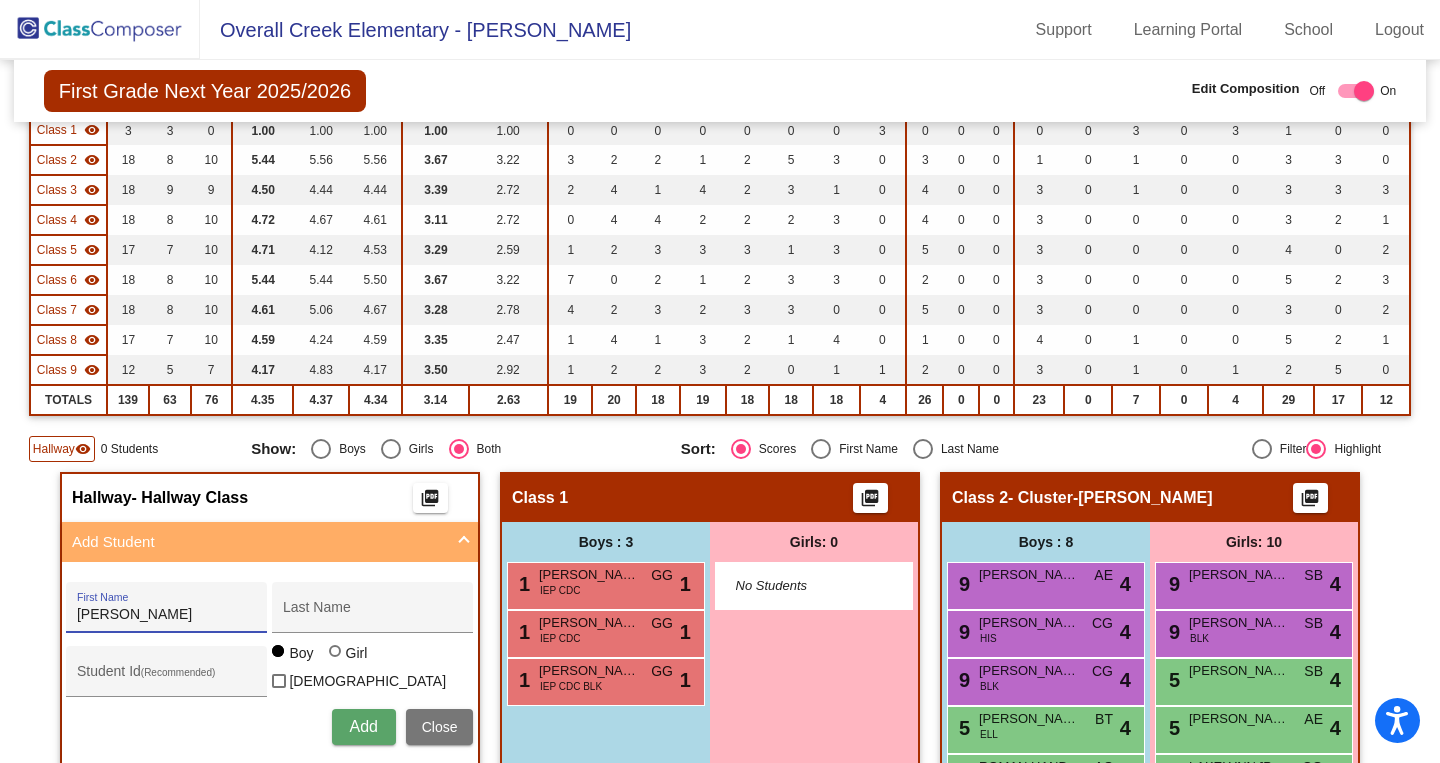 drag, startPoint x: 139, startPoint y: 614, endPoint x: -1, endPoint y: 614, distance: 140 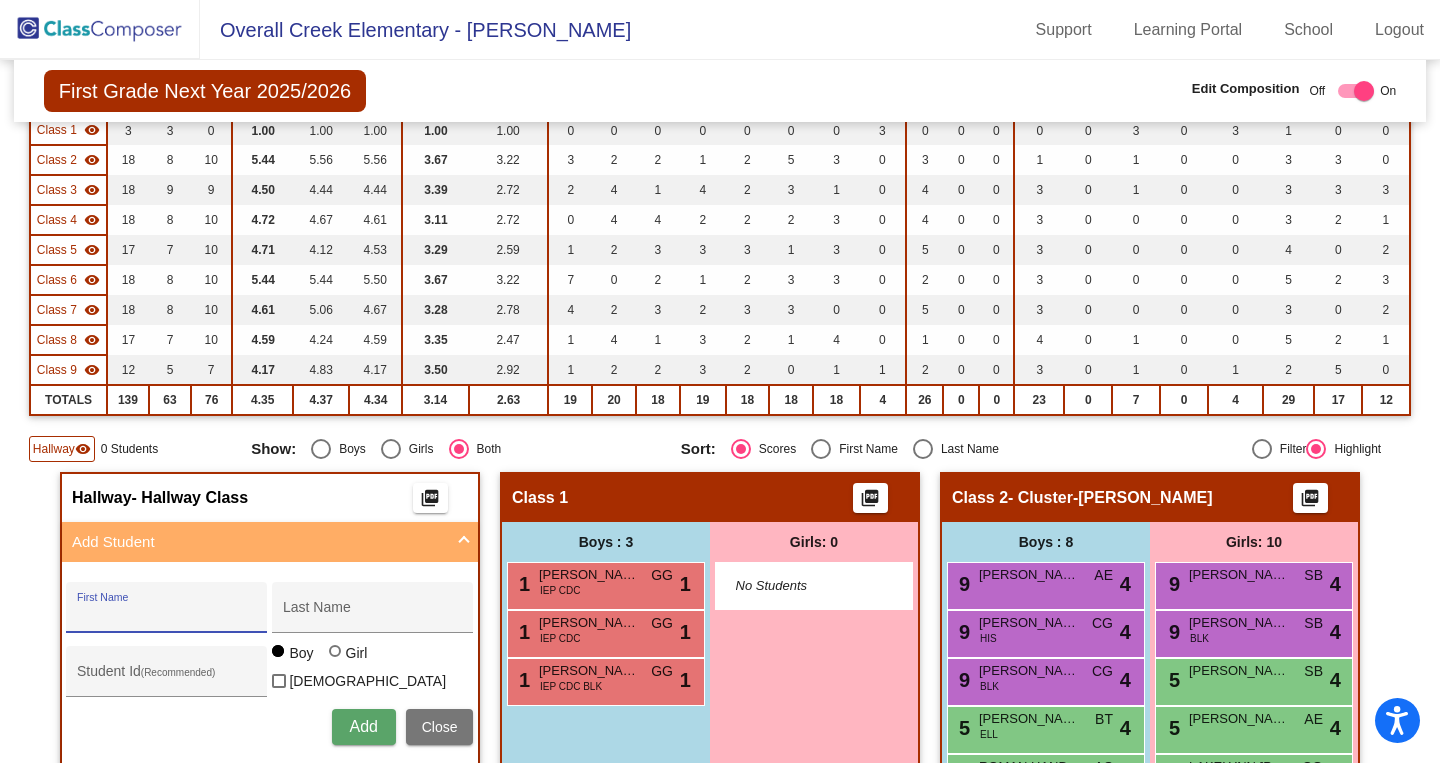 click on "Close" at bounding box center (440, 727) 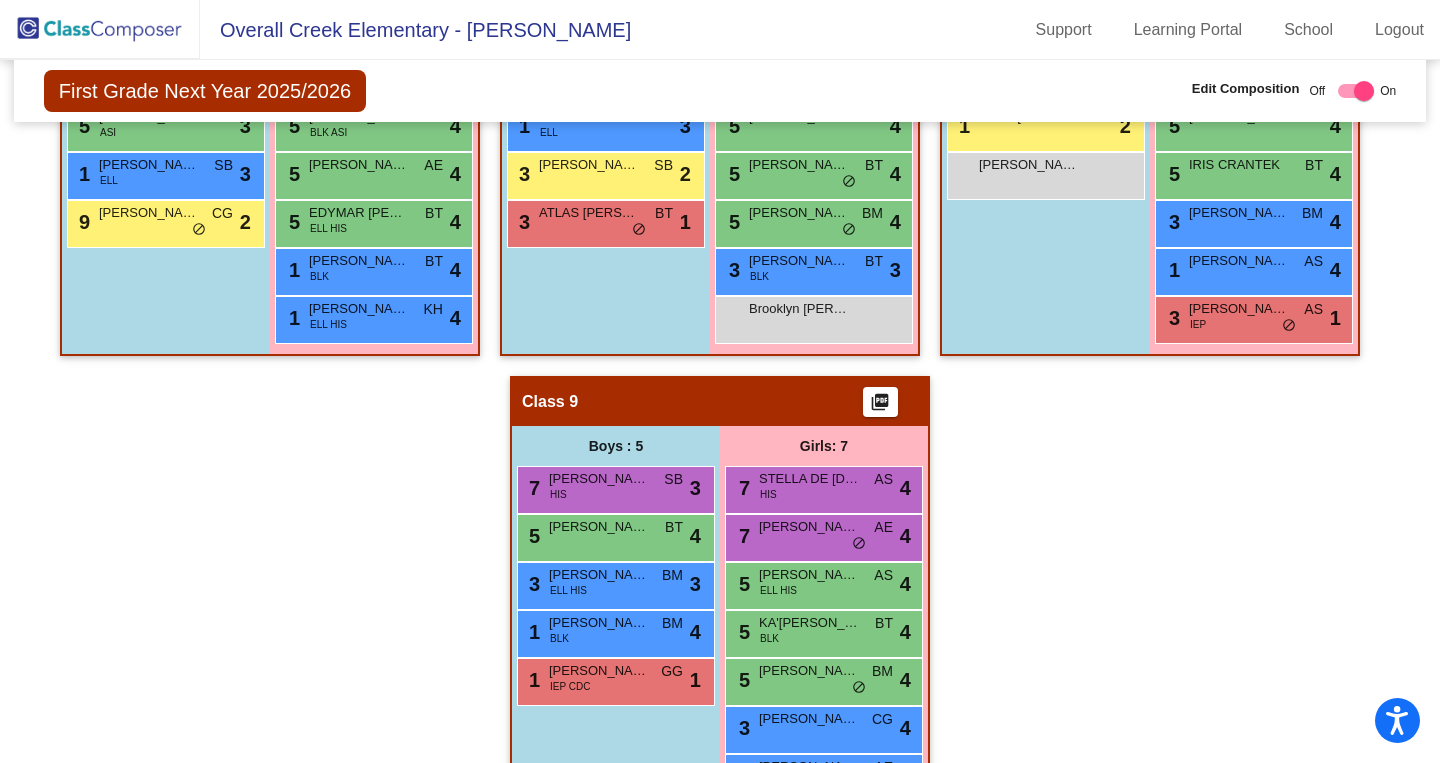 scroll, scrollTop: 2210, scrollLeft: 0, axis: vertical 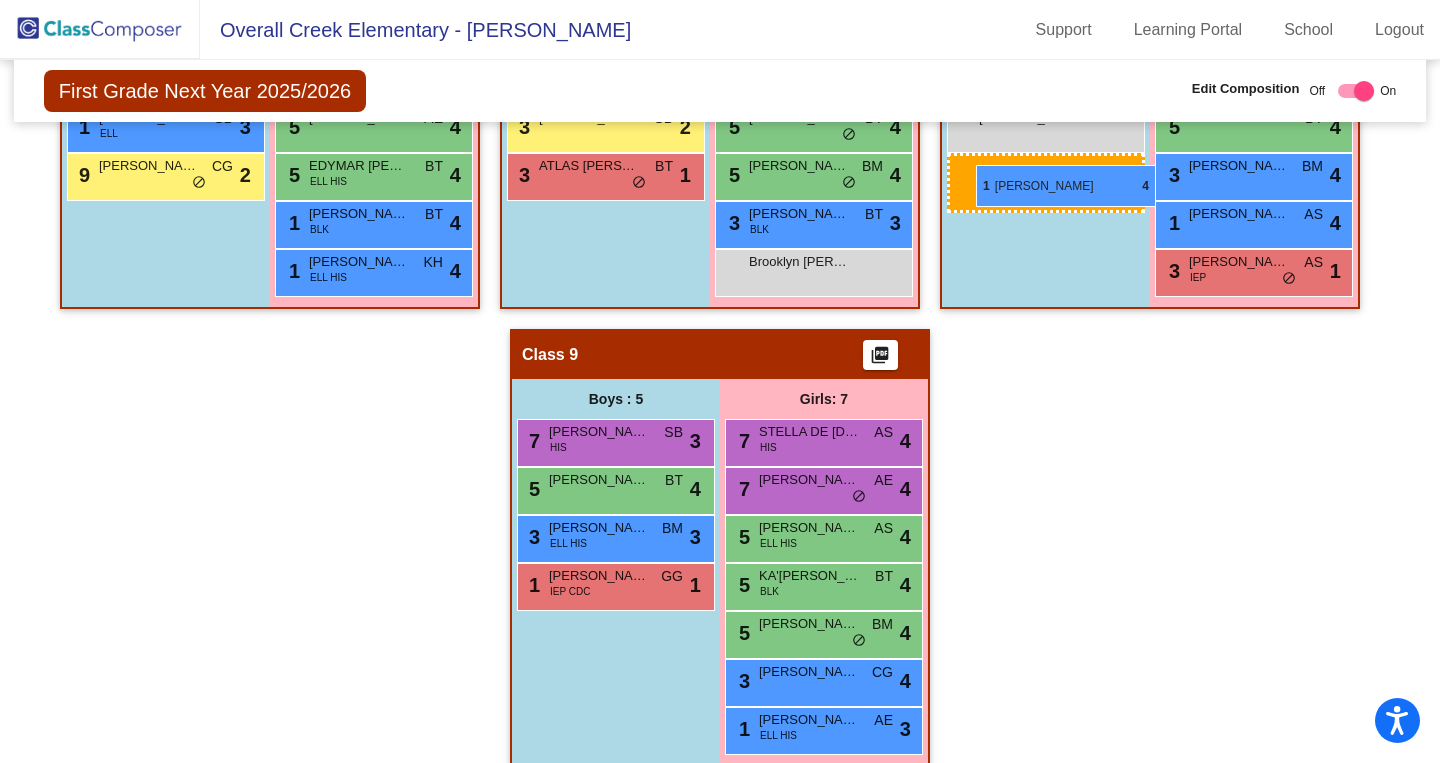 drag, startPoint x: 609, startPoint y: 565, endPoint x: 976, endPoint y: 164, distance: 543.5899 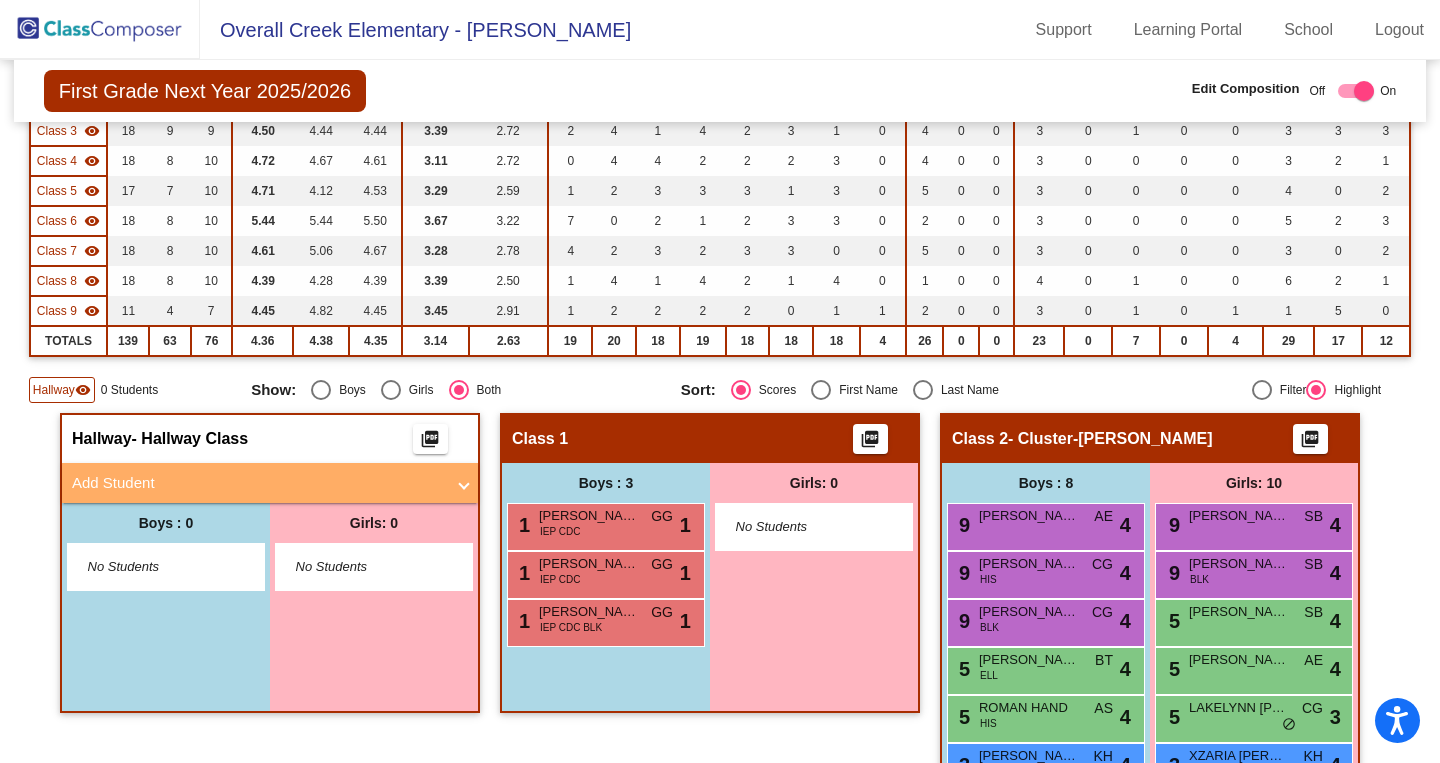 scroll, scrollTop: 0, scrollLeft: 0, axis: both 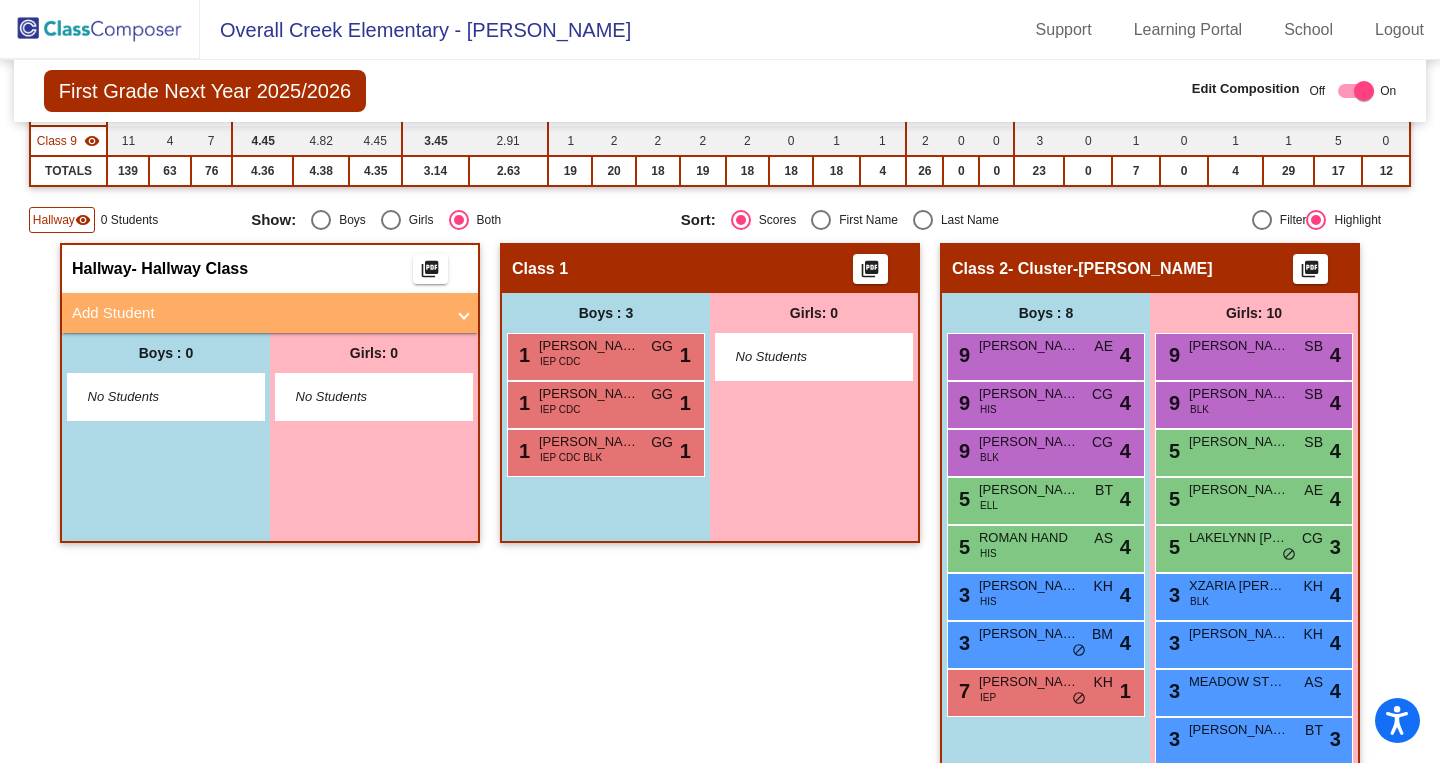 click on "Add Student" at bounding box center [270, 313] 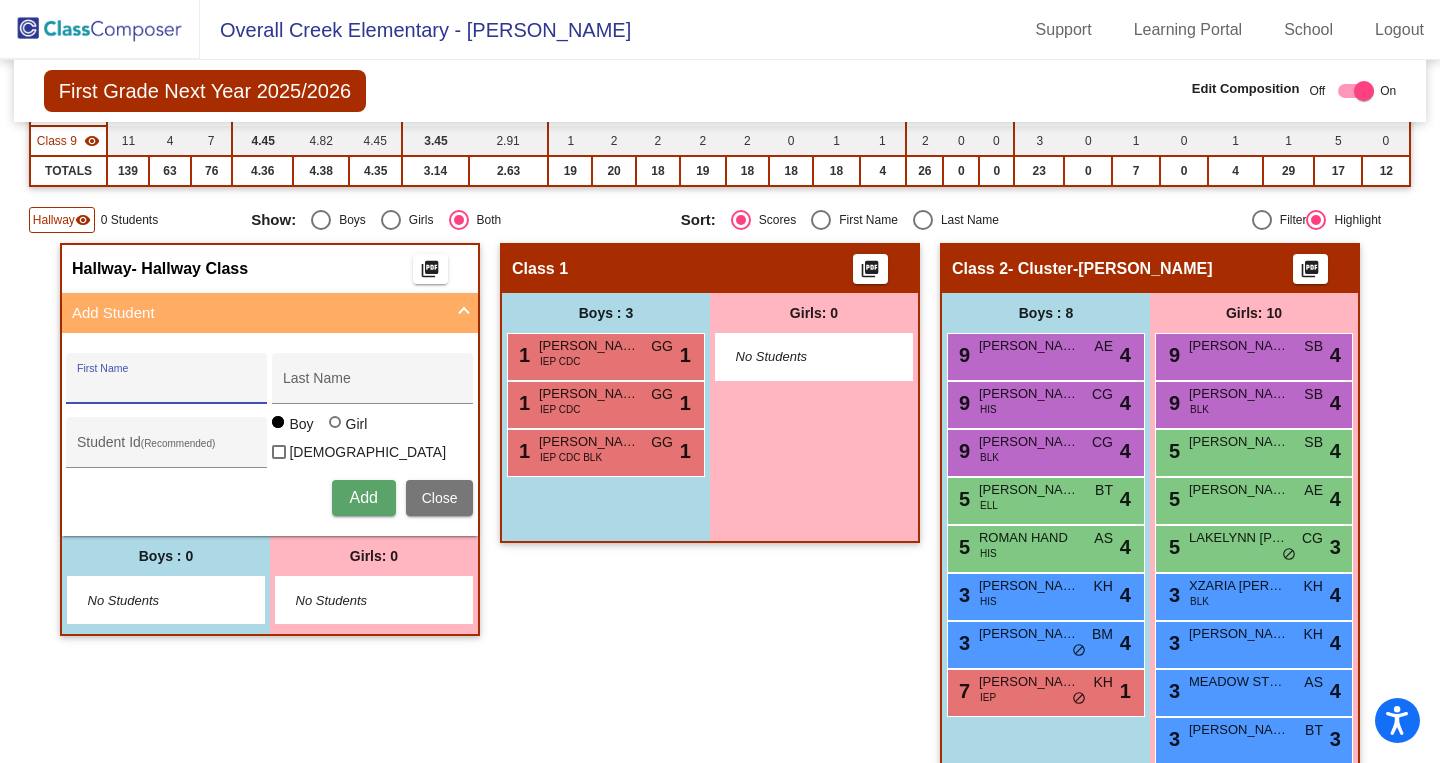 click on "First Name" at bounding box center (167, 386) 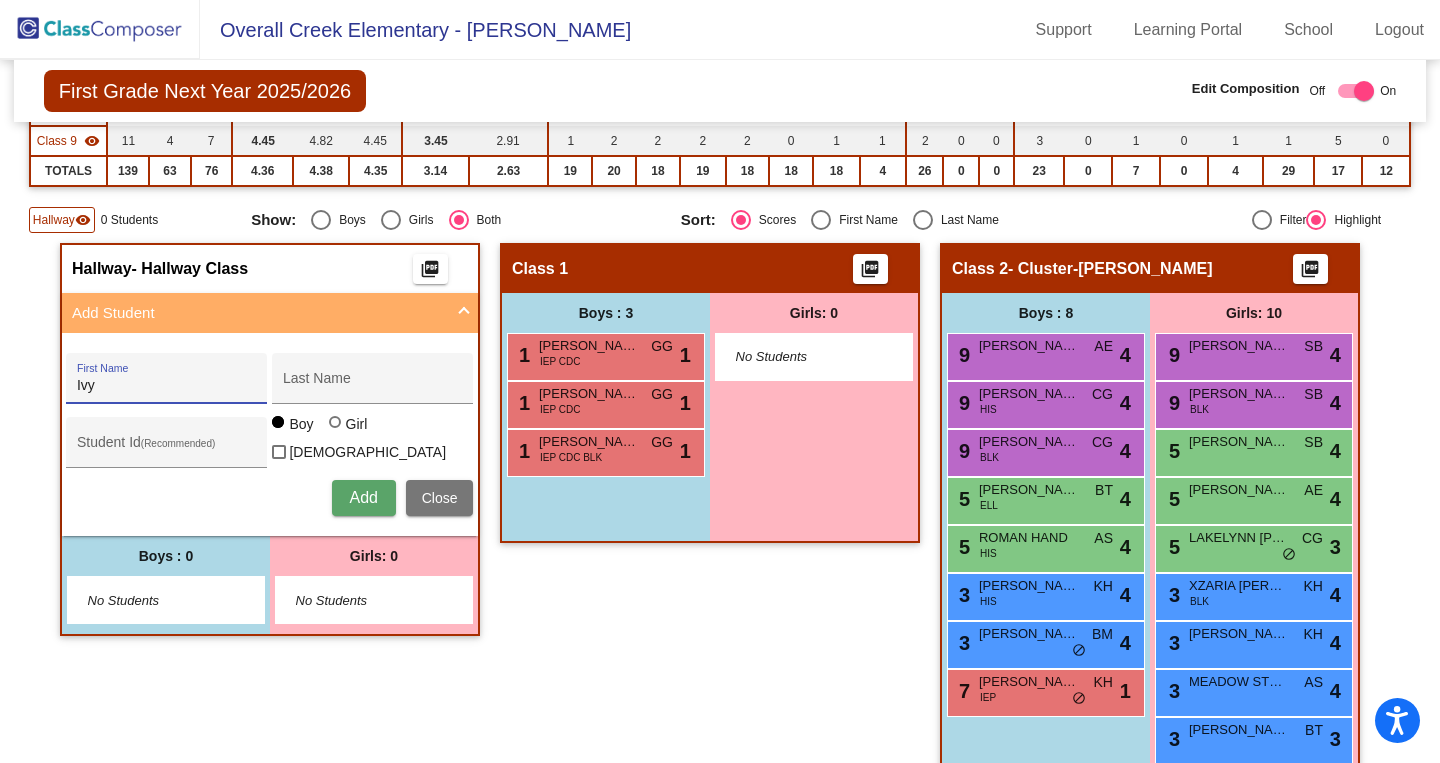 type on "Ivy" 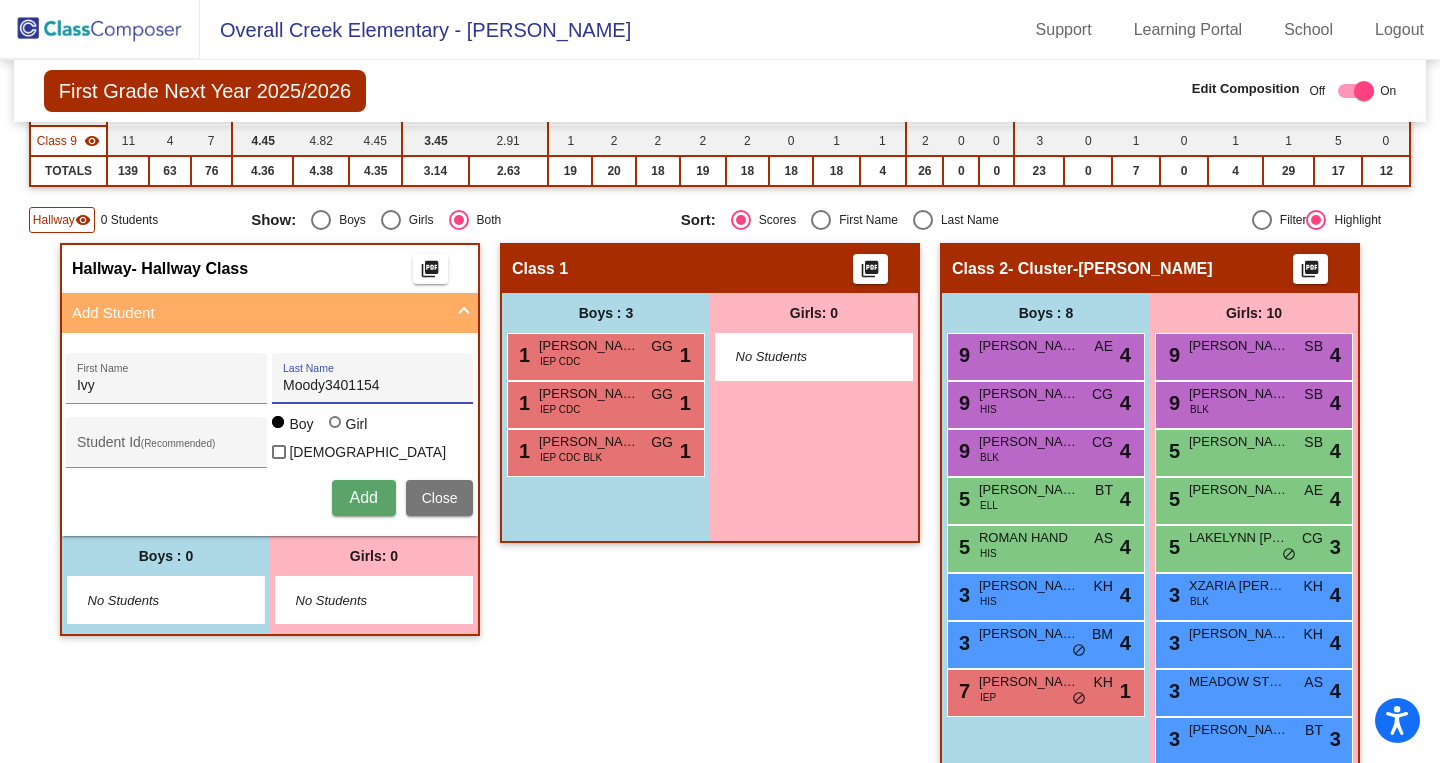 drag, startPoint x: 386, startPoint y: 386, endPoint x: 318, endPoint y: 387, distance: 68.007355 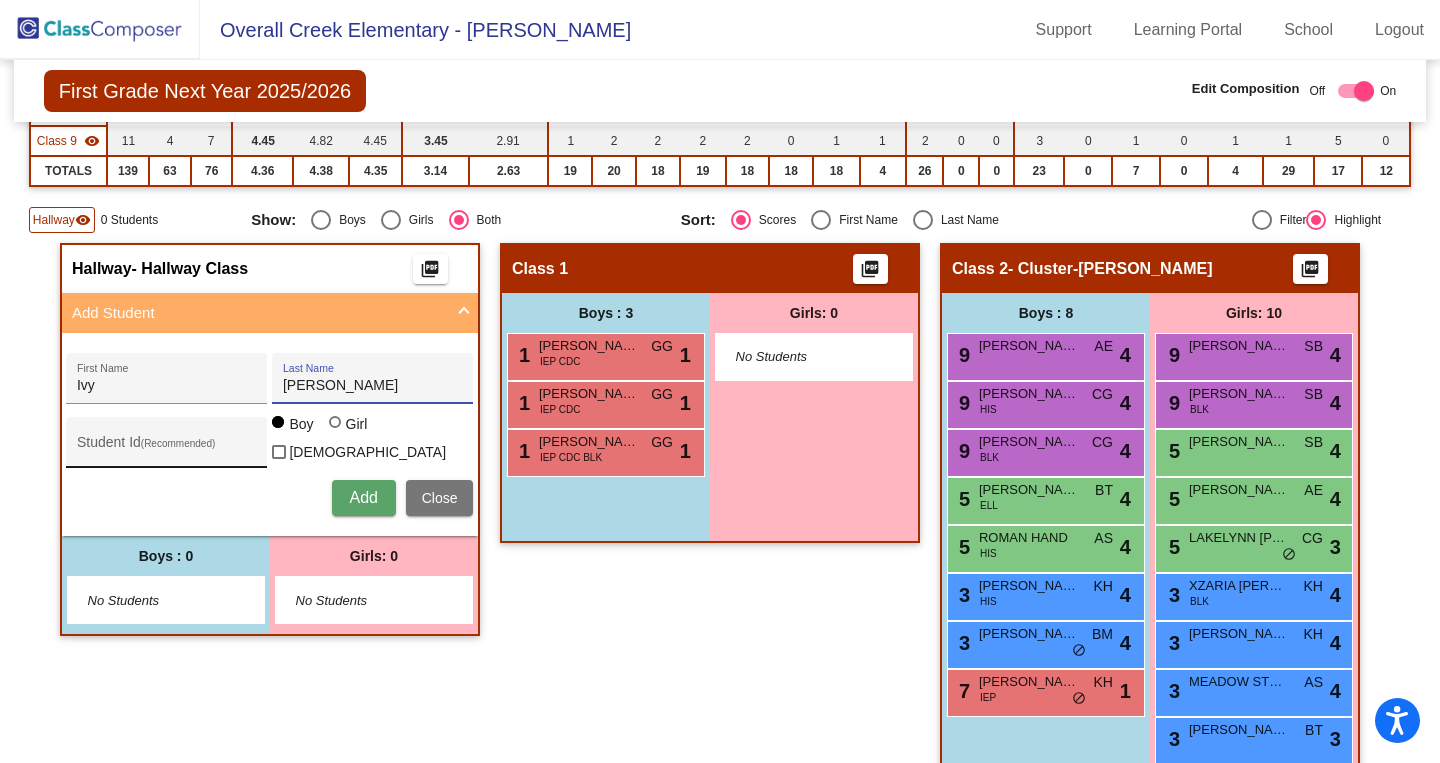 type on "[PERSON_NAME]" 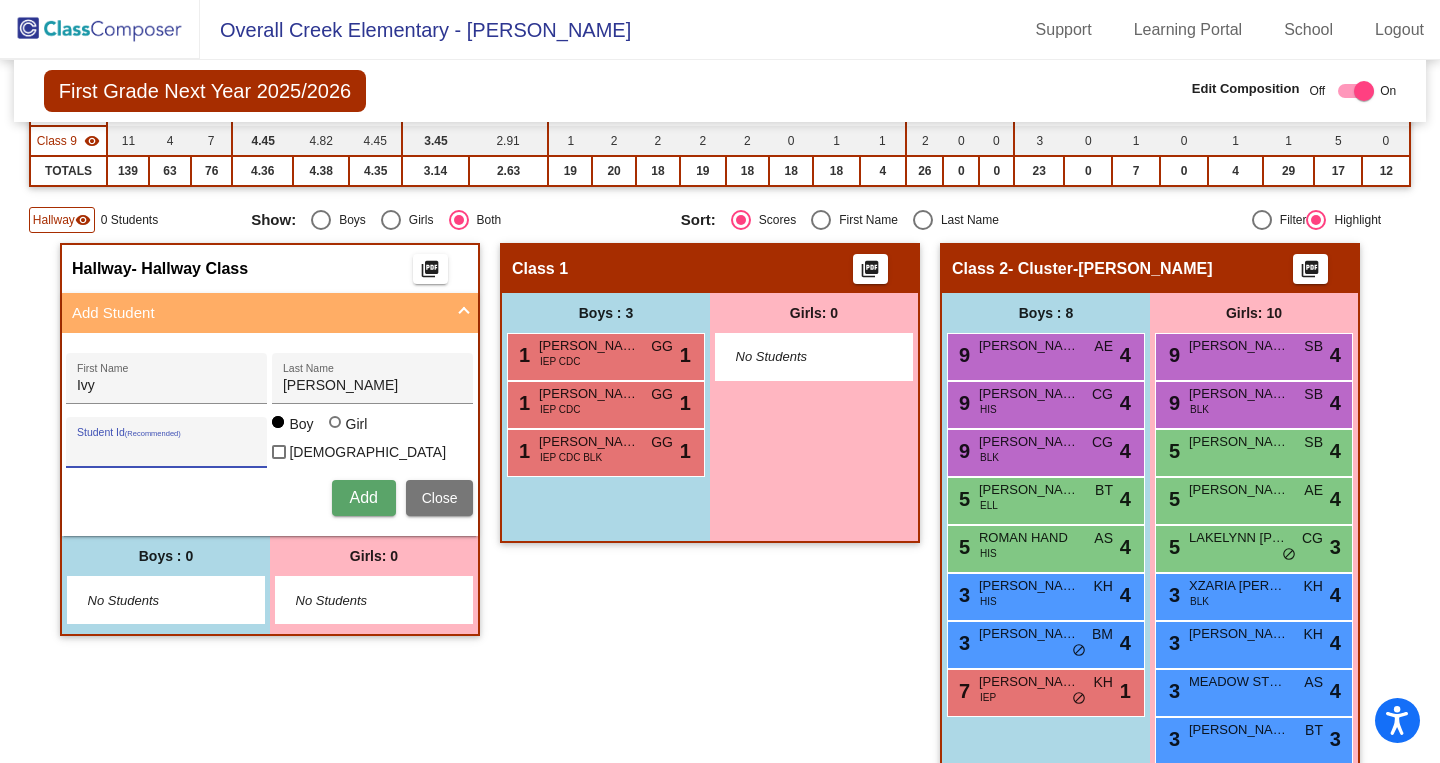 paste on "3401154" 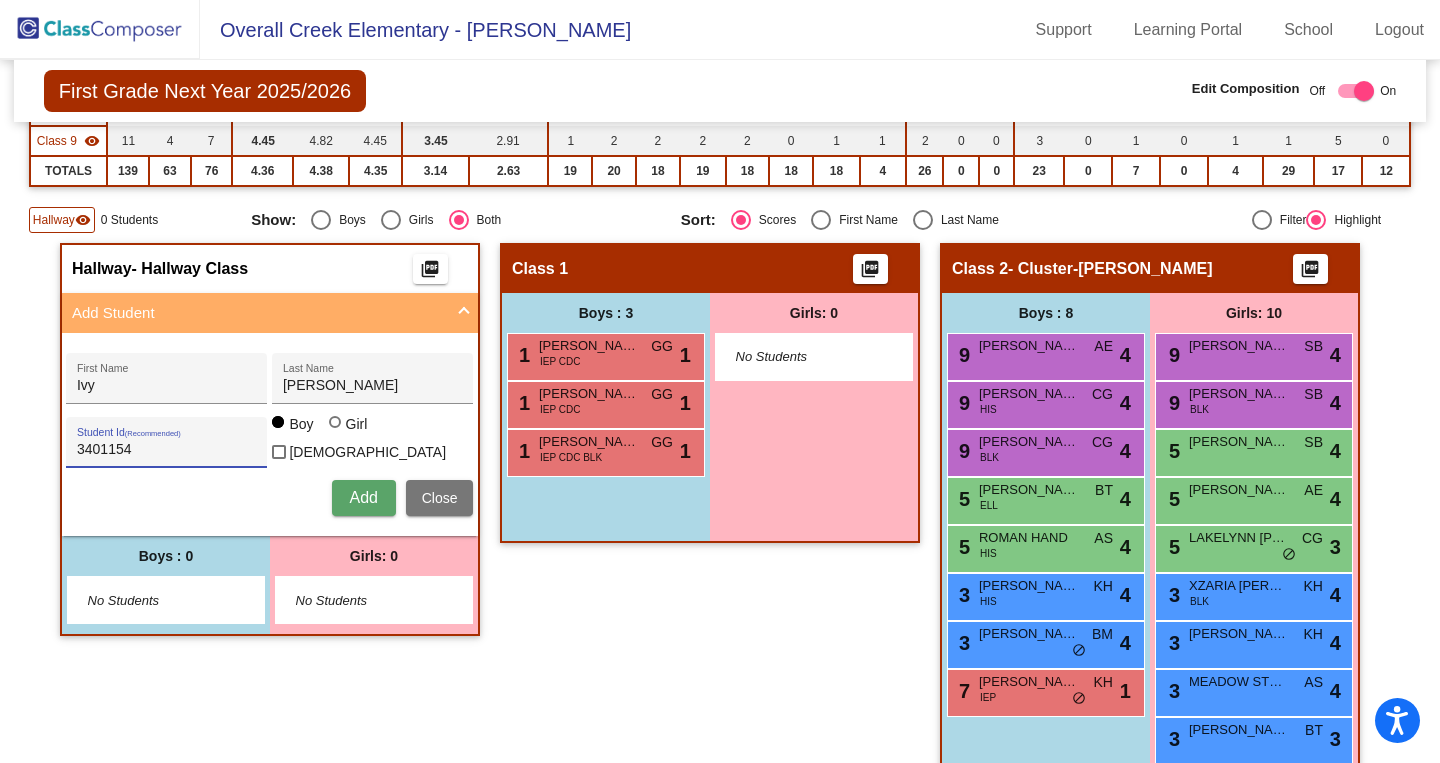 type on "3401154" 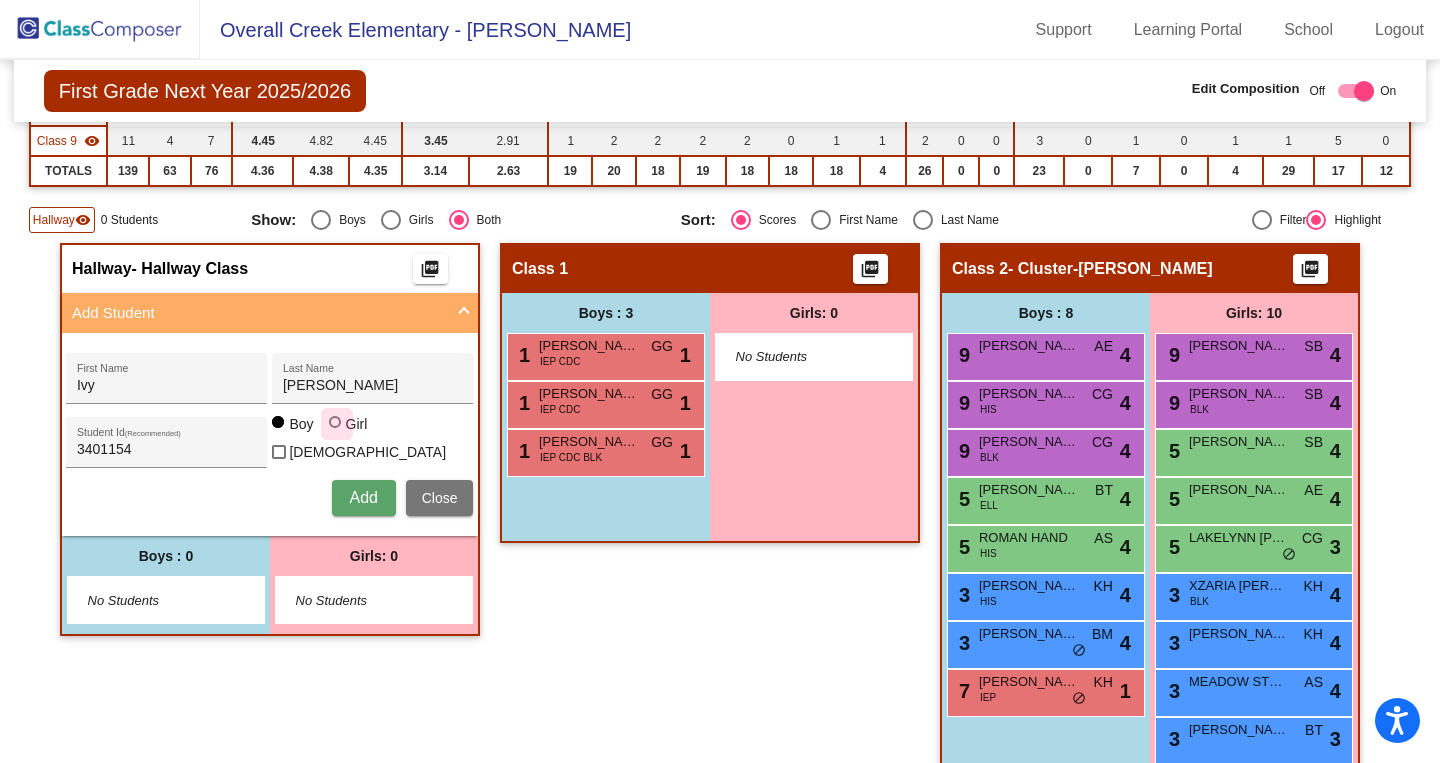 click at bounding box center (335, 422) 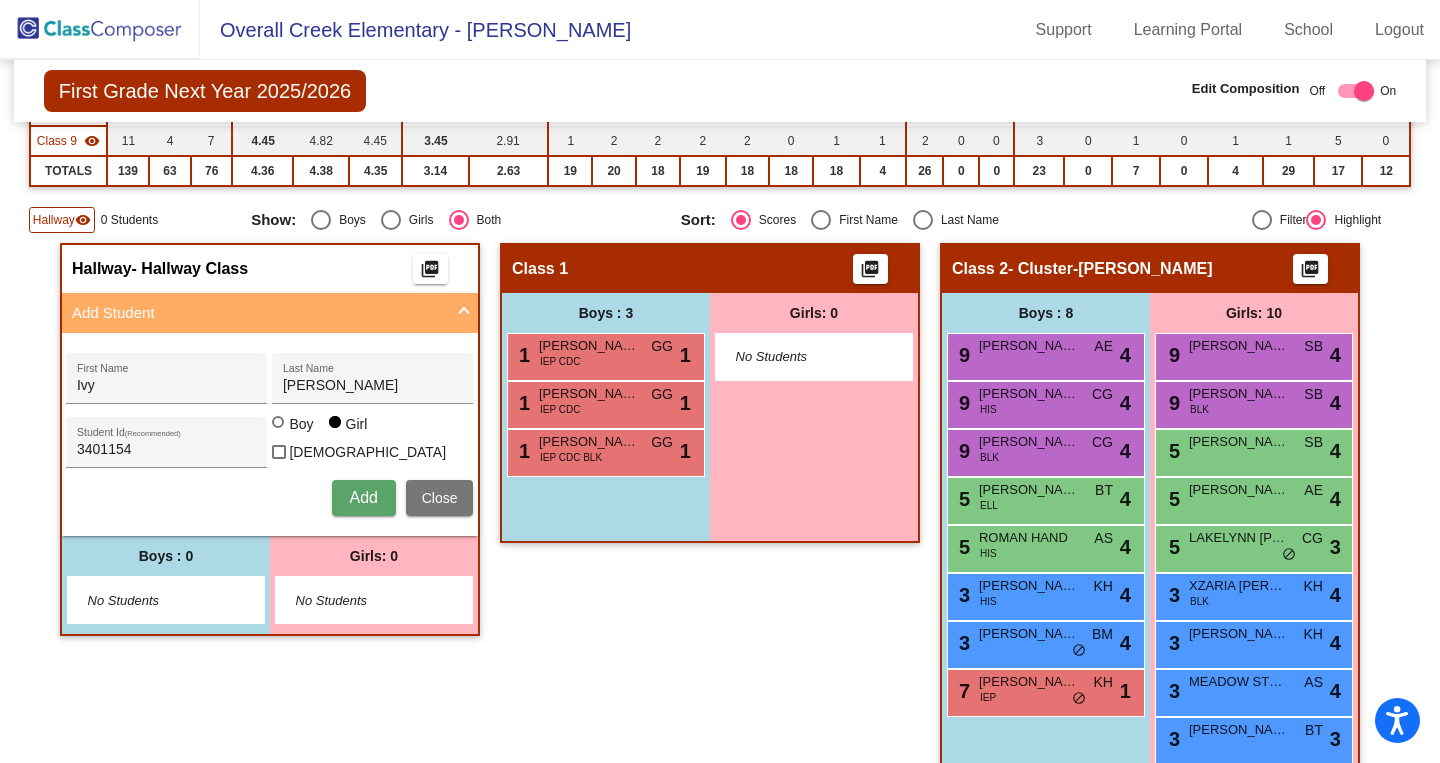 click on "Add" at bounding box center [363, 497] 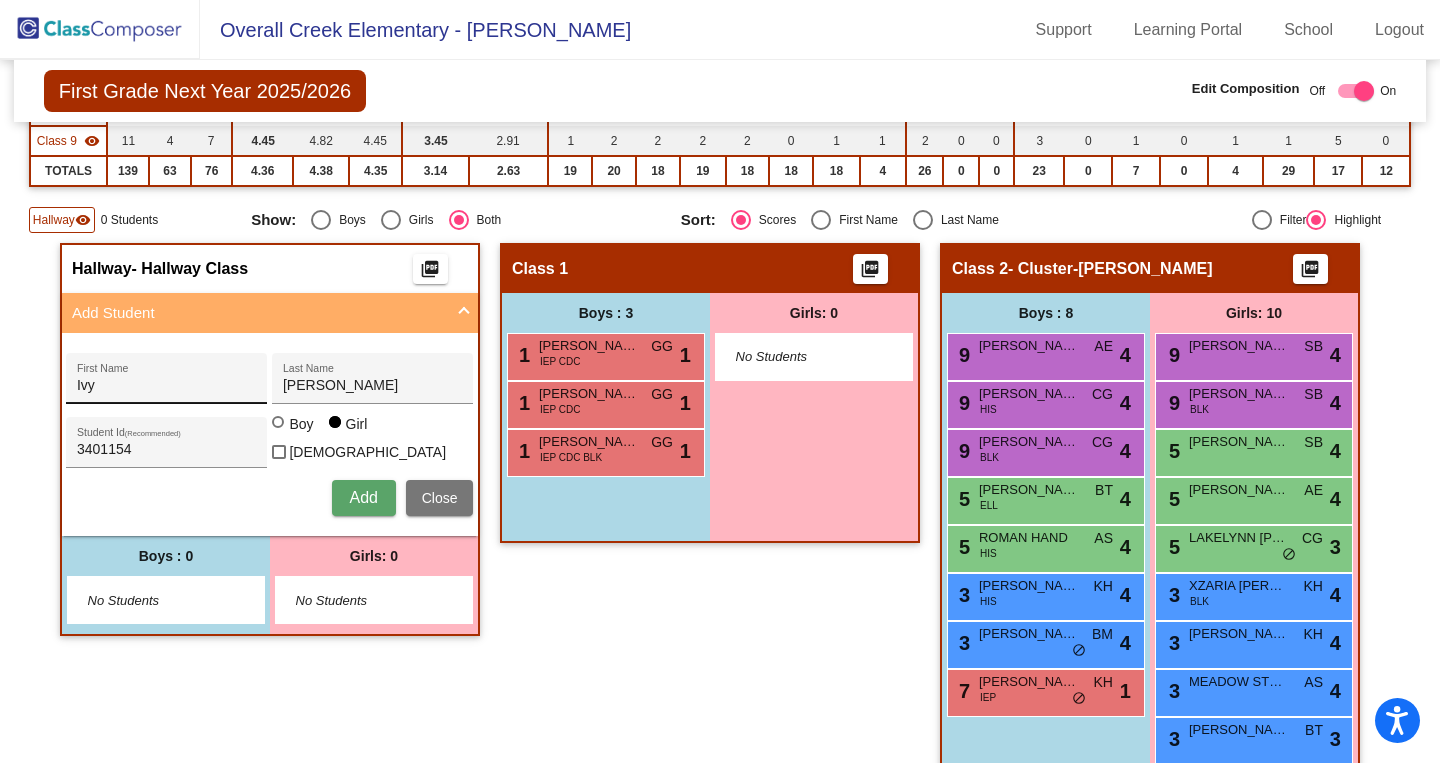 type 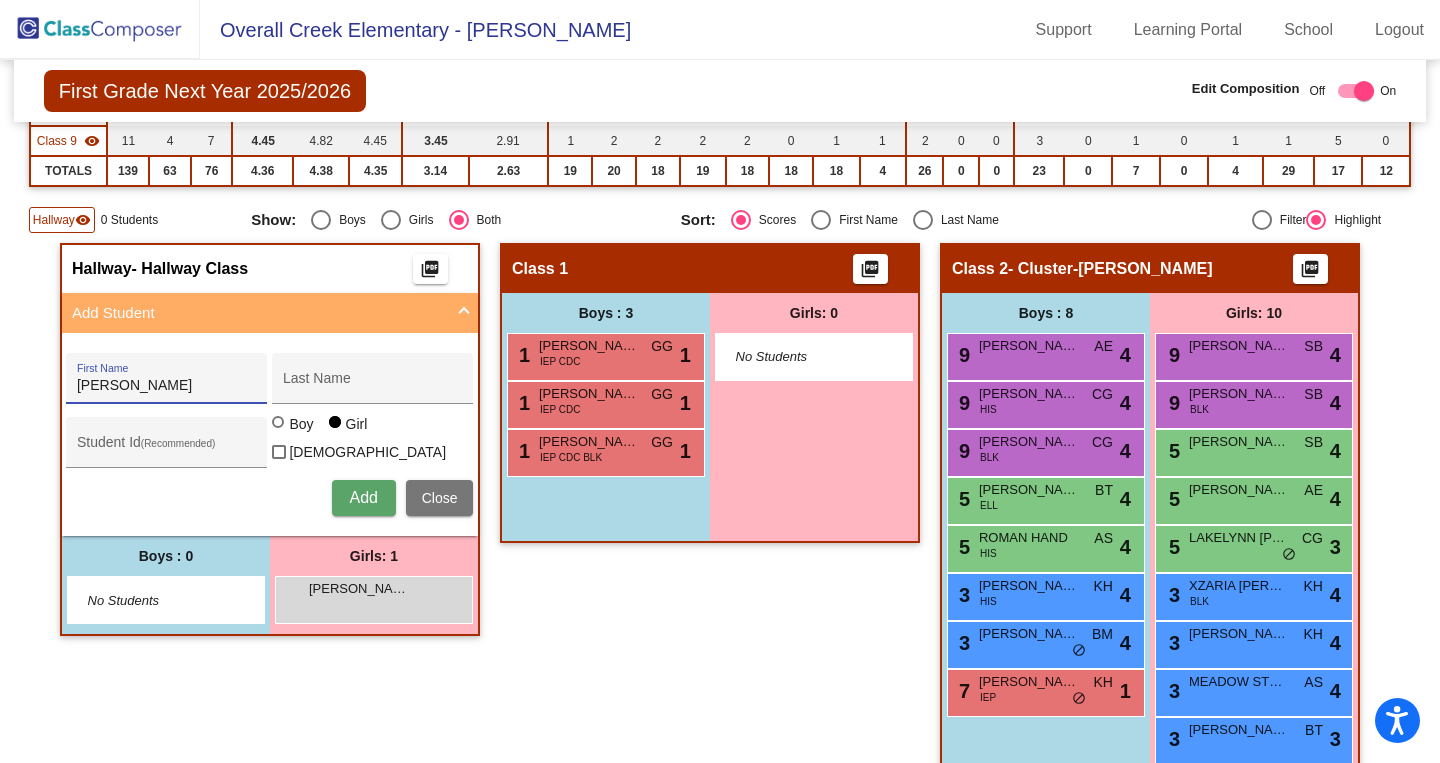 type on "[PERSON_NAME]" 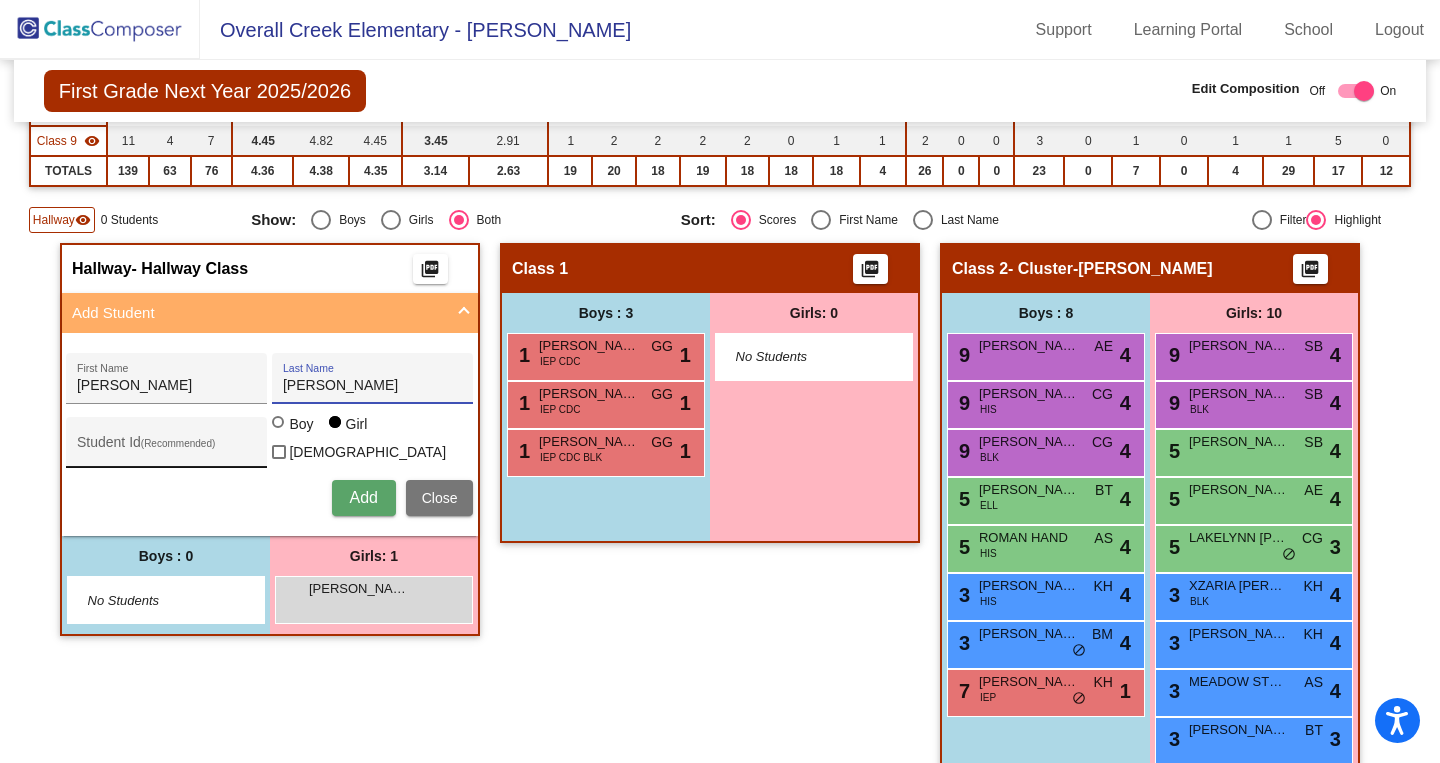 type on "[PERSON_NAME]" 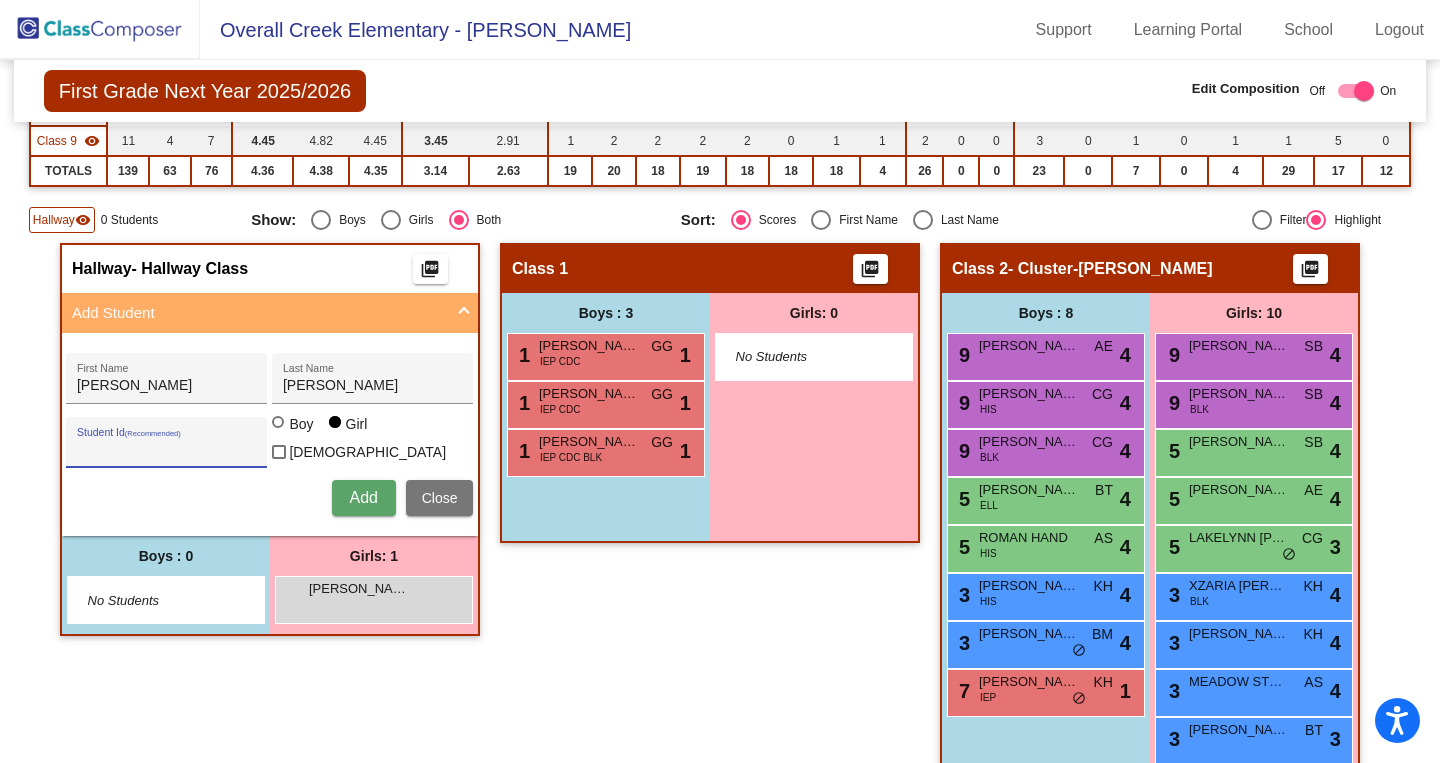 click on "Student Id  (Recommended)" at bounding box center (167, 450) 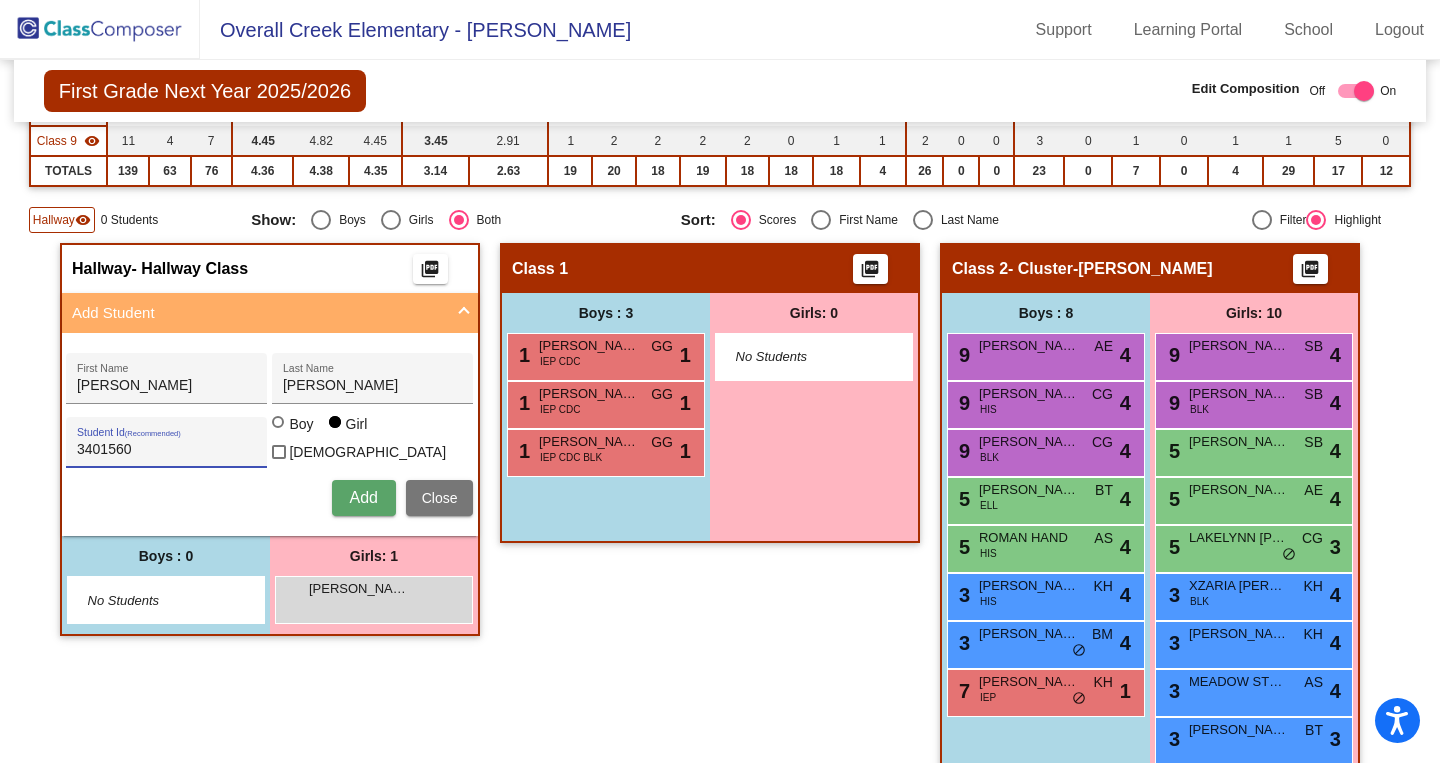 type on "3401560" 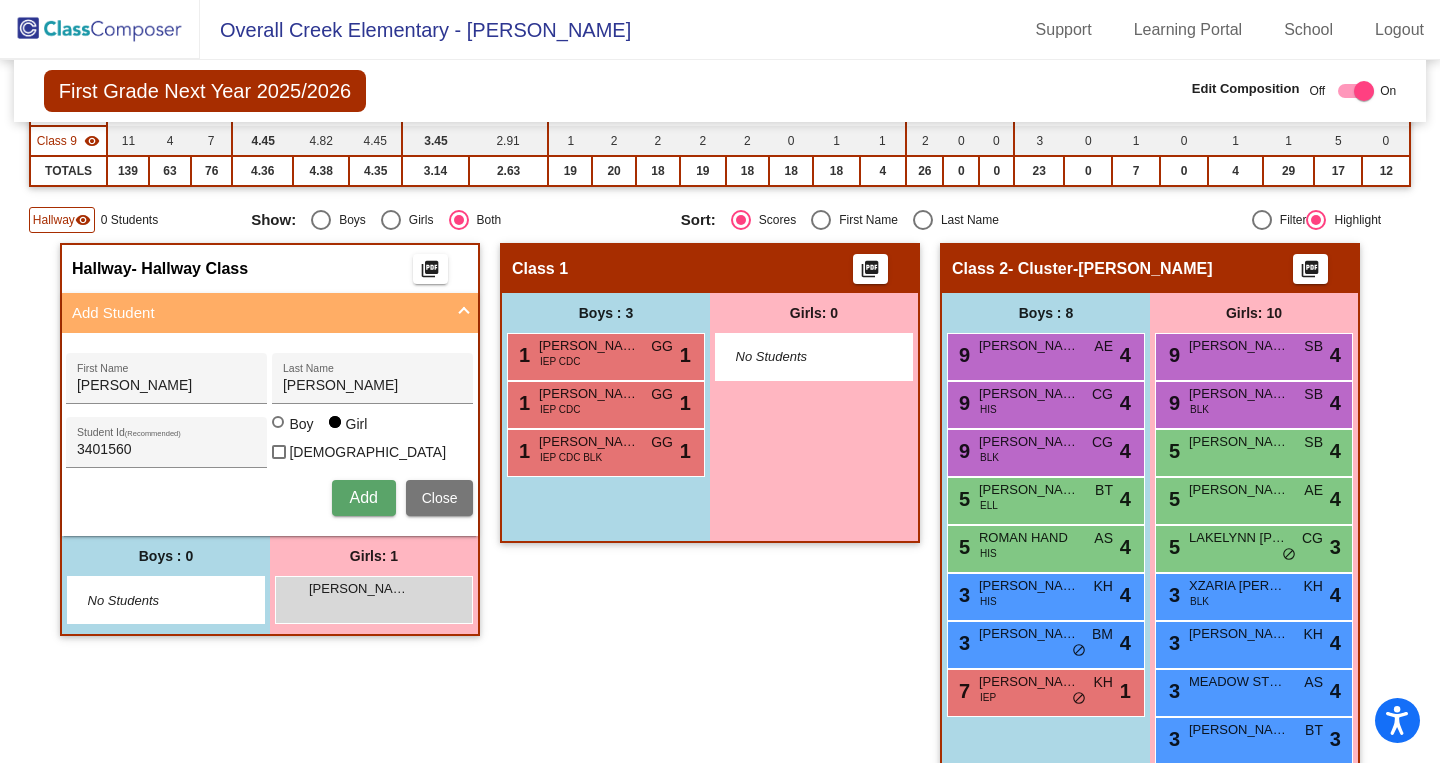 type 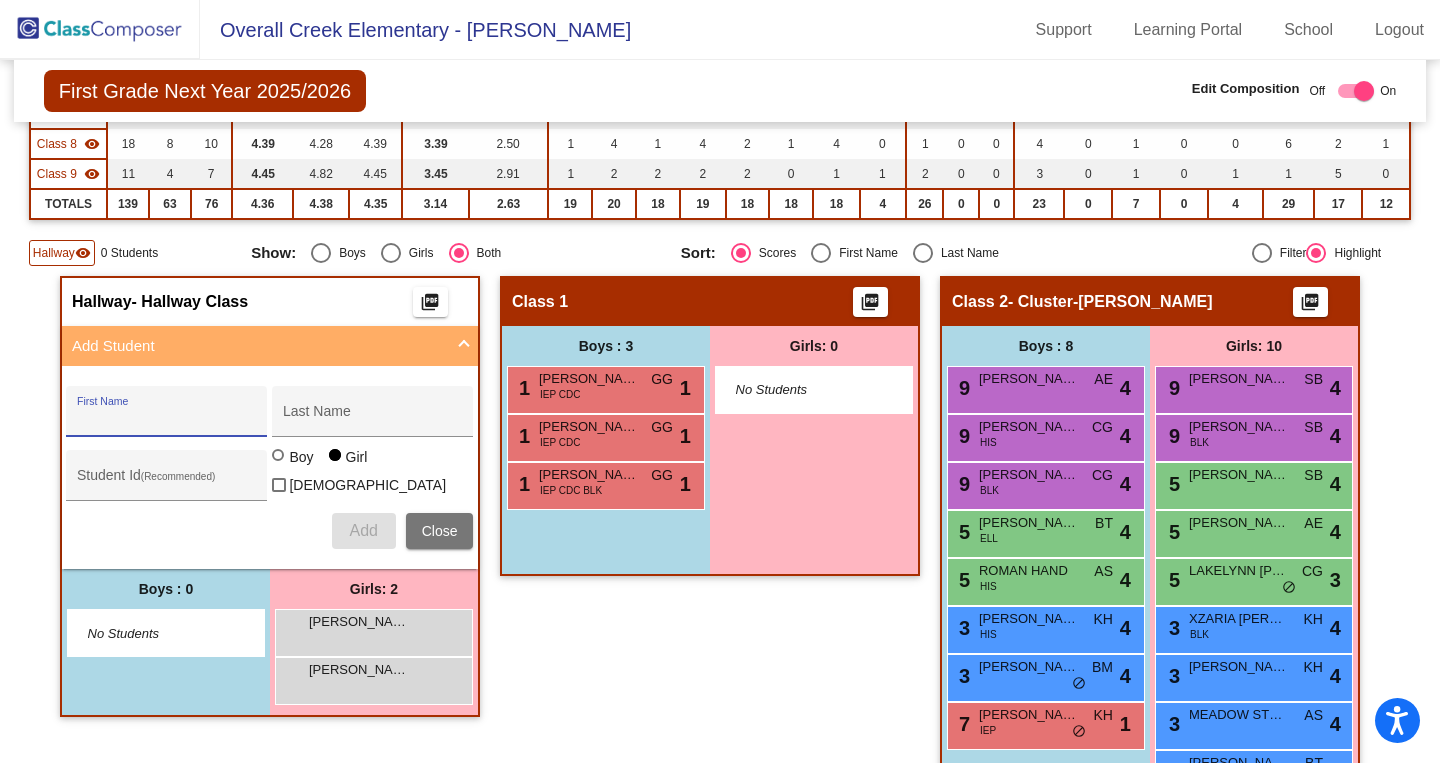 scroll, scrollTop: 572, scrollLeft: 0, axis: vertical 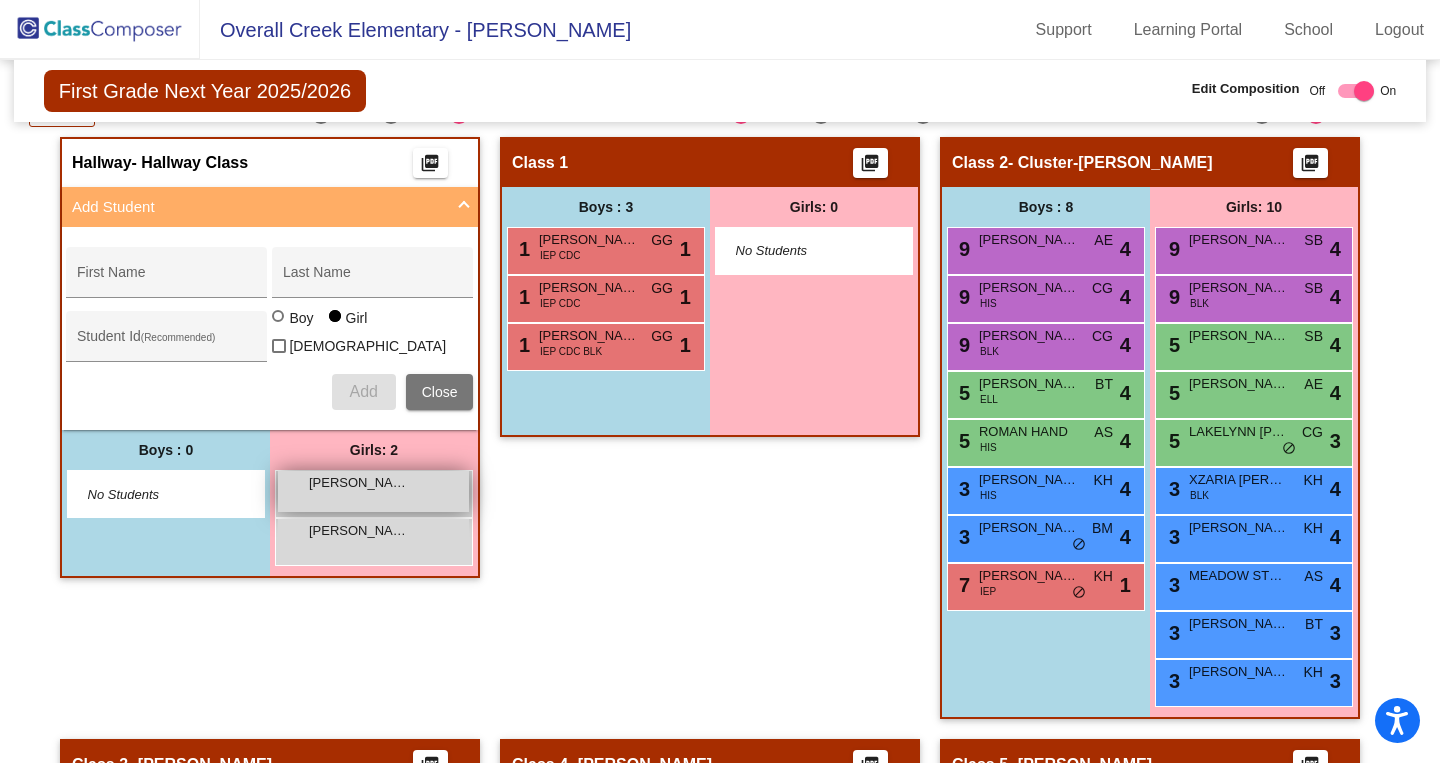 click on "[PERSON_NAME] lock do_not_disturb_alt" at bounding box center [373, 491] 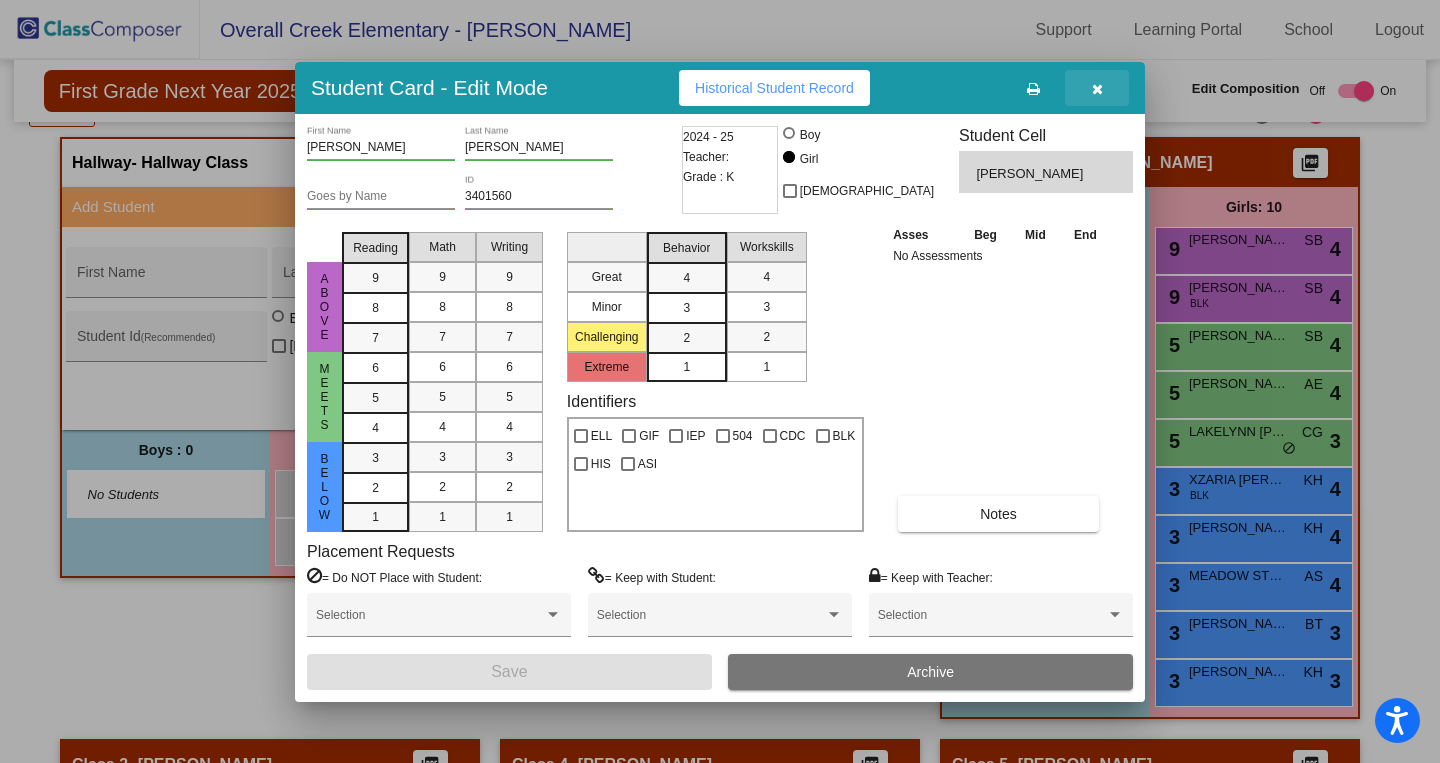 click at bounding box center [1097, 89] 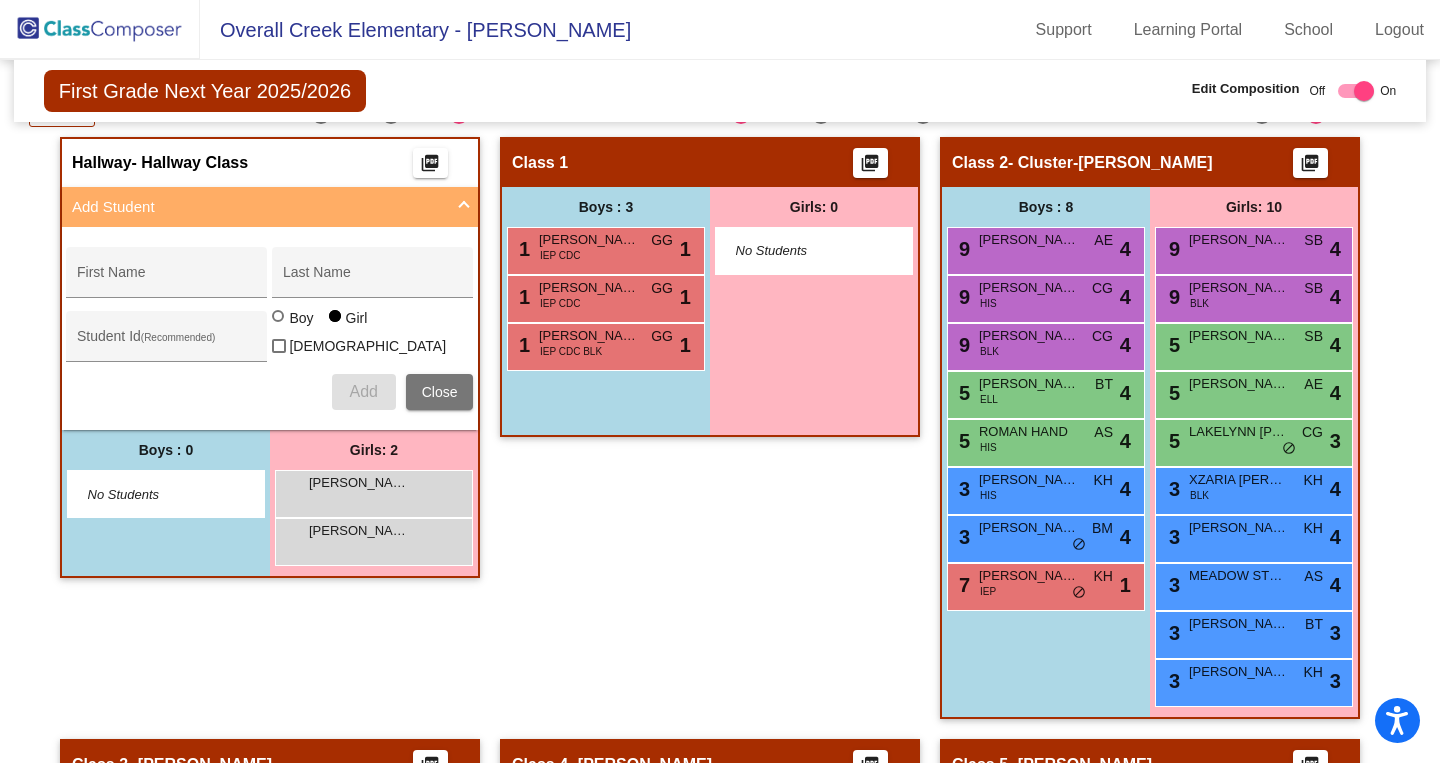 click 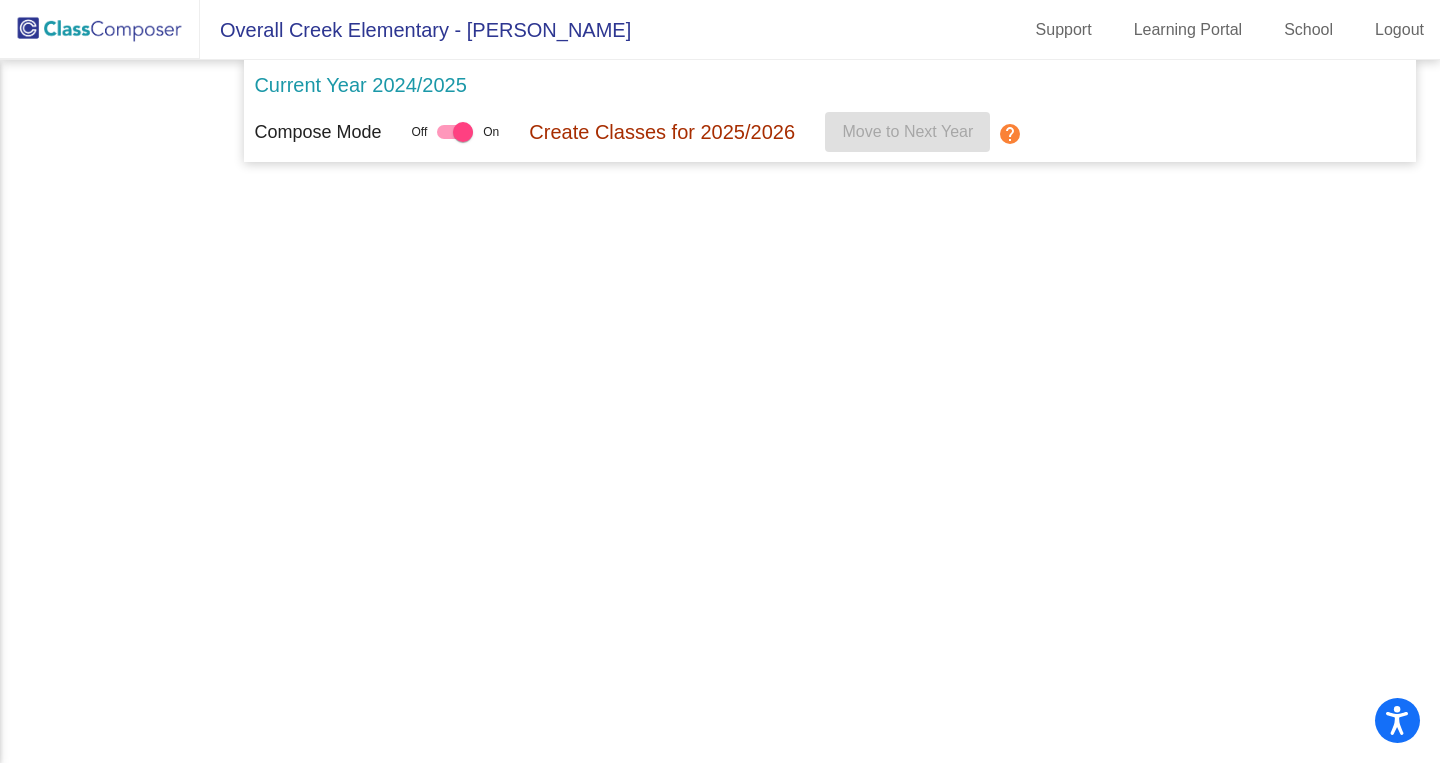 scroll, scrollTop: 0, scrollLeft: 0, axis: both 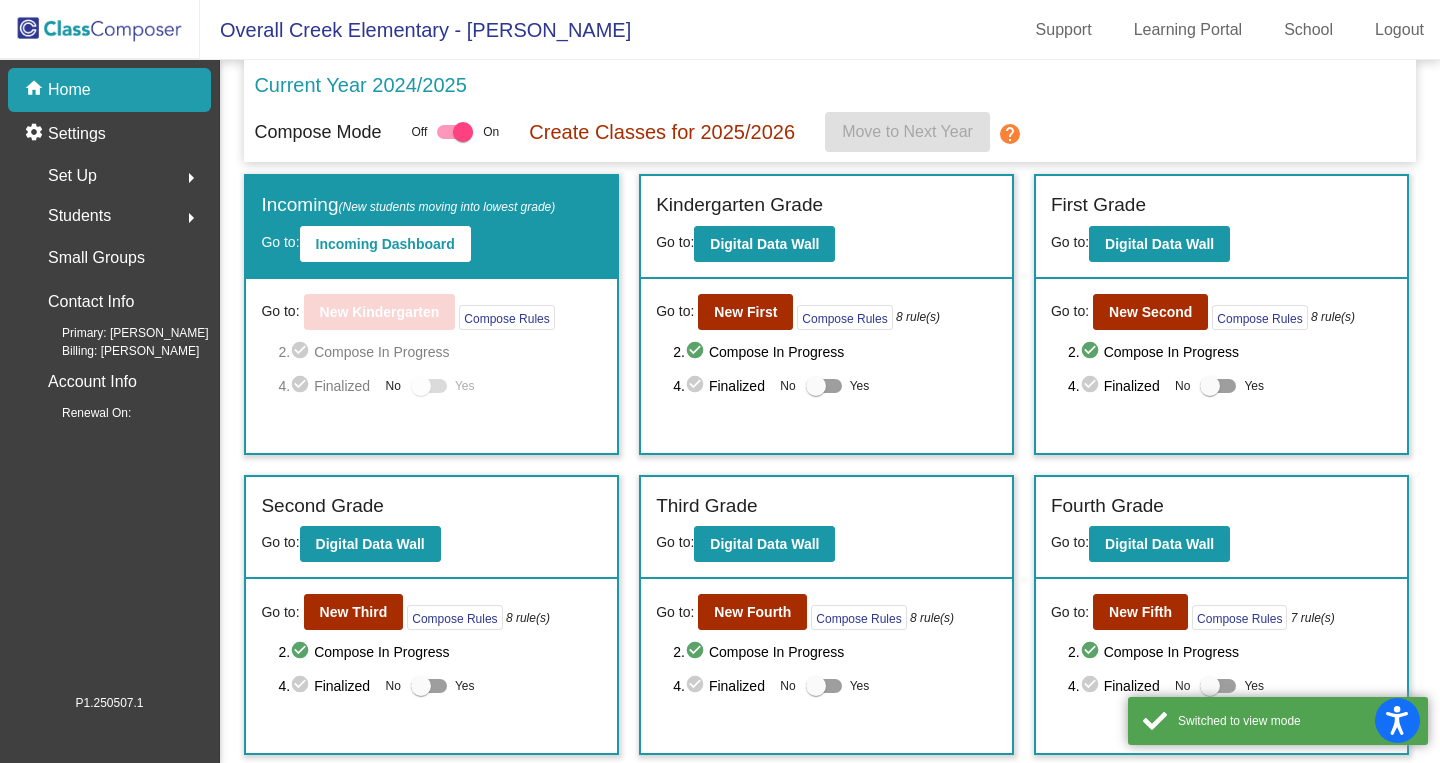 click on "Students  arrow_right" 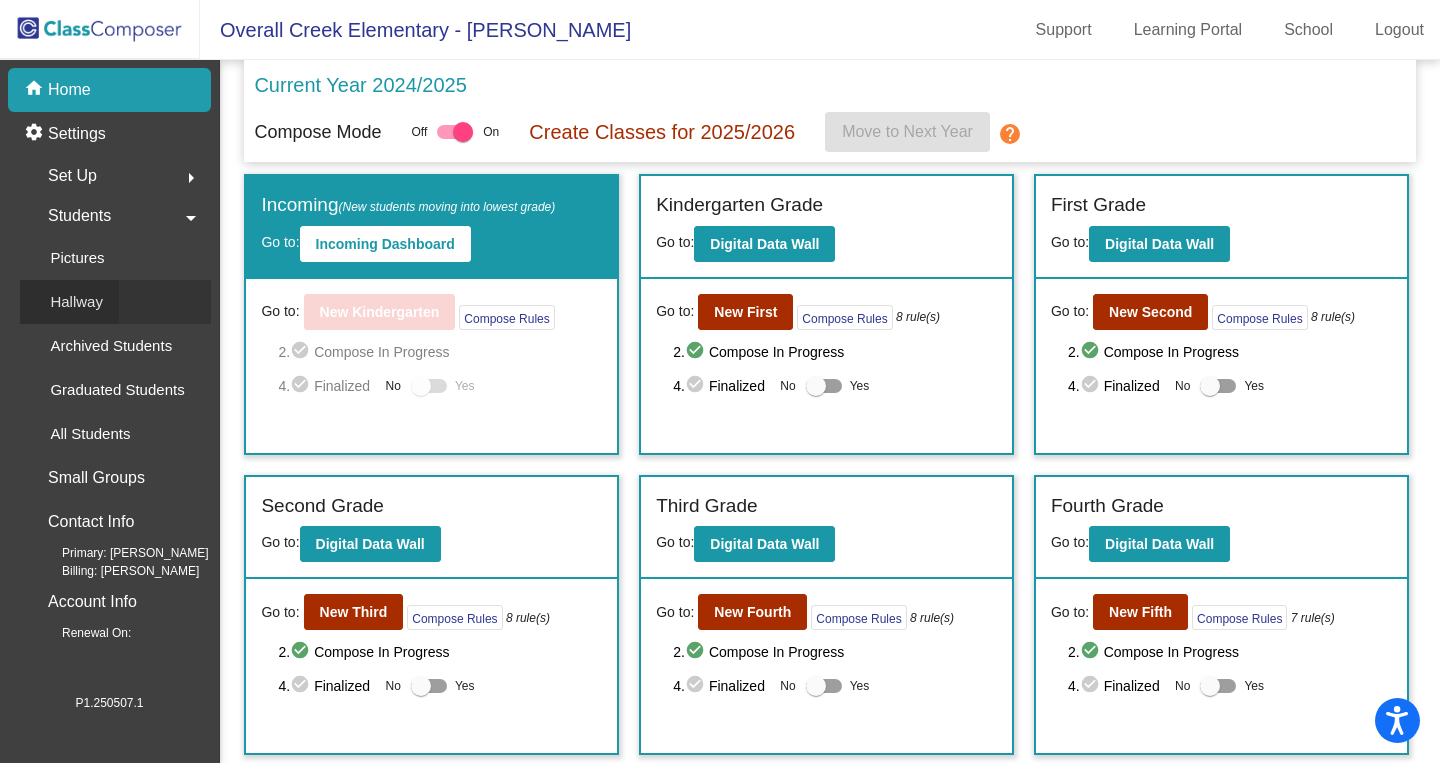 click on "Hallway" 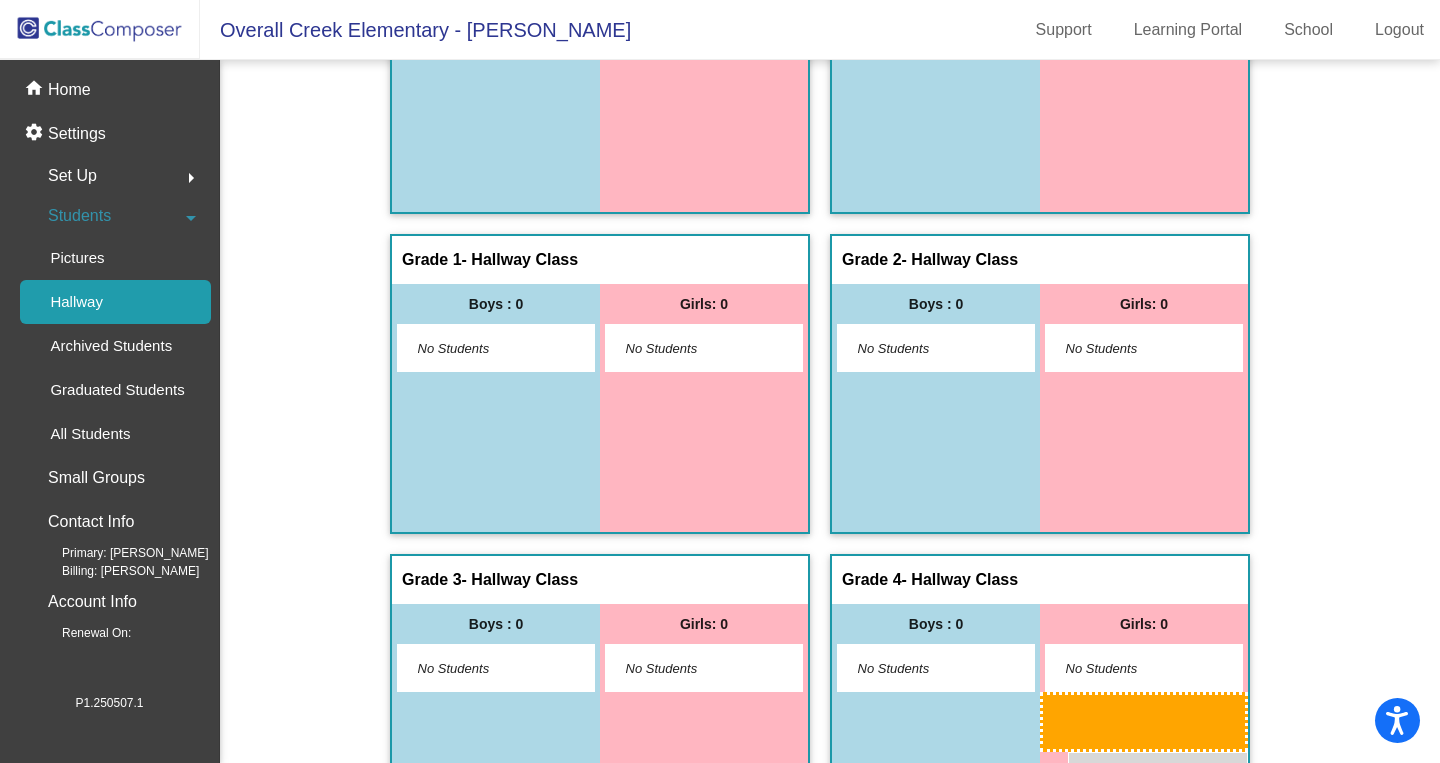 scroll, scrollTop: 212, scrollLeft: 0, axis: vertical 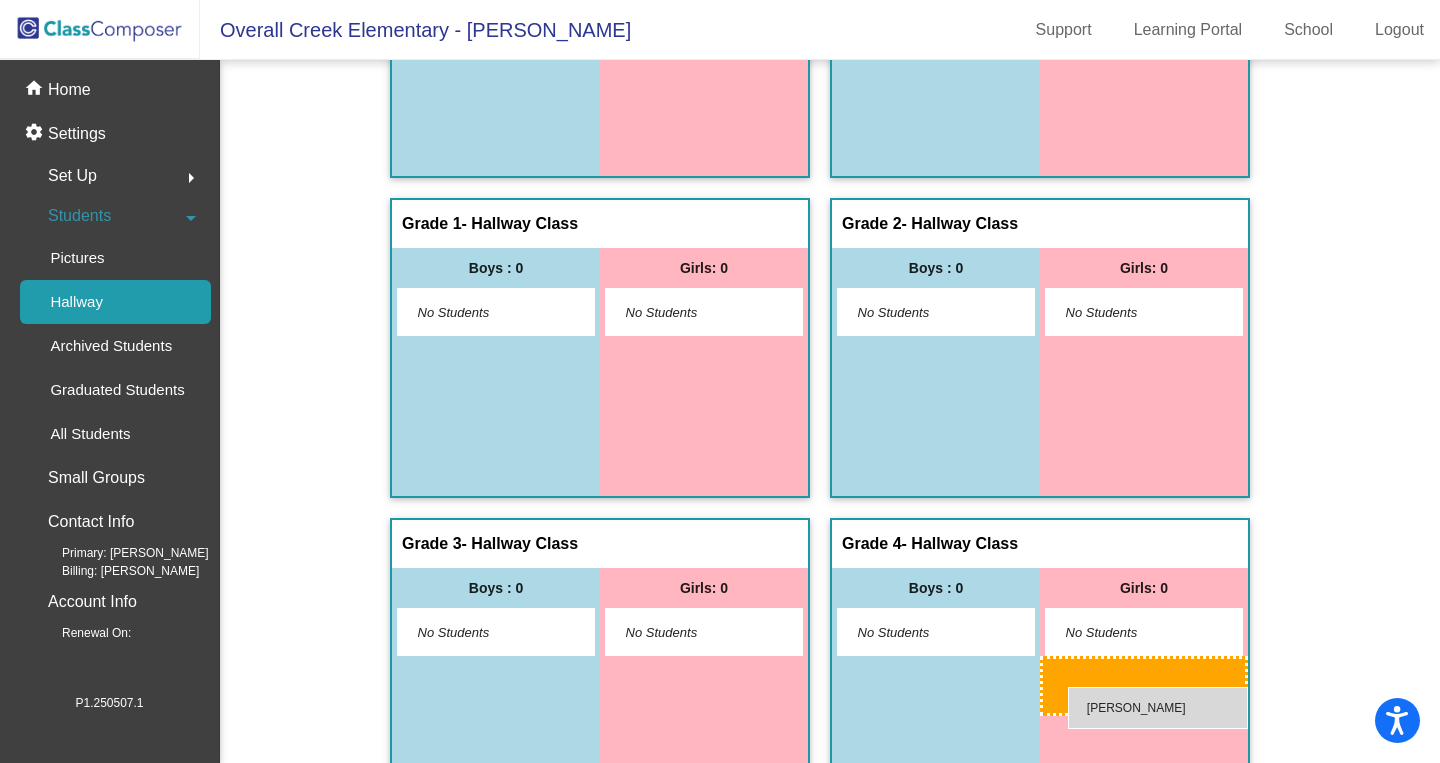 drag, startPoint x: 1130, startPoint y: 252, endPoint x: 1068, endPoint y: 686, distance: 438.40622 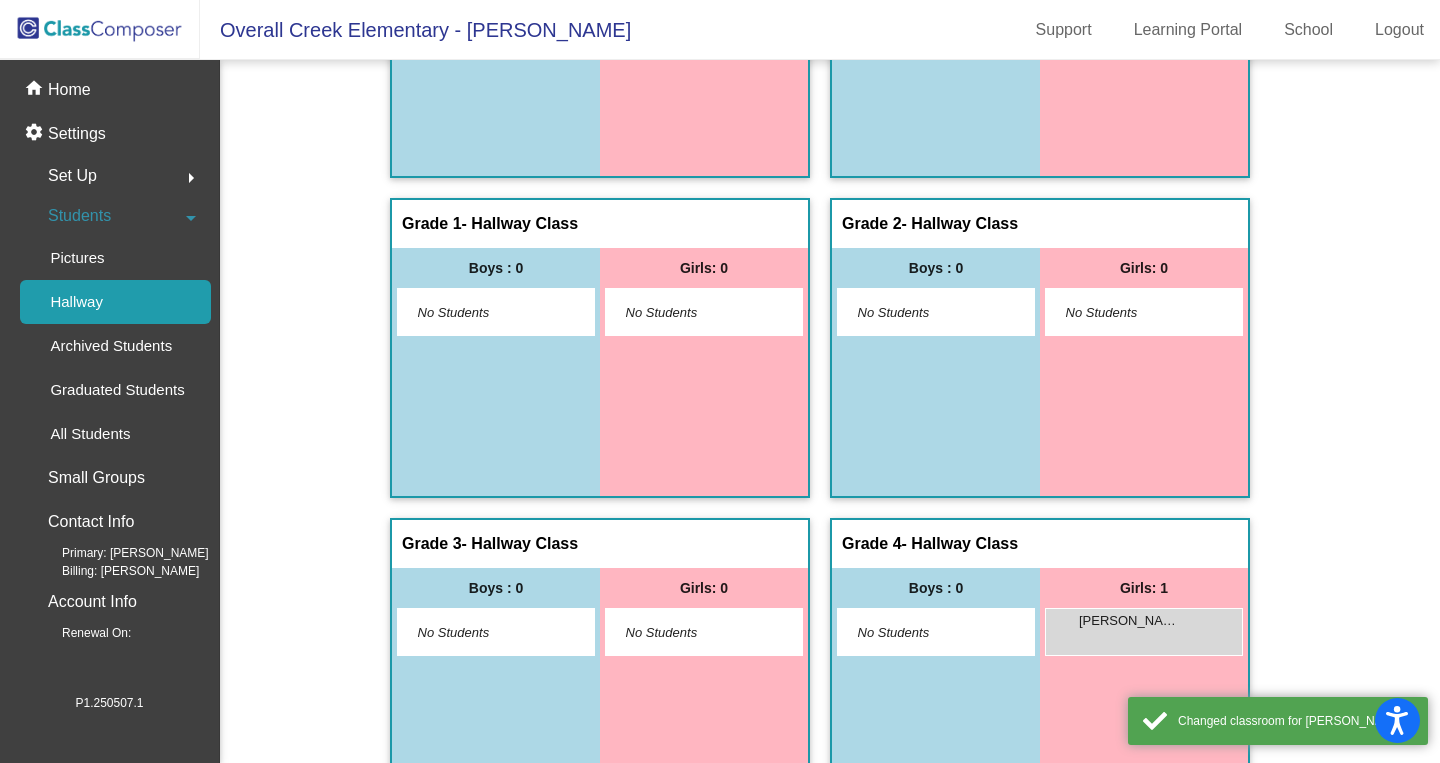 scroll, scrollTop: 0, scrollLeft: 0, axis: both 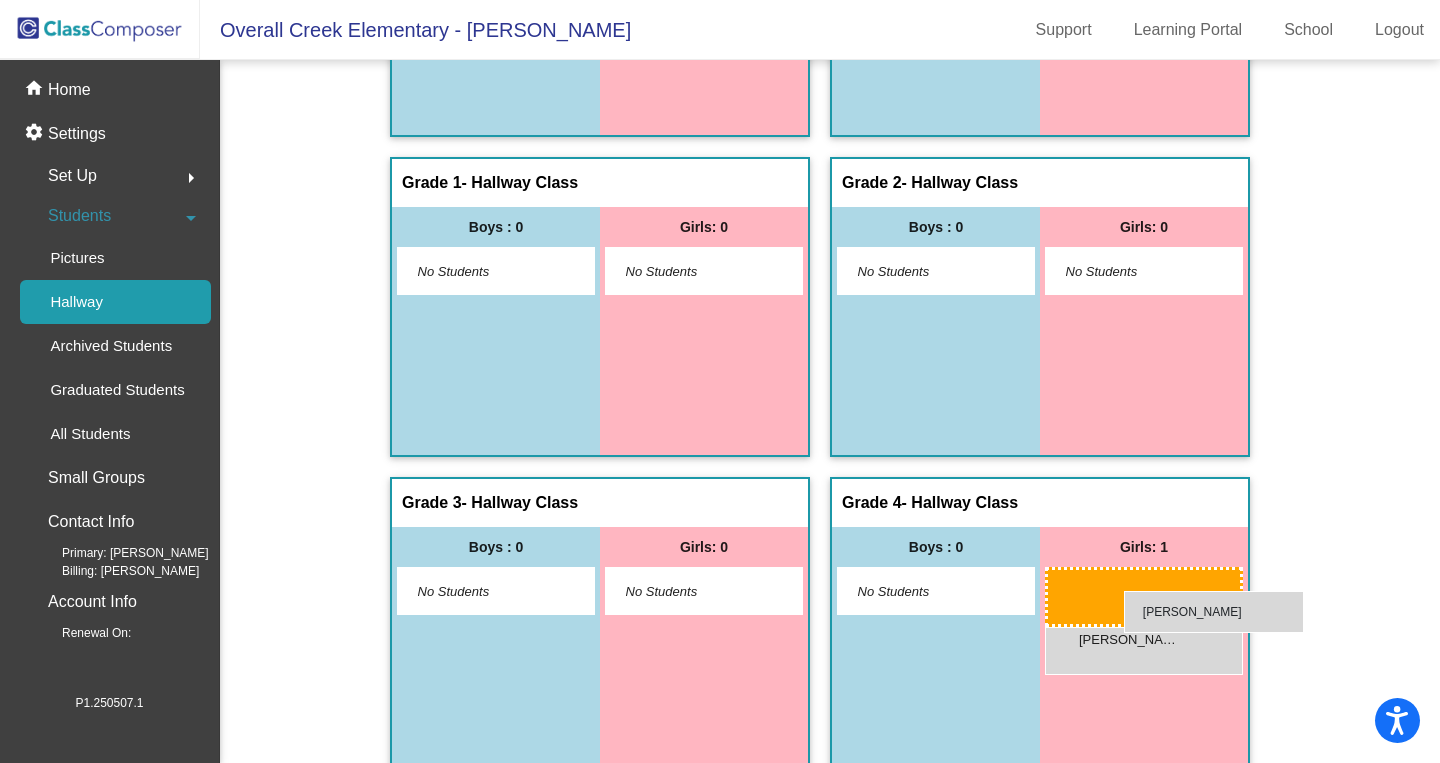 drag, startPoint x: 1179, startPoint y: 197, endPoint x: 1124, endPoint y: 590, distance: 396.82993 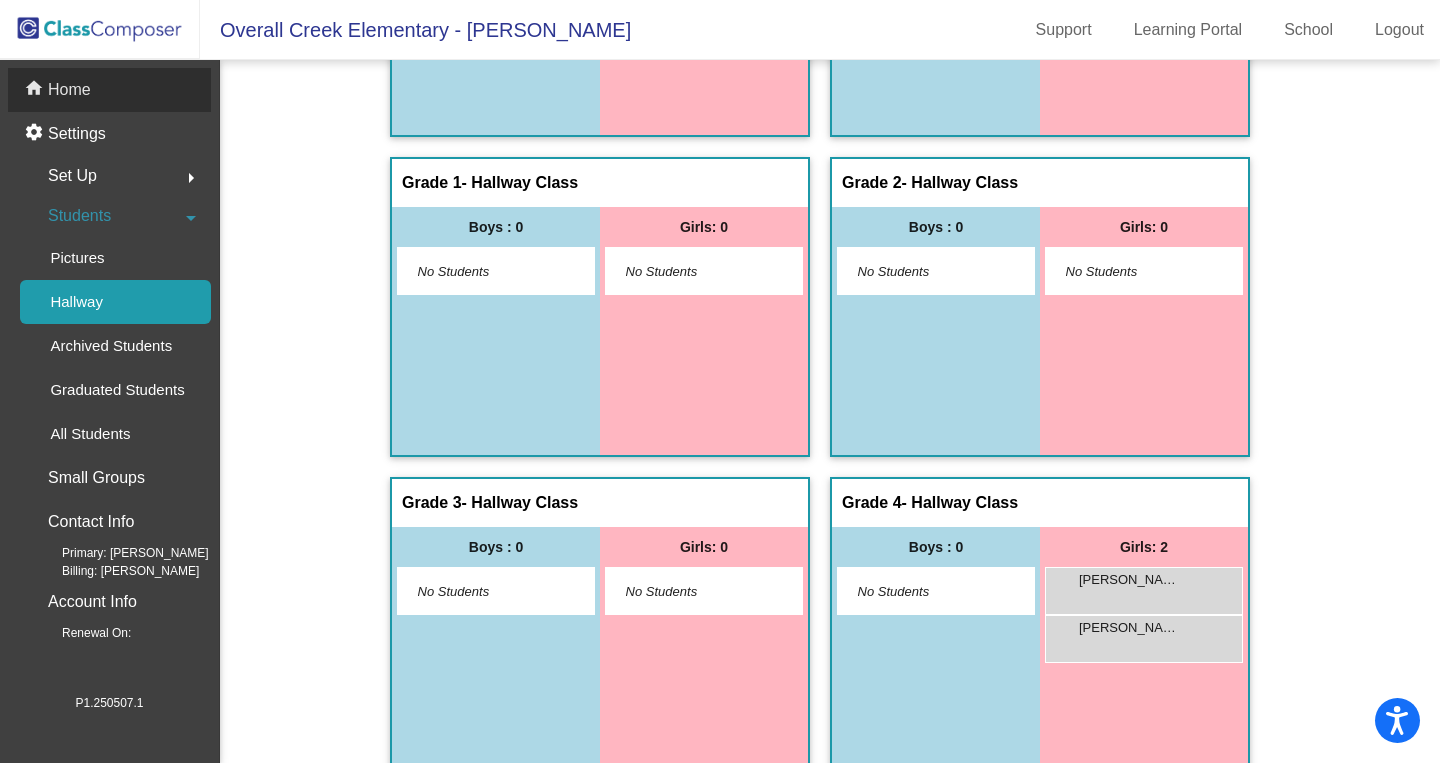 click on "Home" 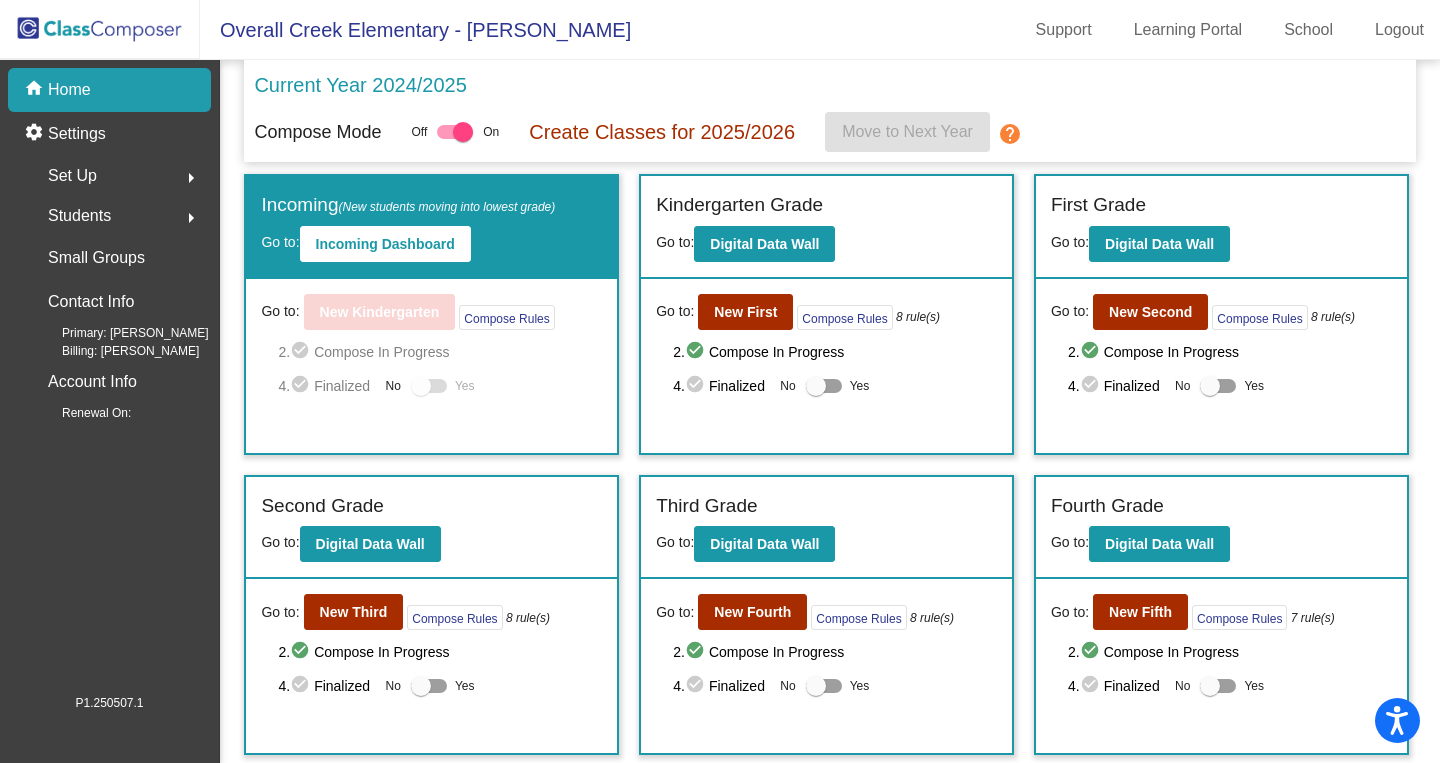 click 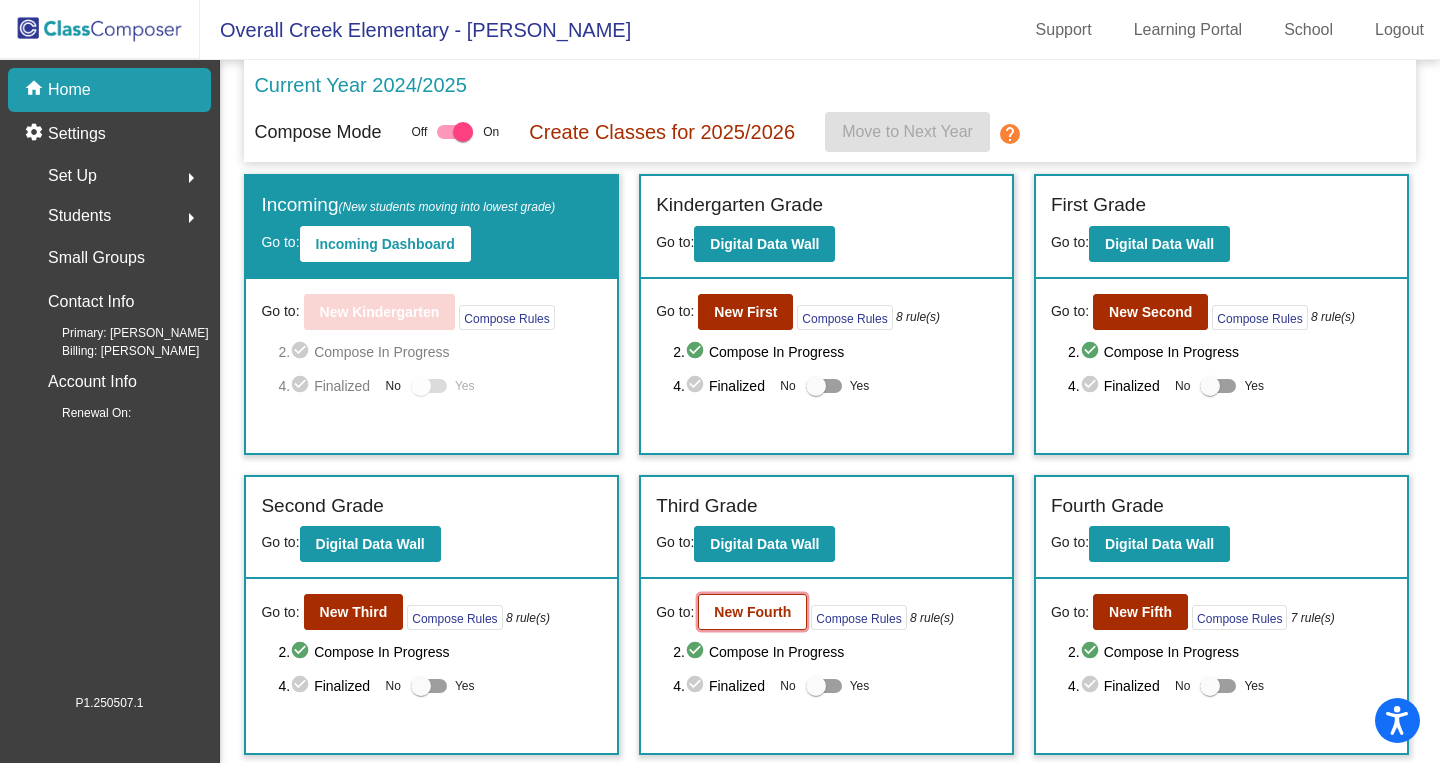 click on "New Fourth" 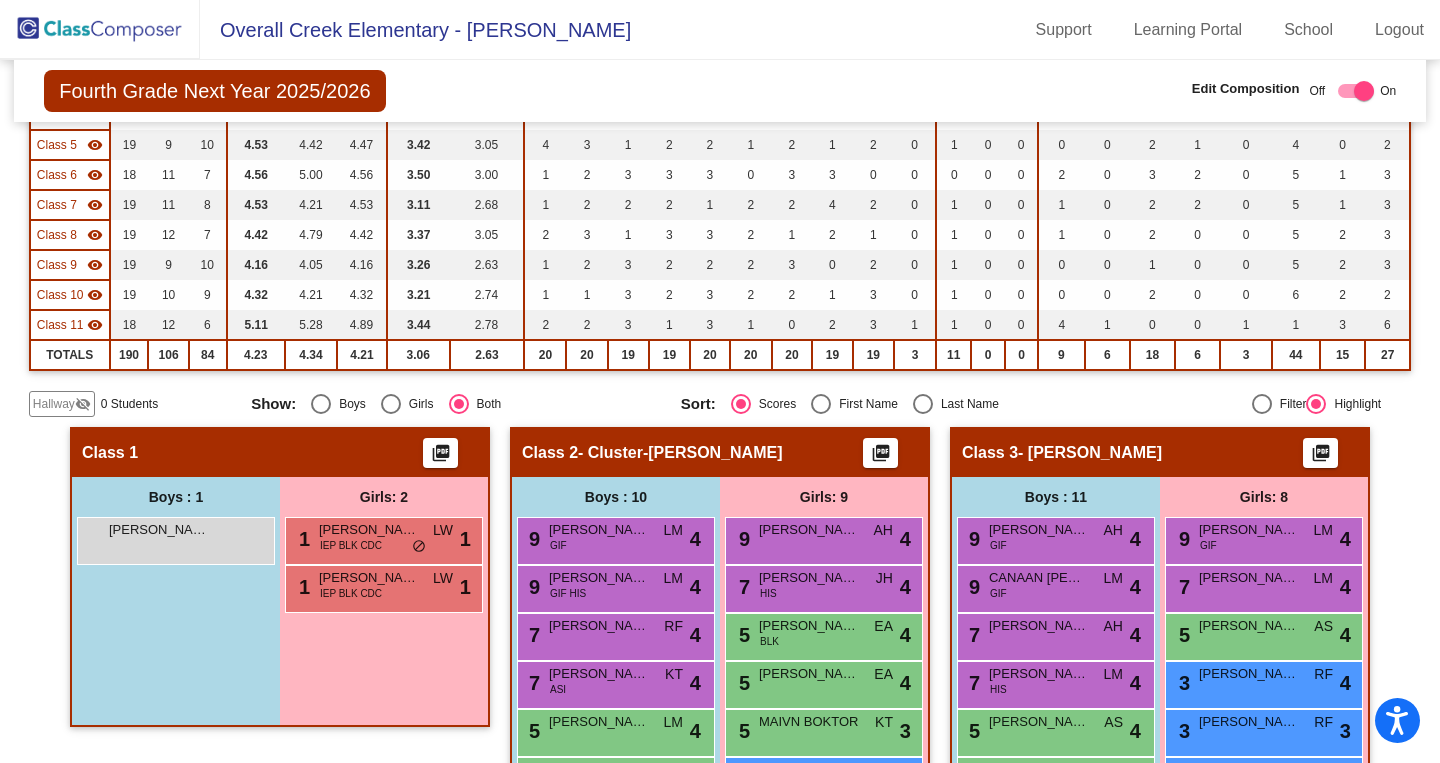scroll, scrollTop: 502, scrollLeft: 0, axis: vertical 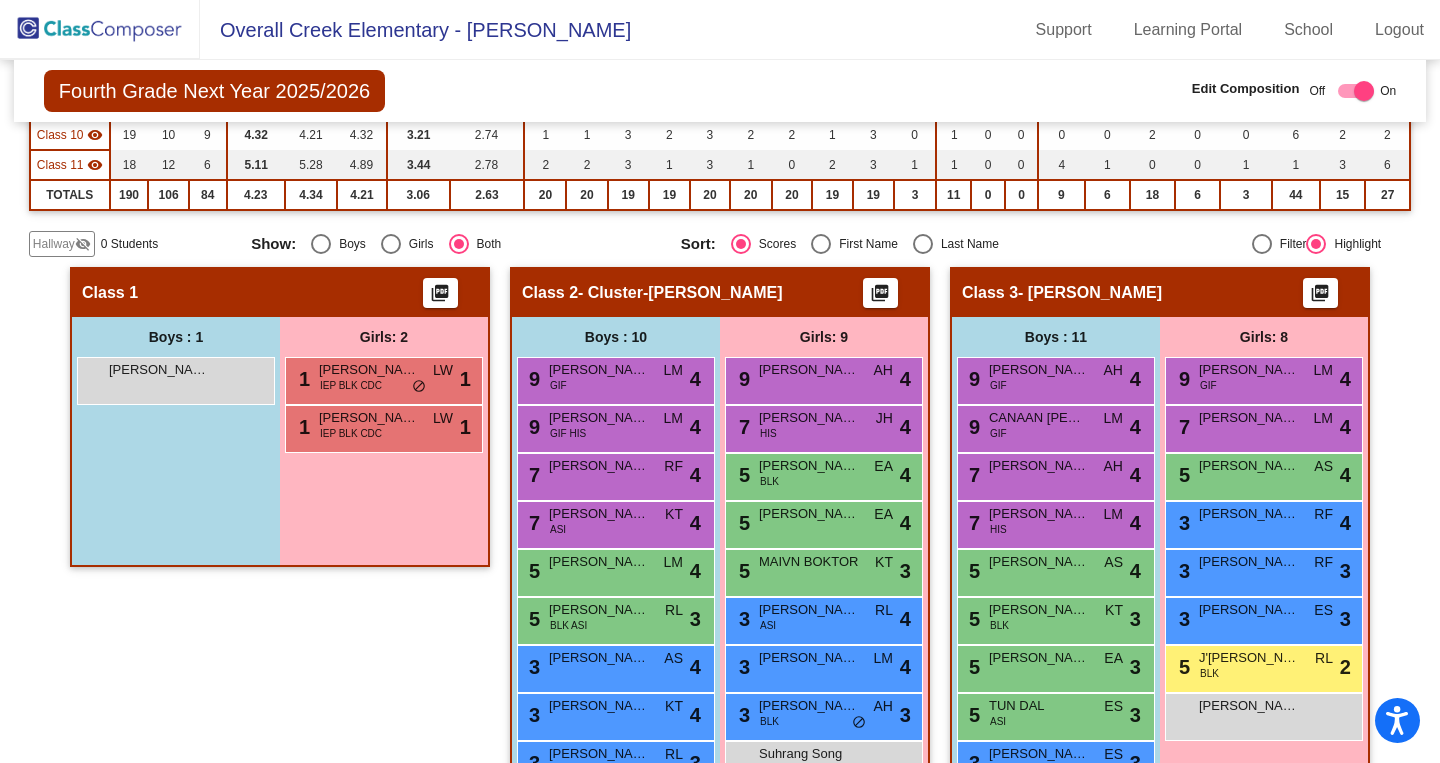 click on "Hallway" 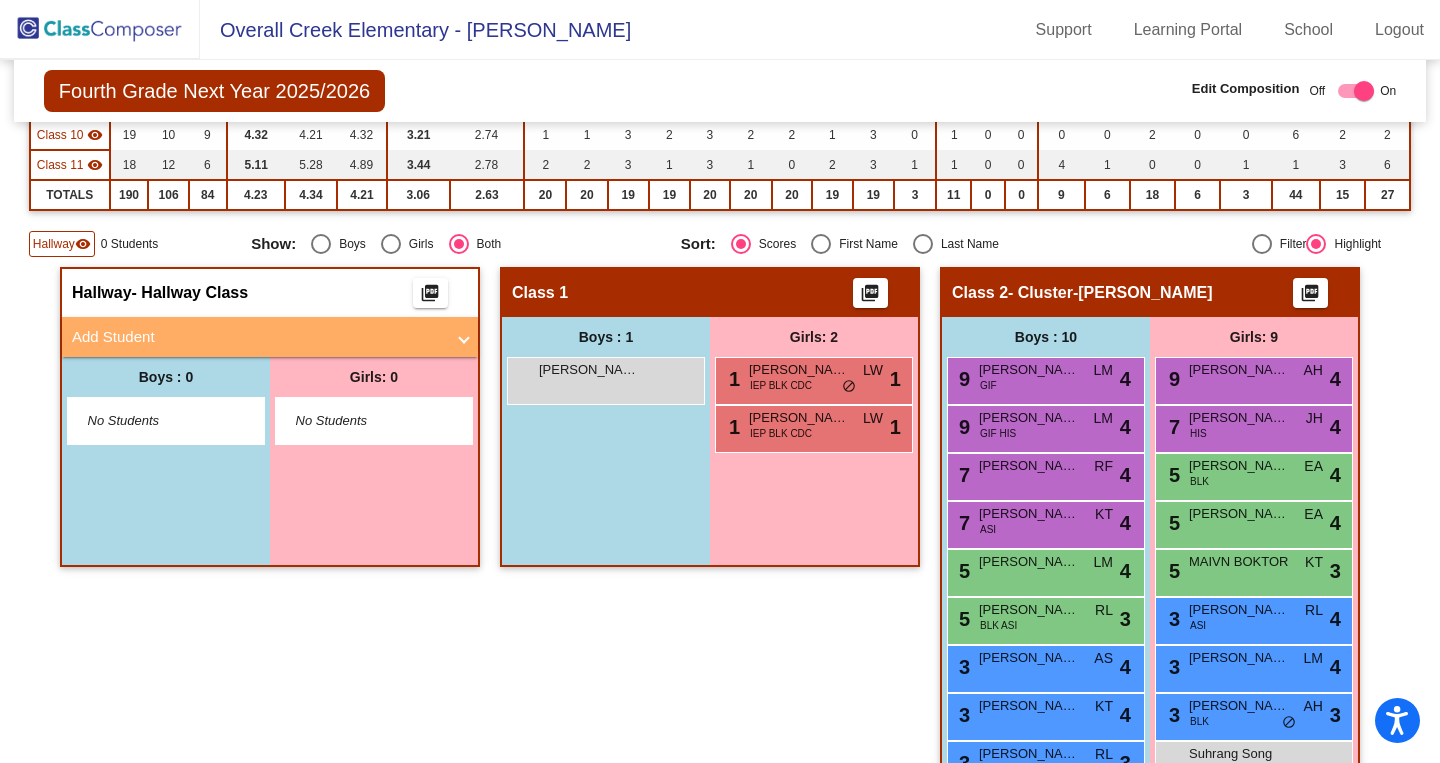 click on "Hallway" 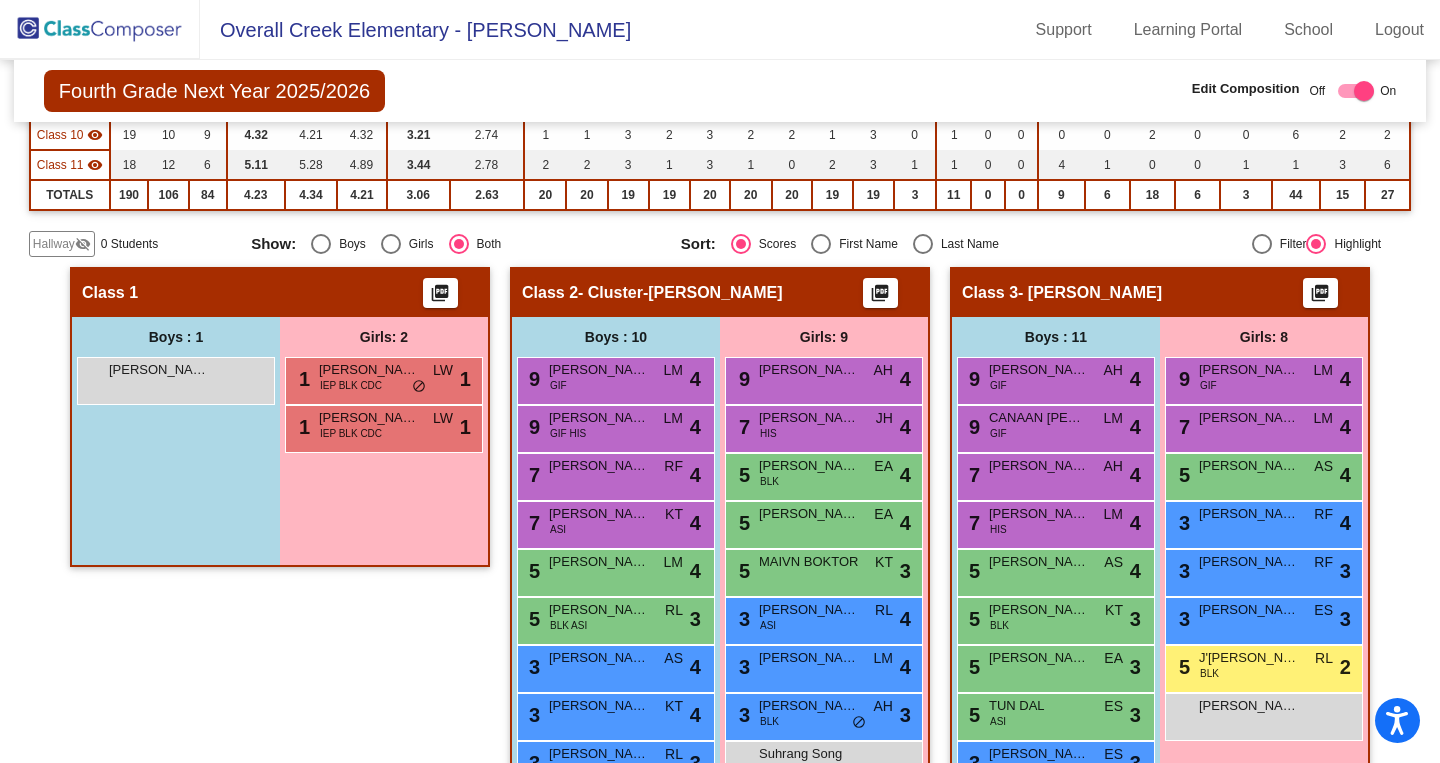 click 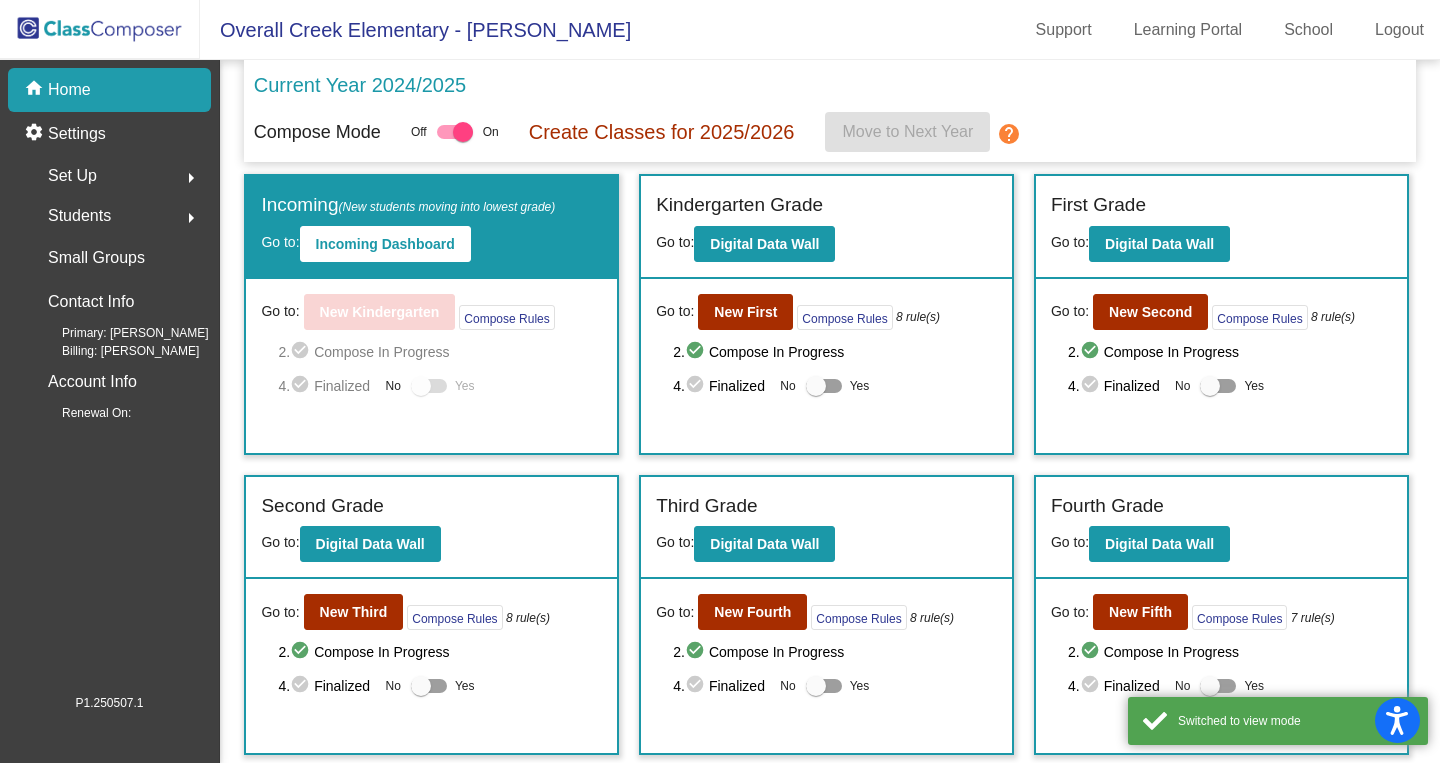 click on "Students" 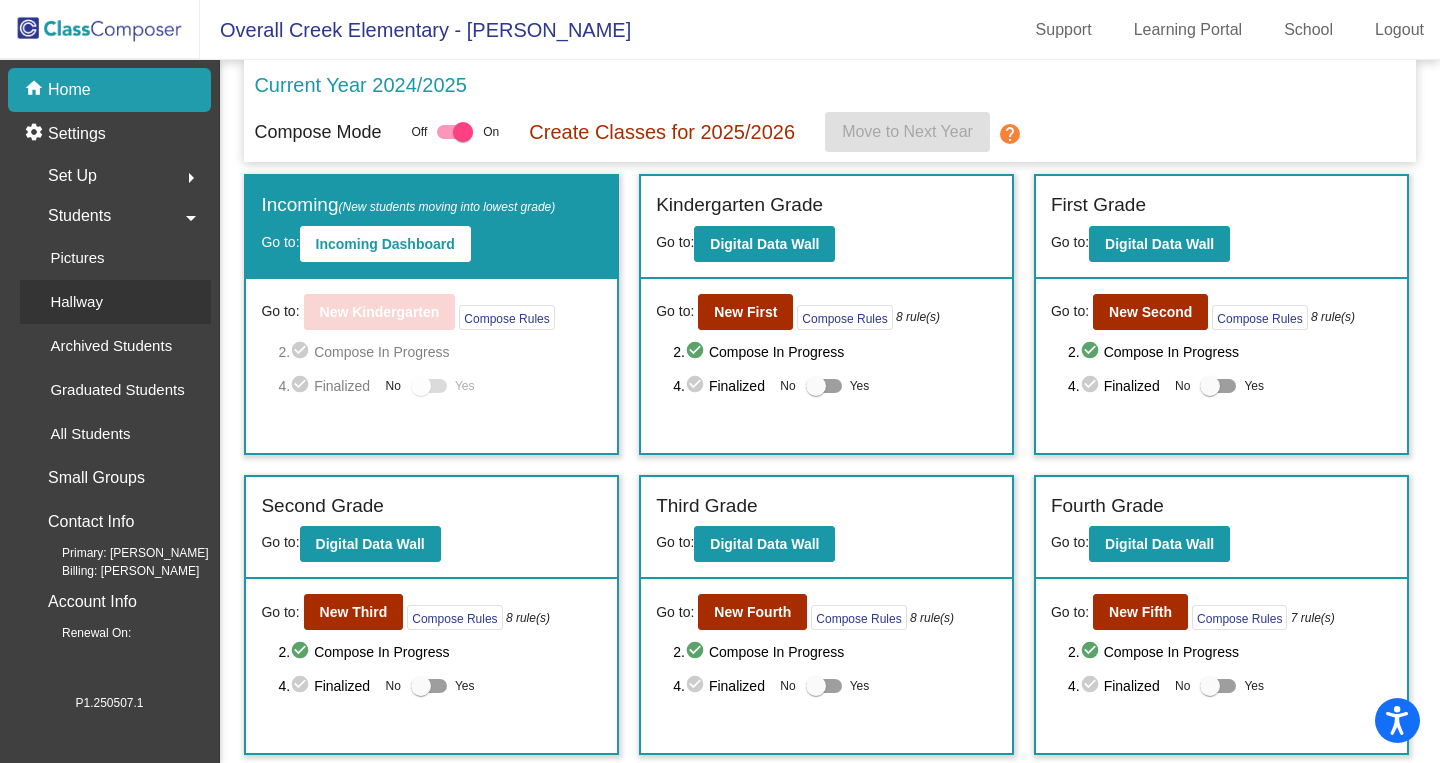 click on "Hallway" 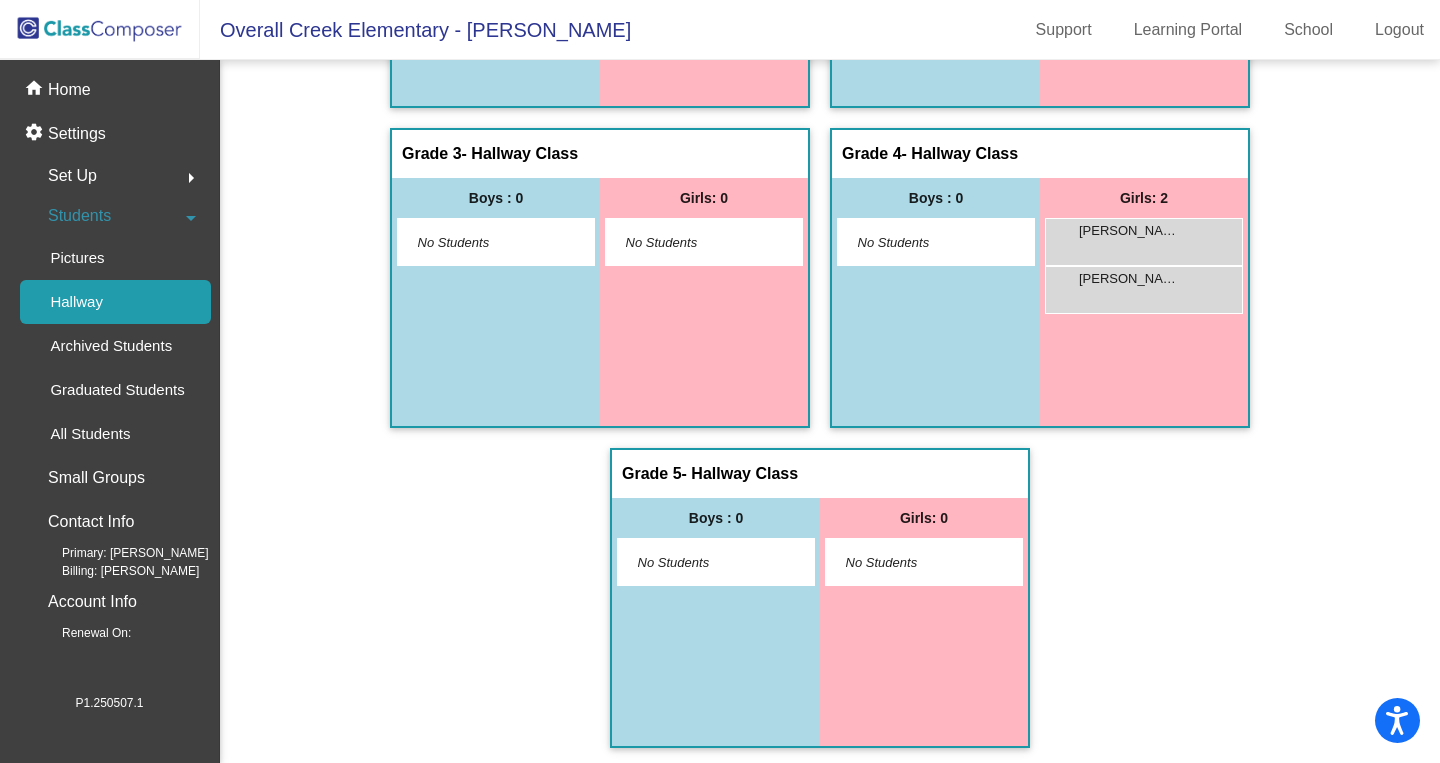 scroll, scrollTop: 608, scrollLeft: 0, axis: vertical 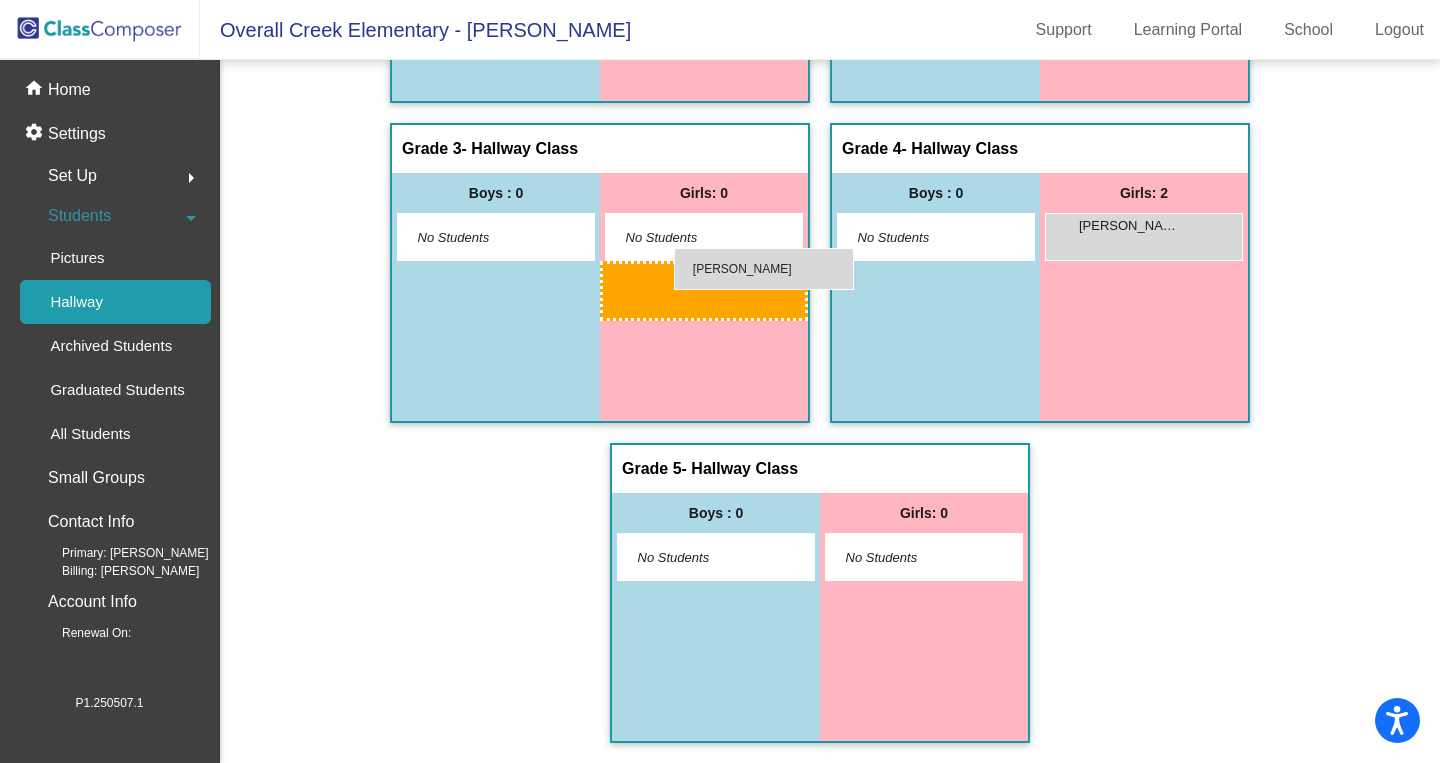 drag, startPoint x: 1142, startPoint y: 235, endPoint x: 674, endPoint y: 247, distance: 468.1538 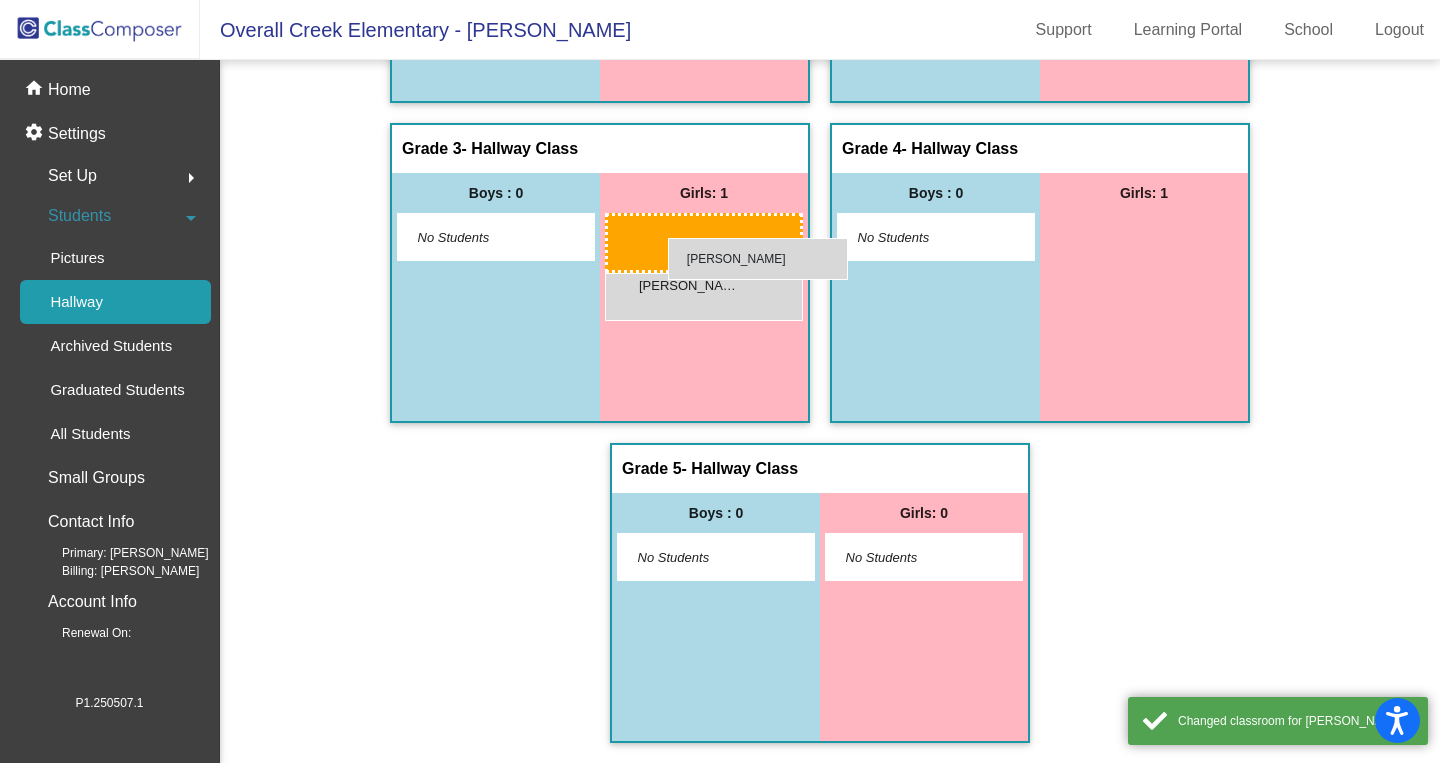 drag, startPoint x: 1114, startPoint y: 226, endPoint x: 668, endPoint y: 238, distance: 446.1614 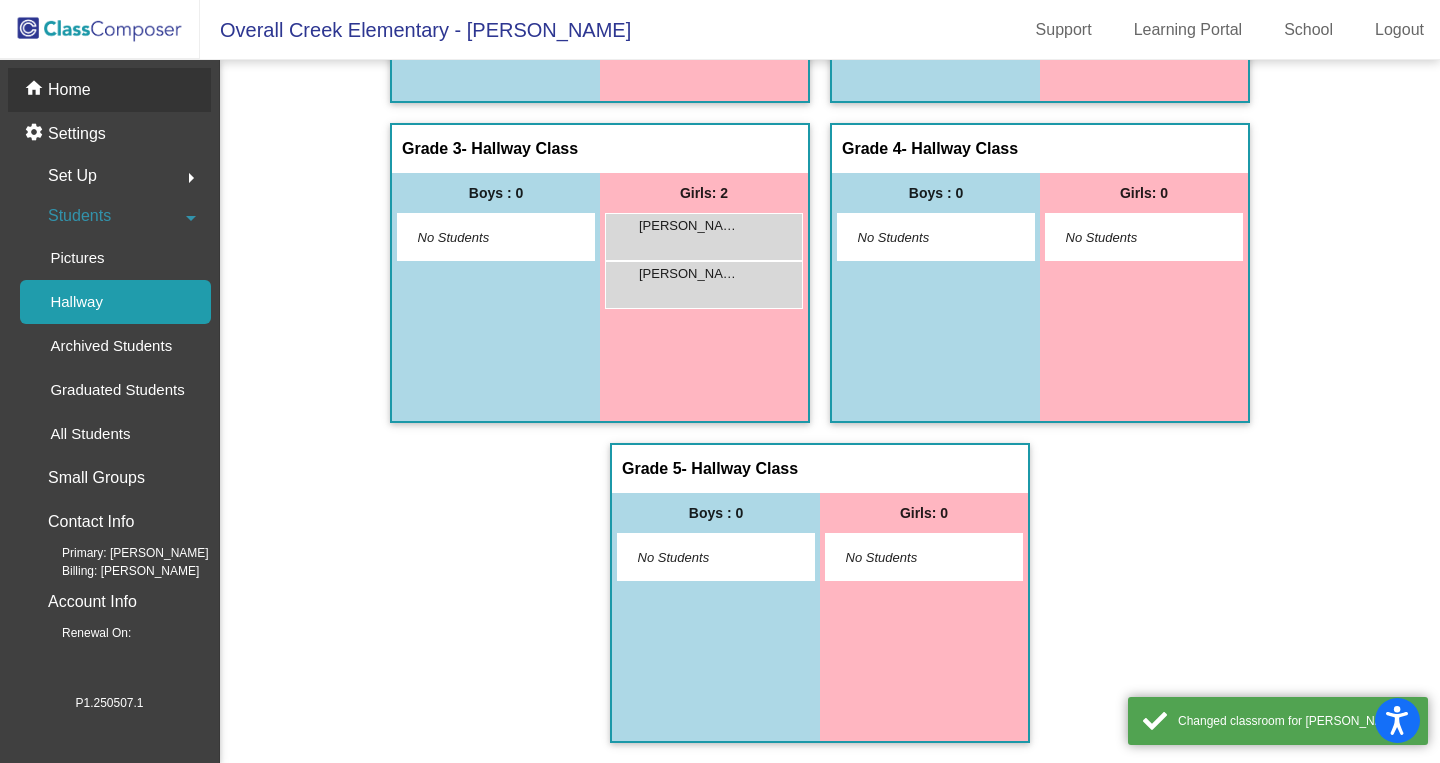 click on "home Home" 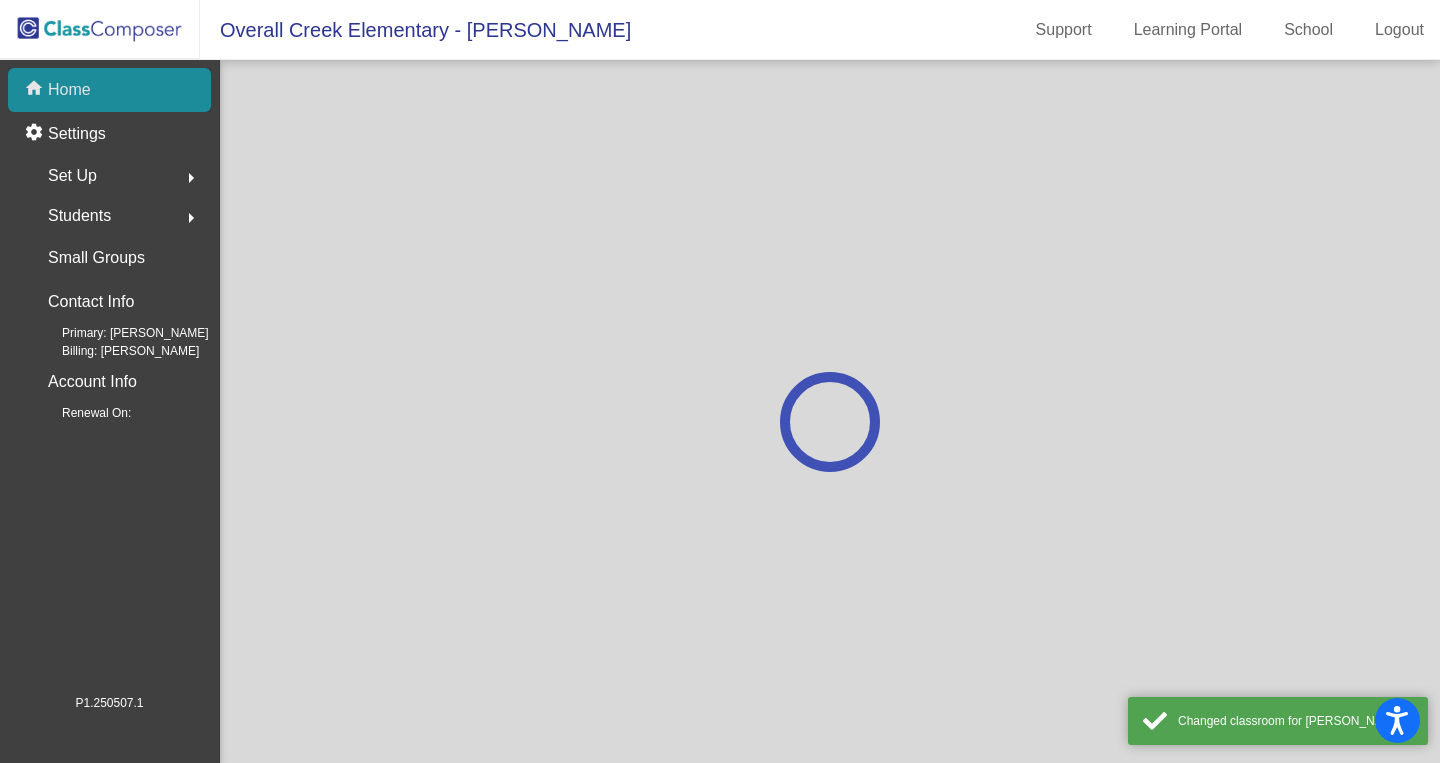 scroll, scrollTop: 0, scrollLeft: 0, axis: both 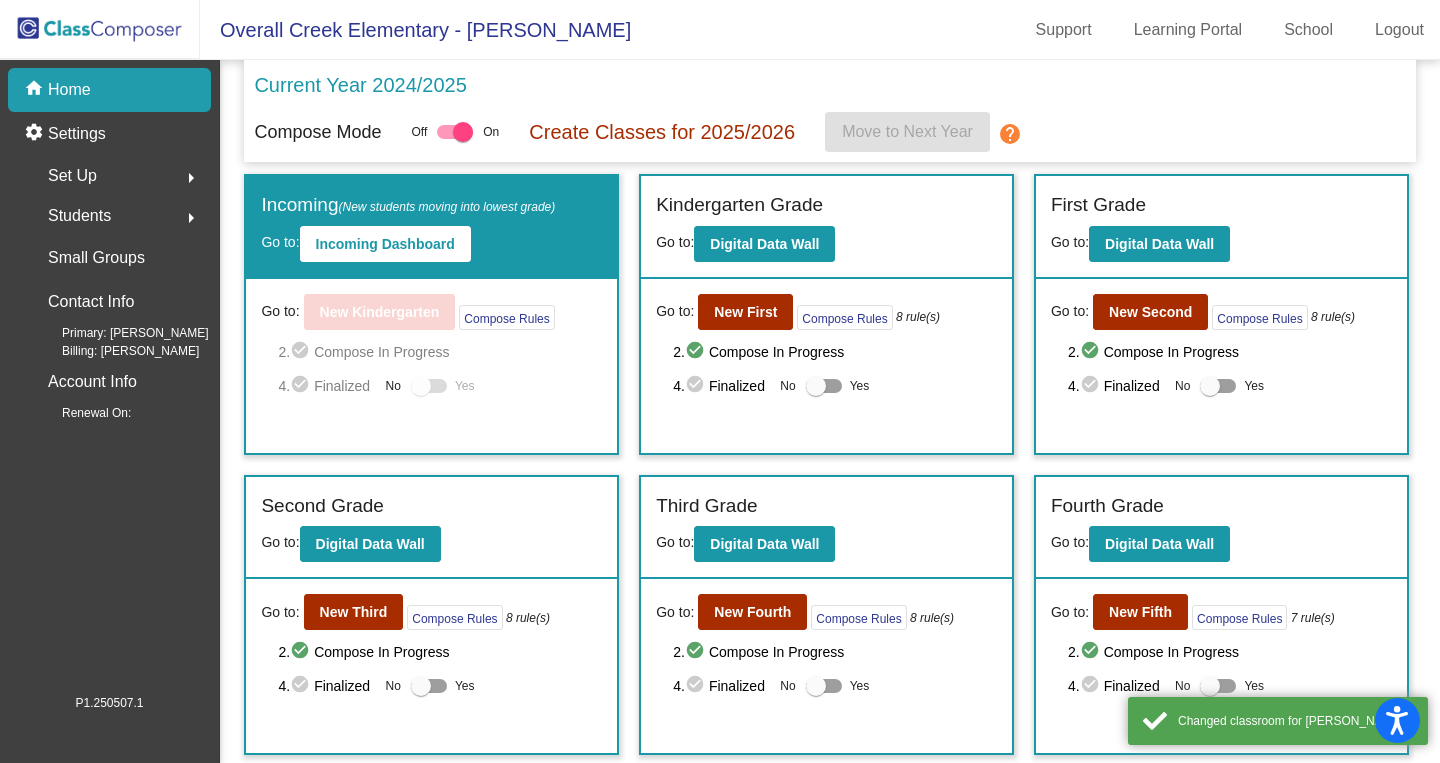 click 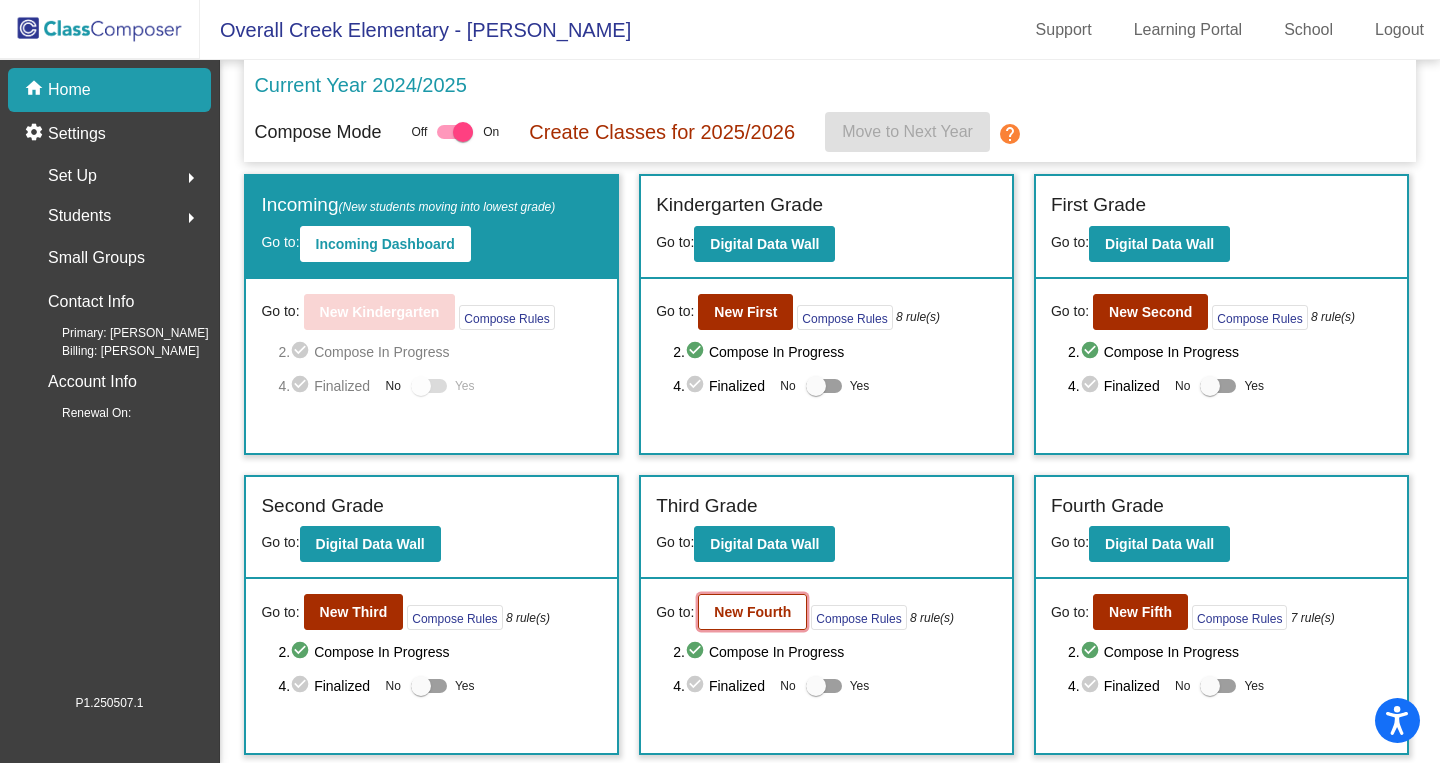 click on "New Fourth" 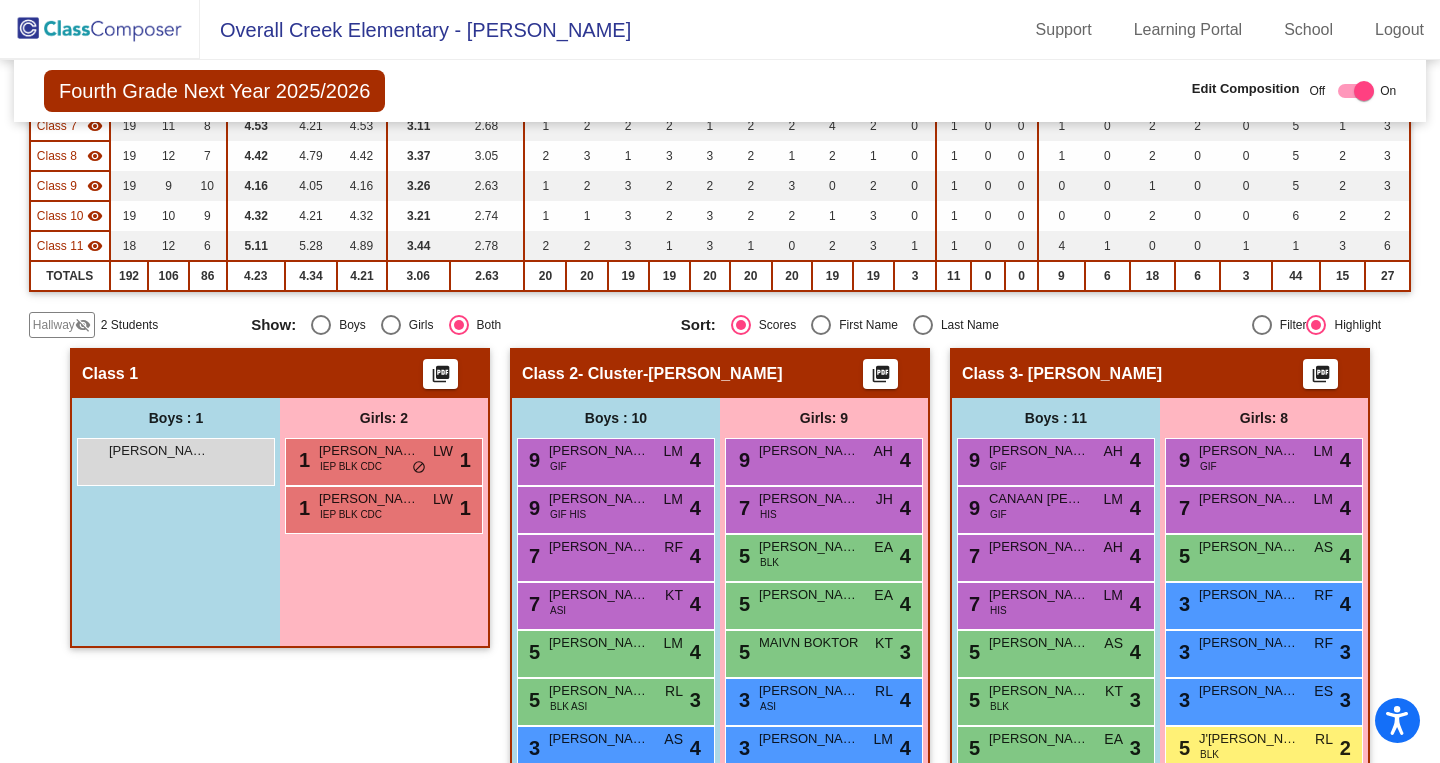 scroll, scrollTop: 414, scrollLeft: 0, axis: vertical 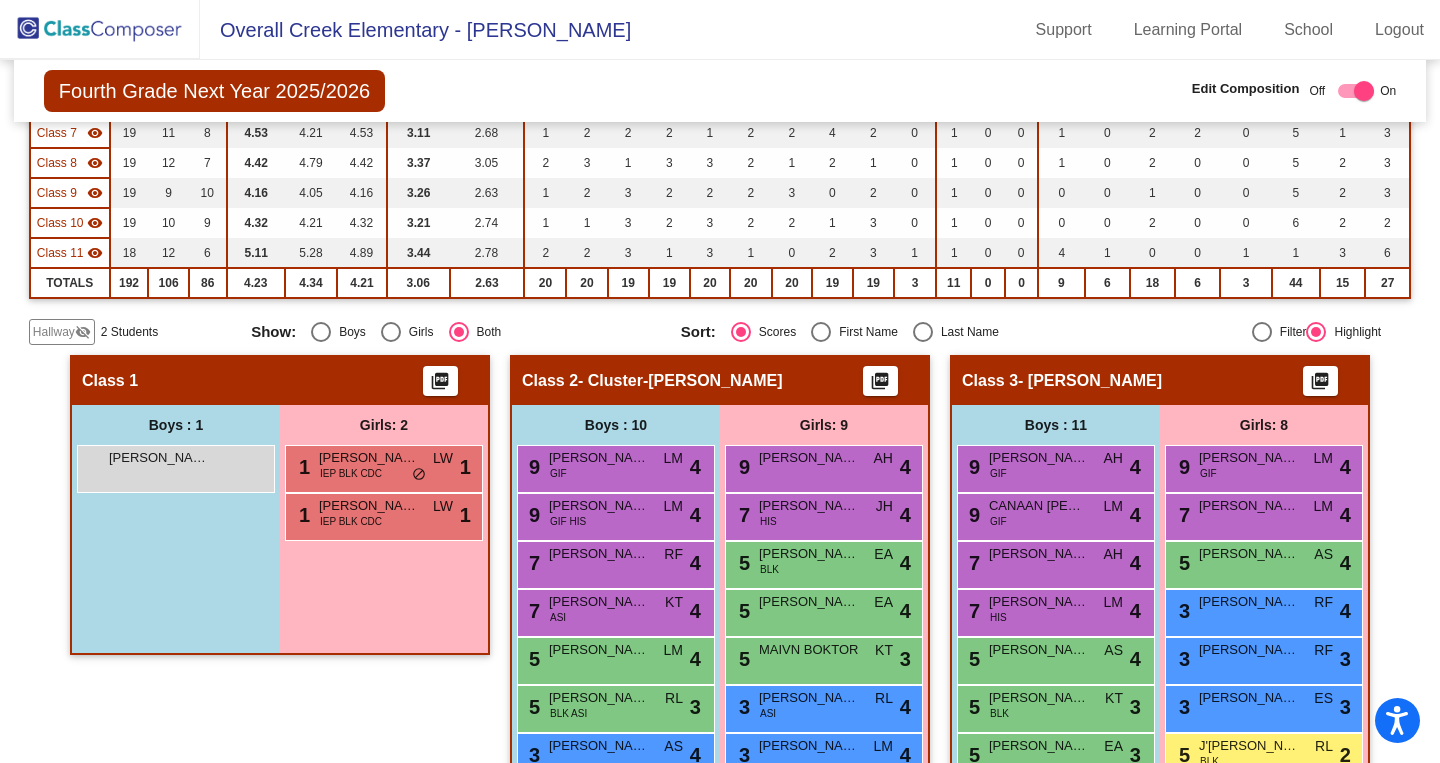 click on "Hallway" 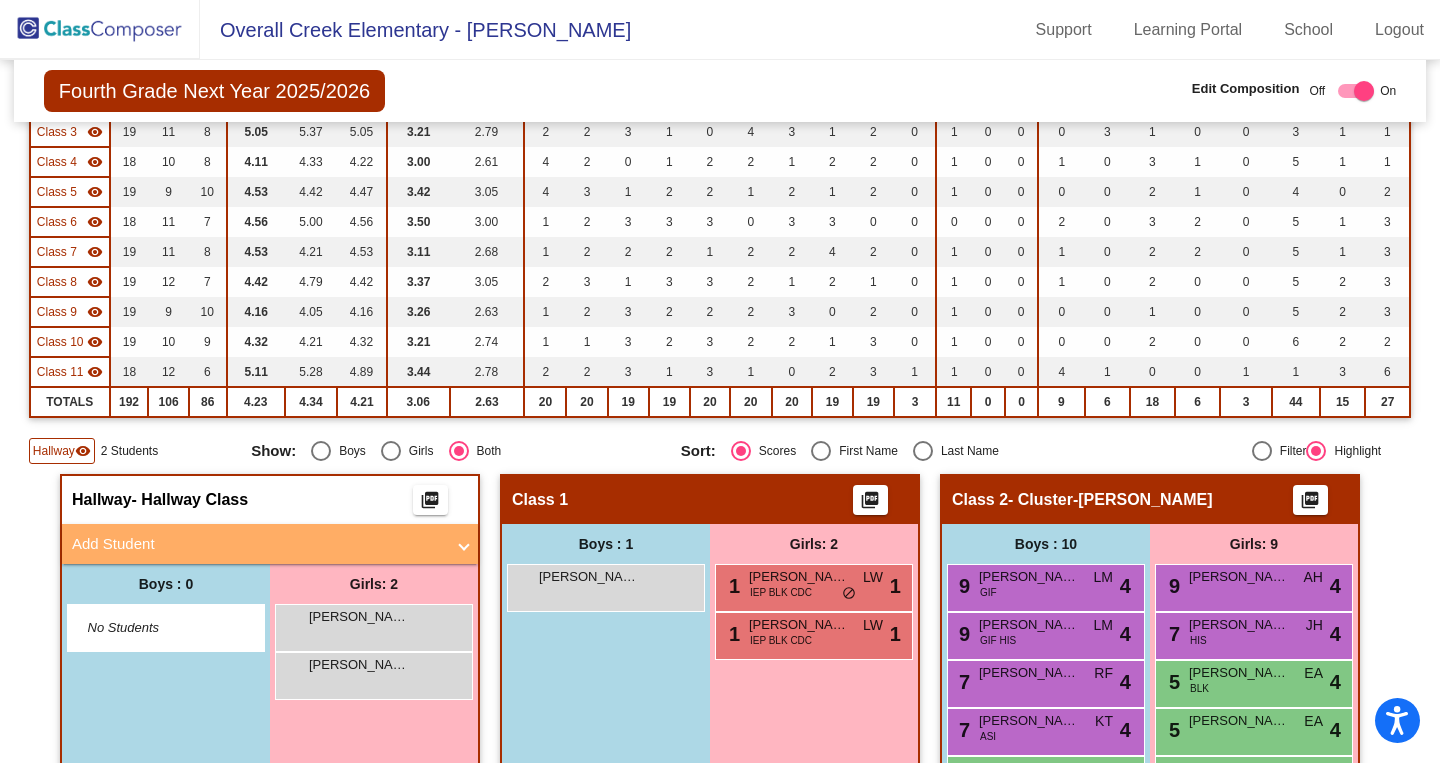 scroll, scrollTop: 318, scrollLeft: 0, axis: vertical 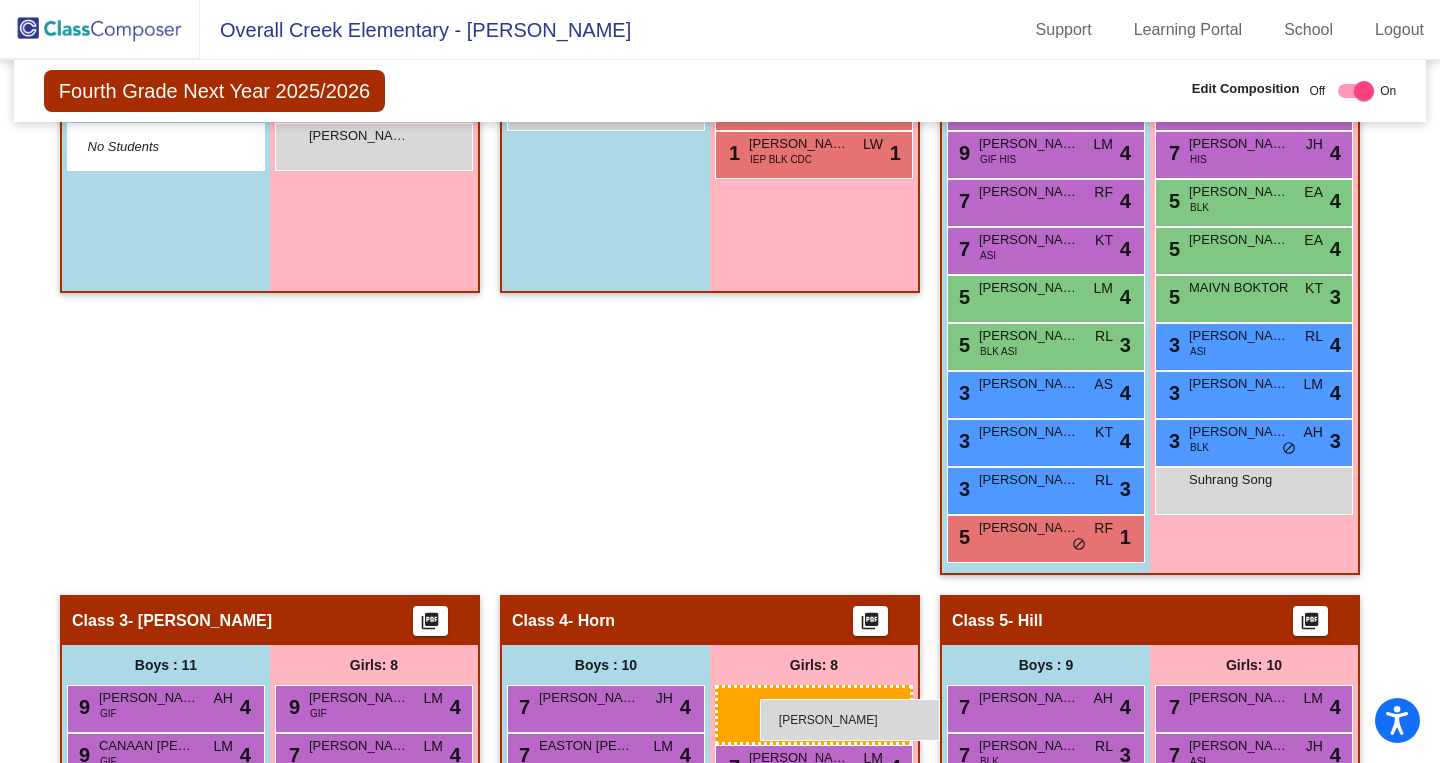 drag, startPoint x: 376, startPoint y: 188, endPoint x: 760, endPoint y: 699, distance: 639.20026 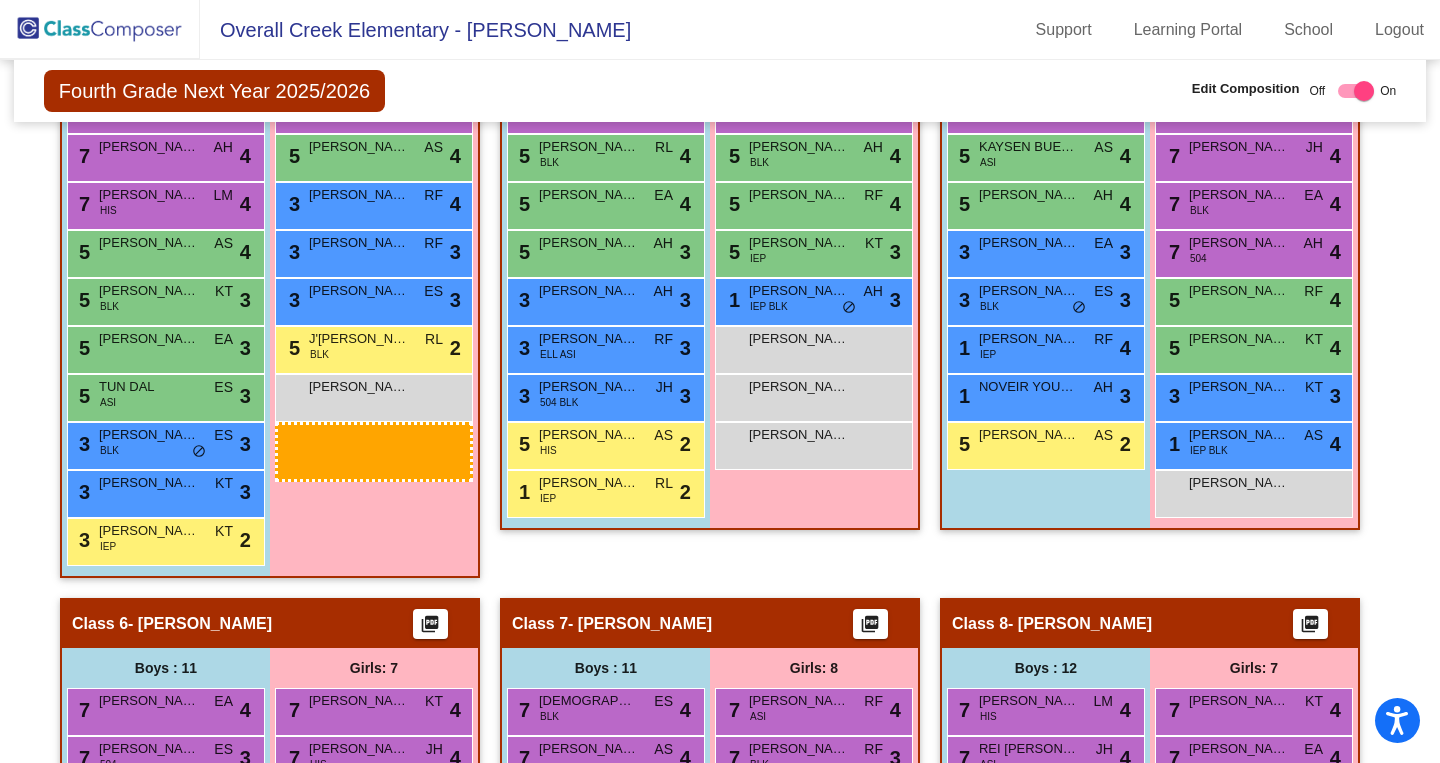 scroll, scrollTop: 1472, scrollLeft: 0, axis: vertical 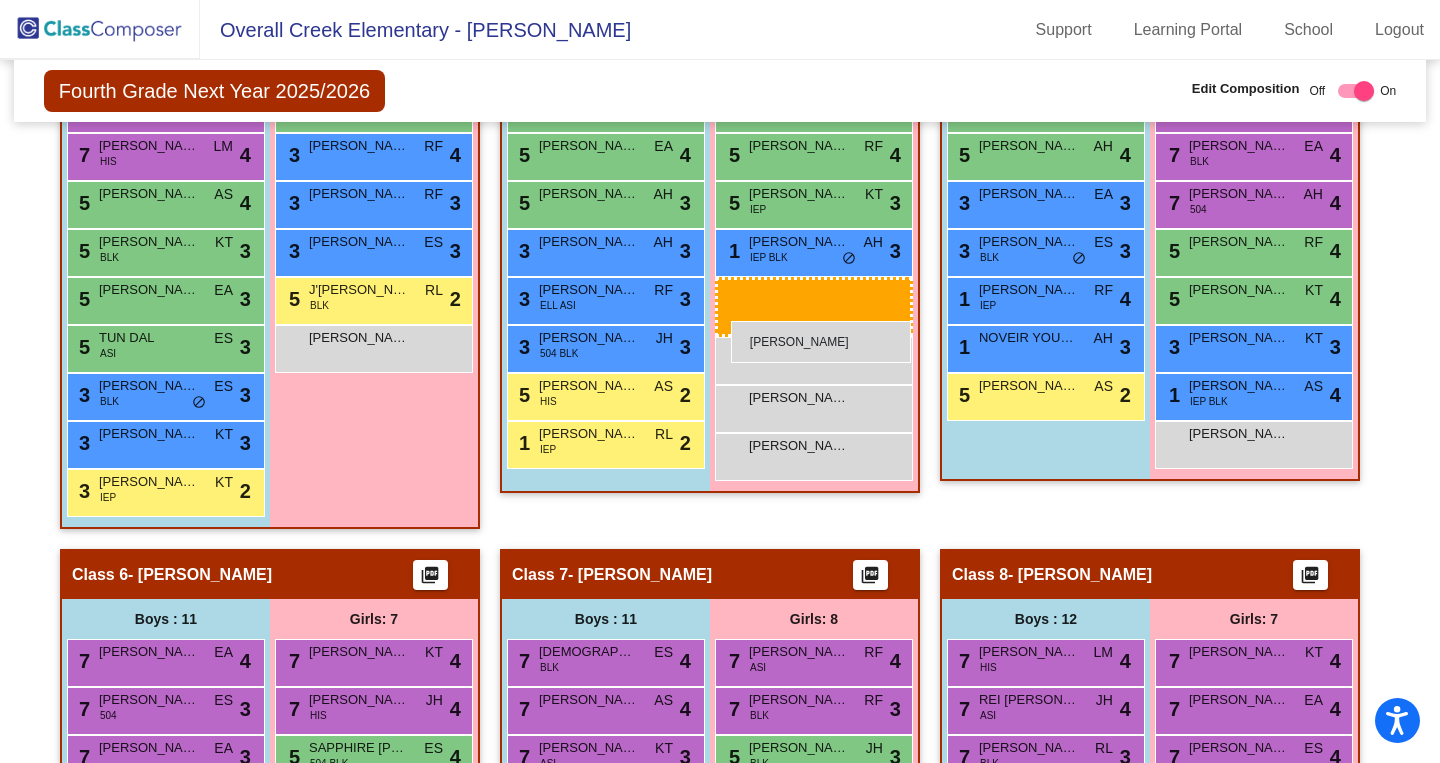 drag, startPoint x: 394, startPoint y: 149, endPoint x: 731, endPoint y: 321, distance: 378.35565 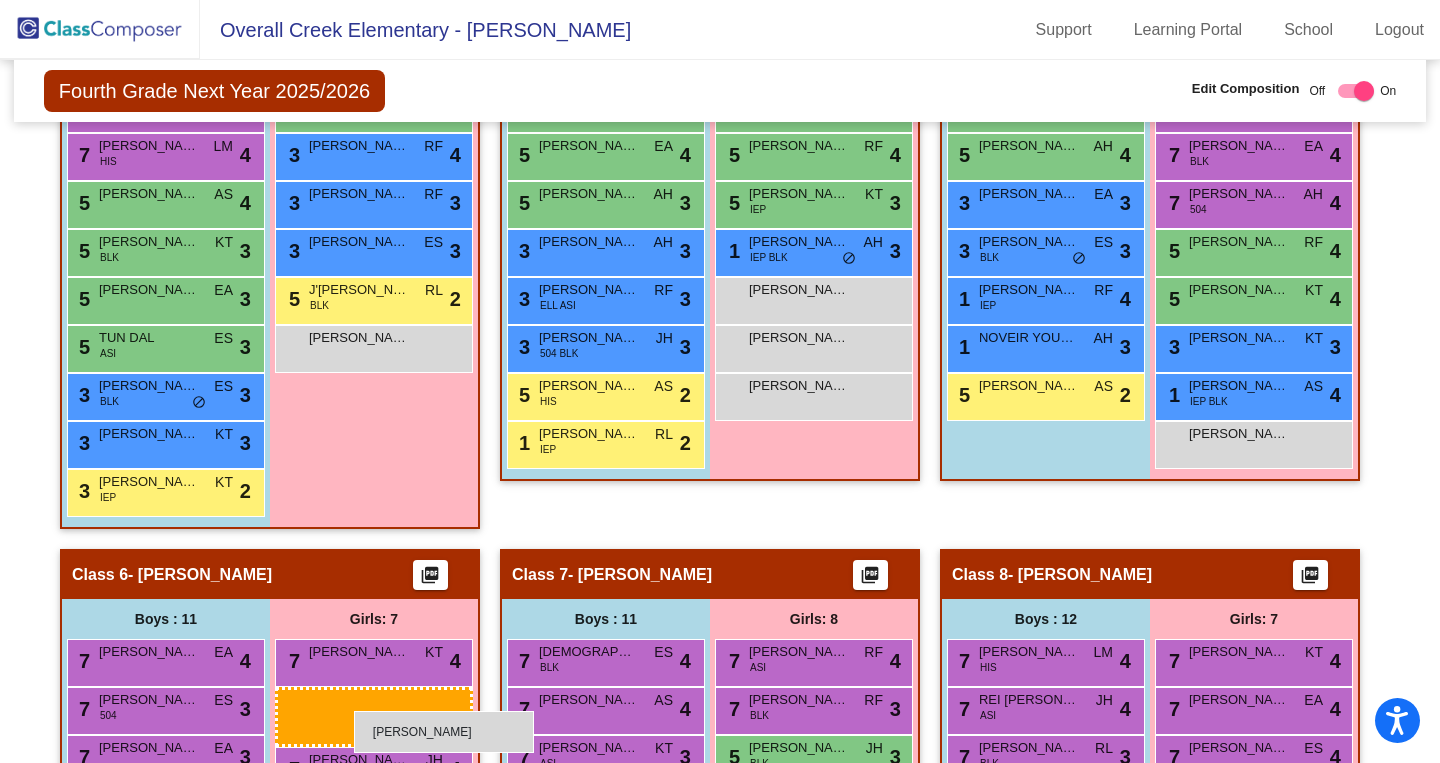 drag, startPoint x: 790, startPoint y: 384, endPoint x: 354, endPoint y: 711, distance: 545 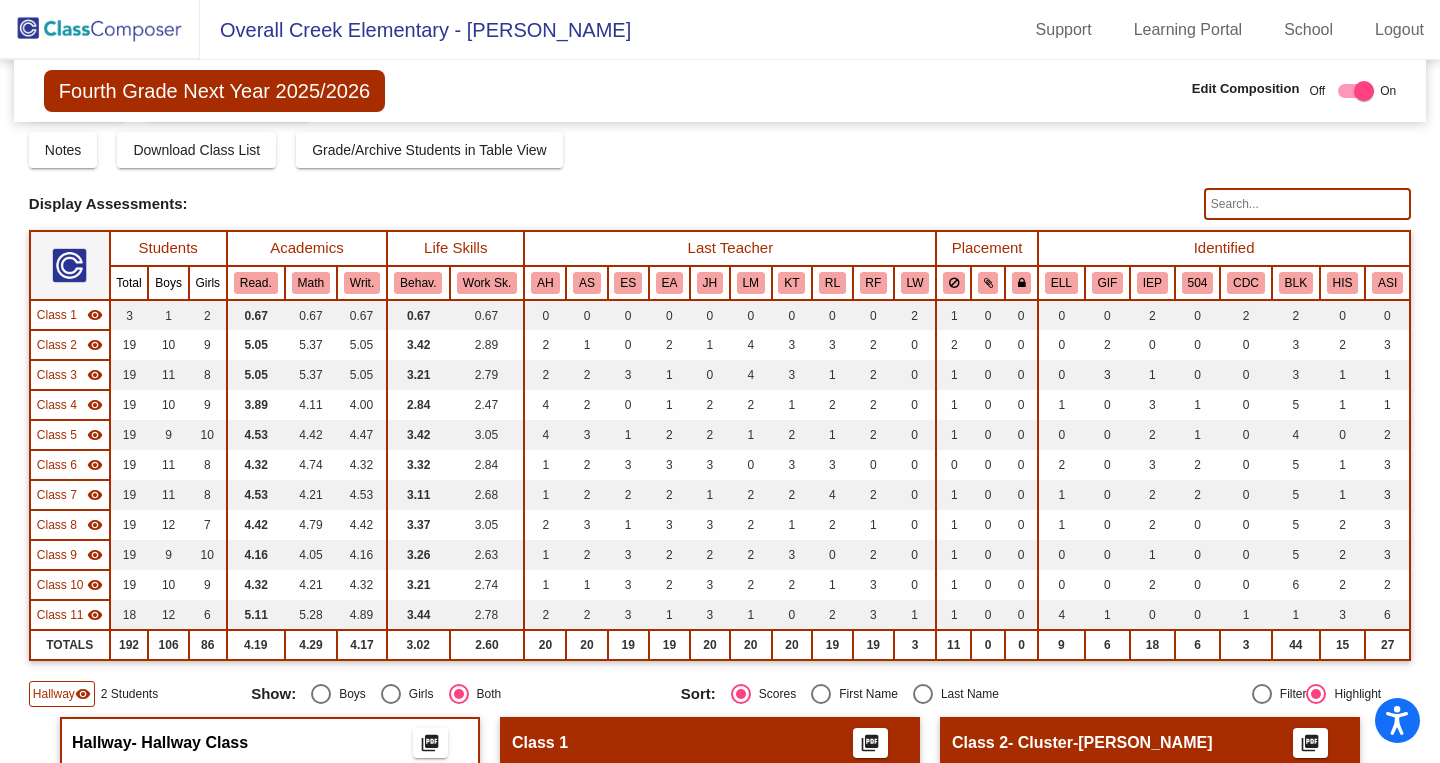 scroll, scrollTop: 0, scrollLeft: 0, axis: both 